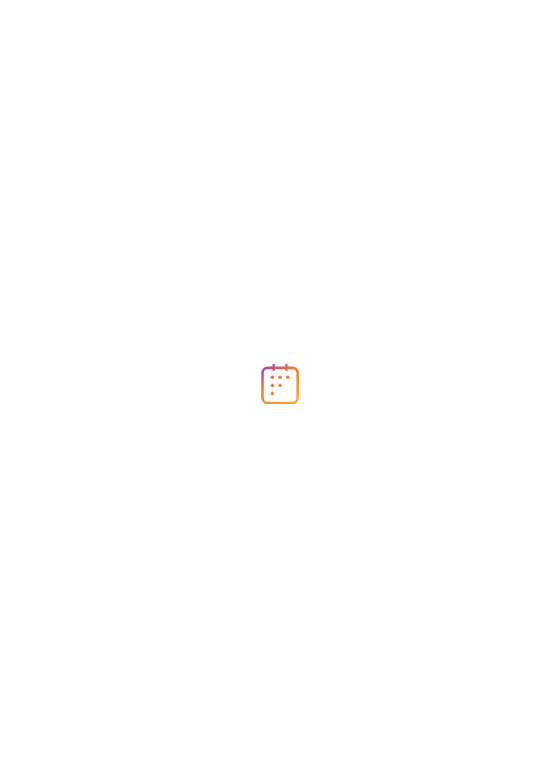 scroll, scrollTop: 0, scrollLeft: 0, axis: both 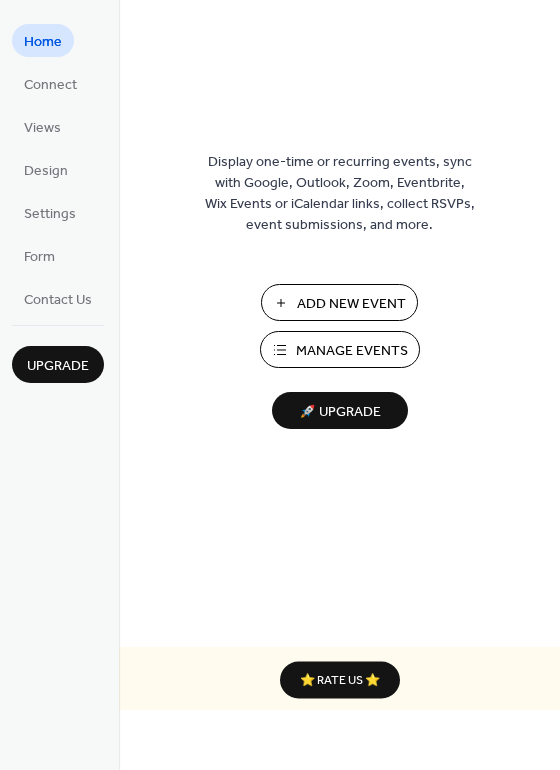 click on "Add New Event" at bounding box center [339, 302] 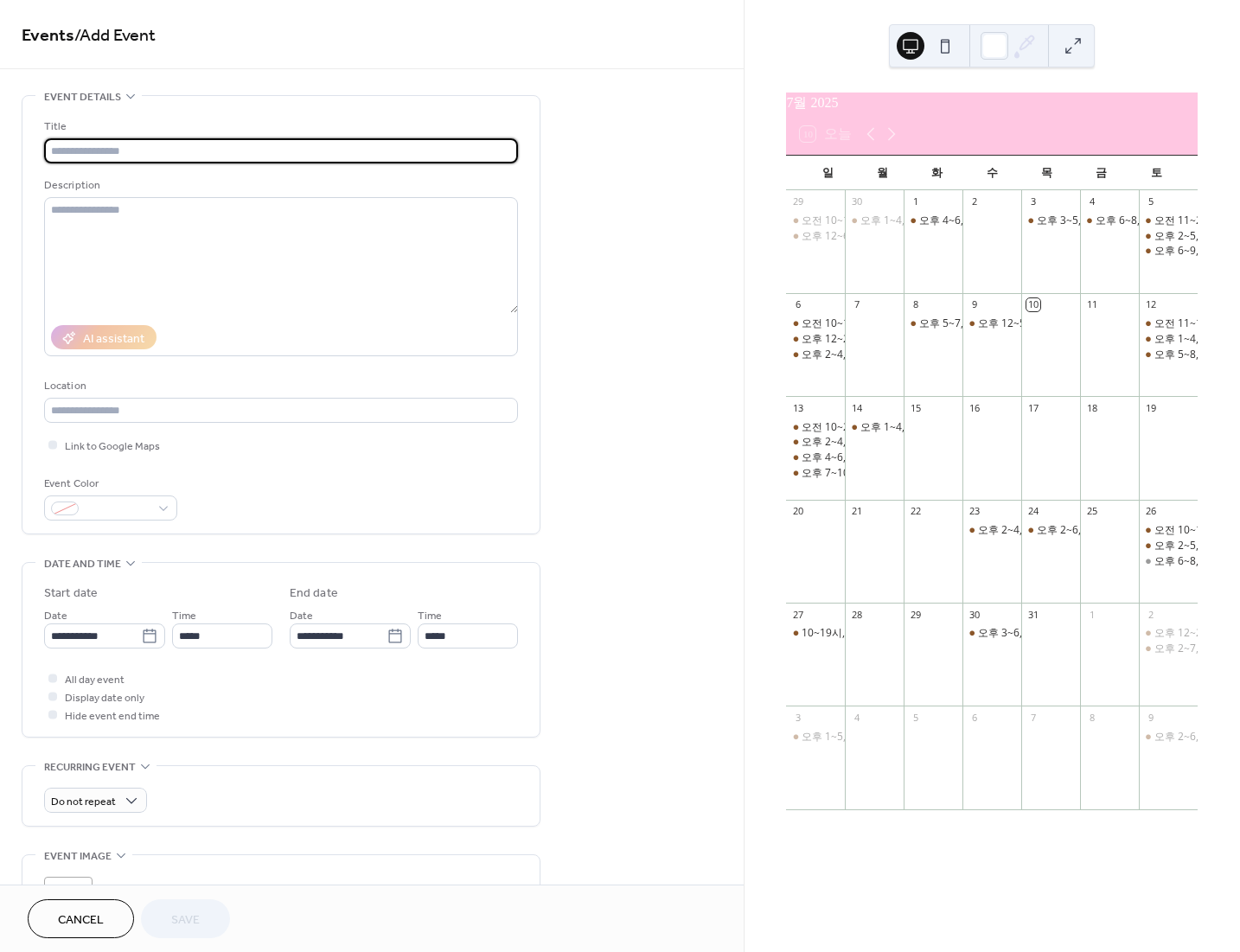 scroll, scrollTop: 0, scrollLeft: 0, axis: both 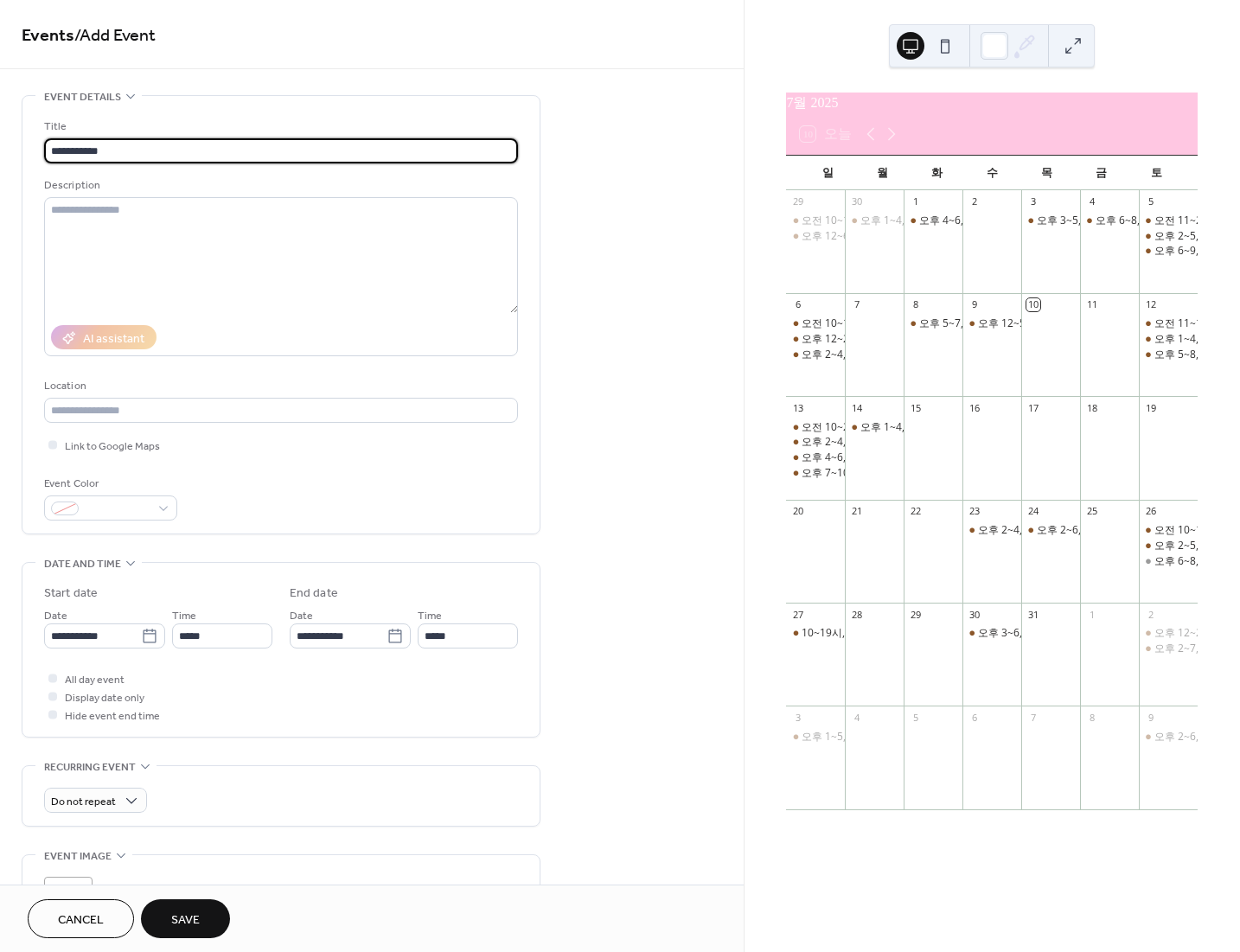 type on "**********" 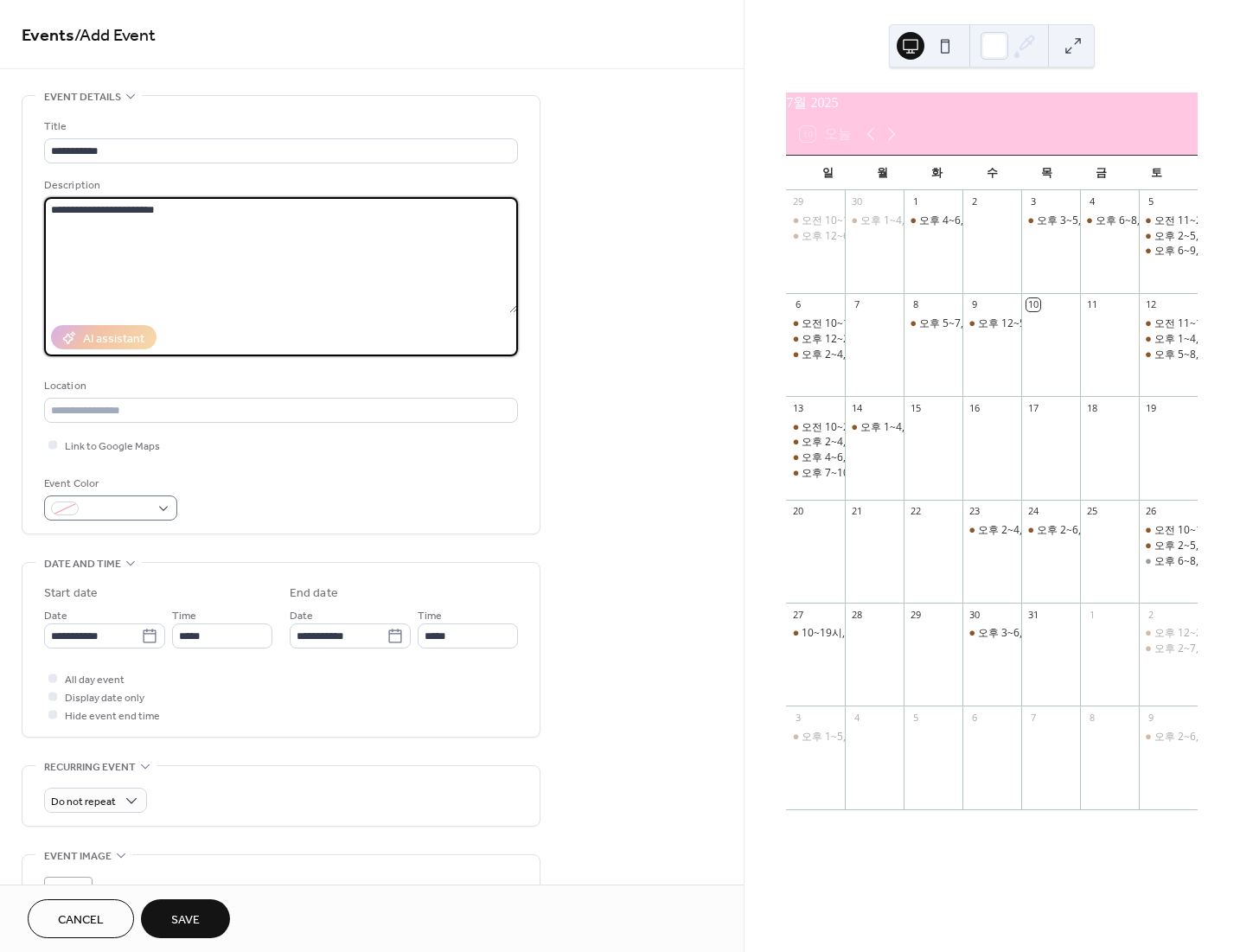 type on "**********" 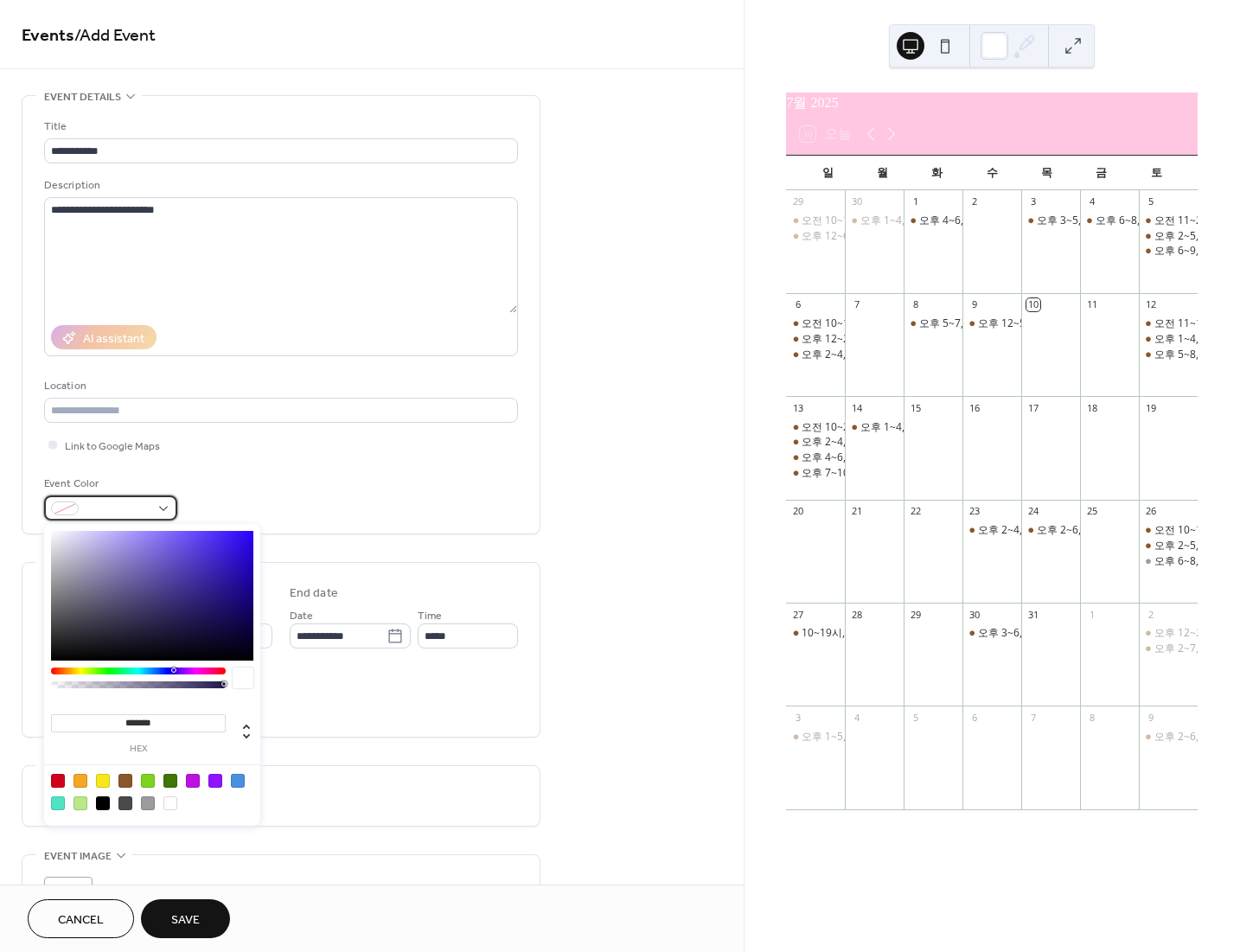 click at bounding box center (111, 508) 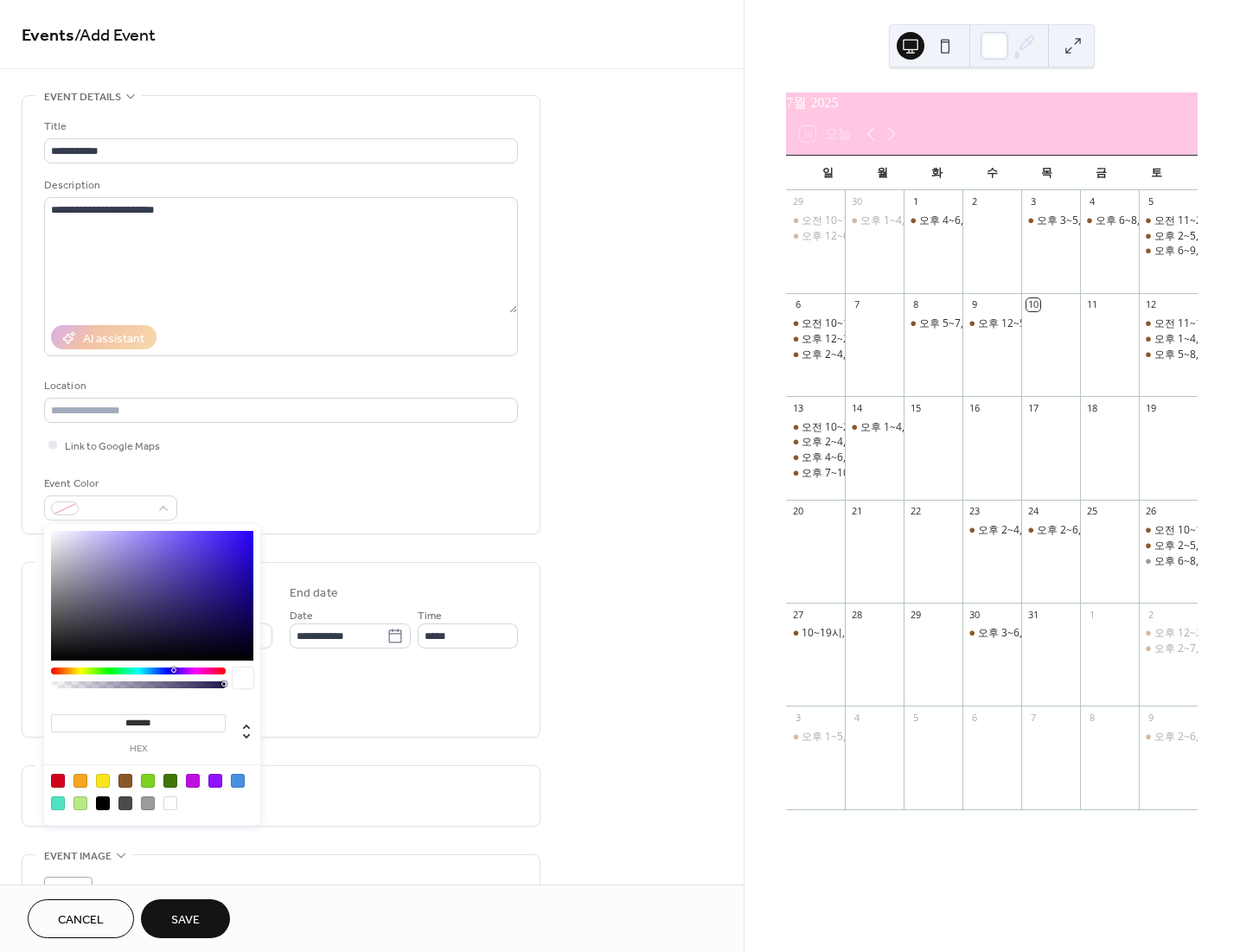 click at bounding box center (152, 791) 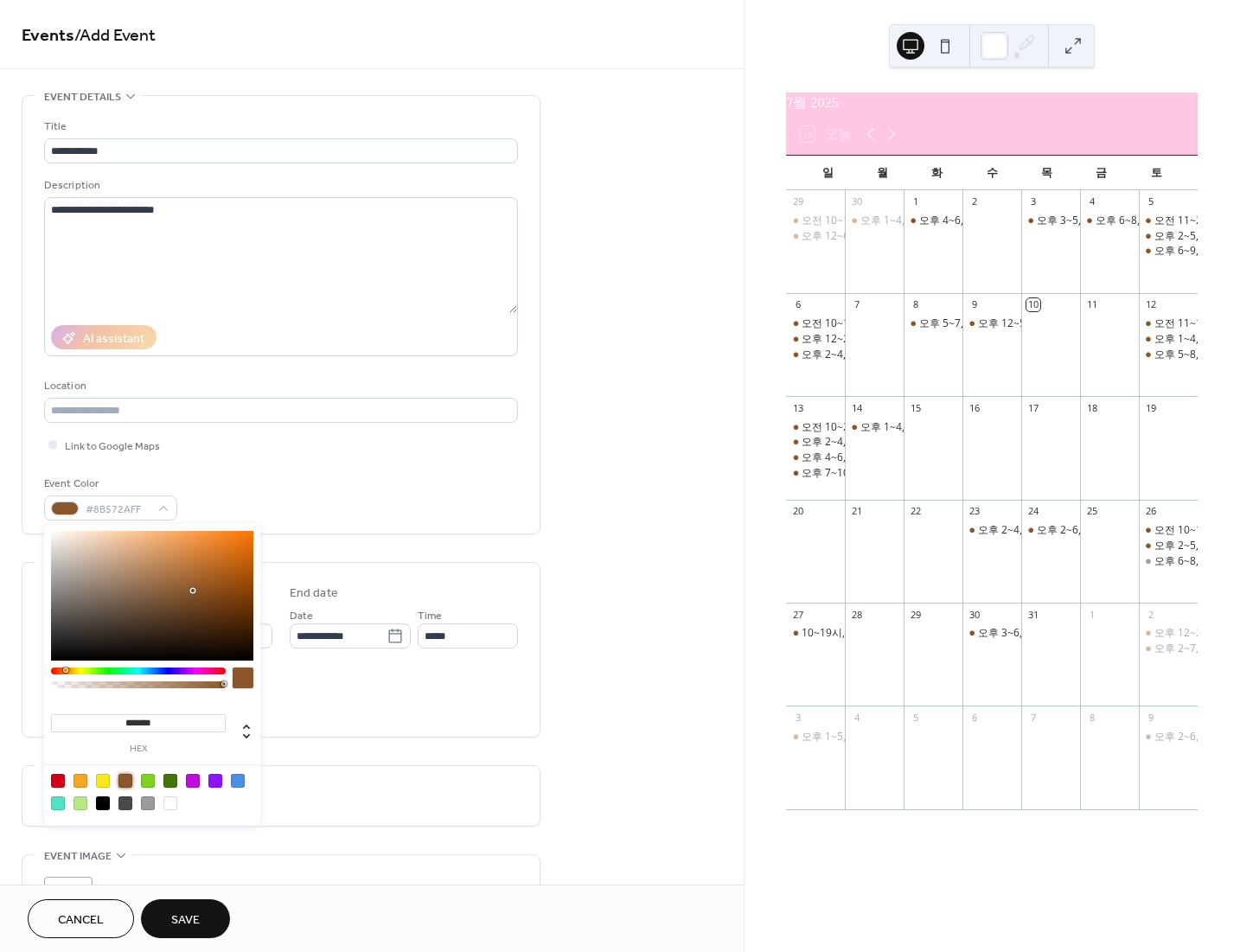click on "All day event Display date only Hide event end time" at bounding box center [281, 696] 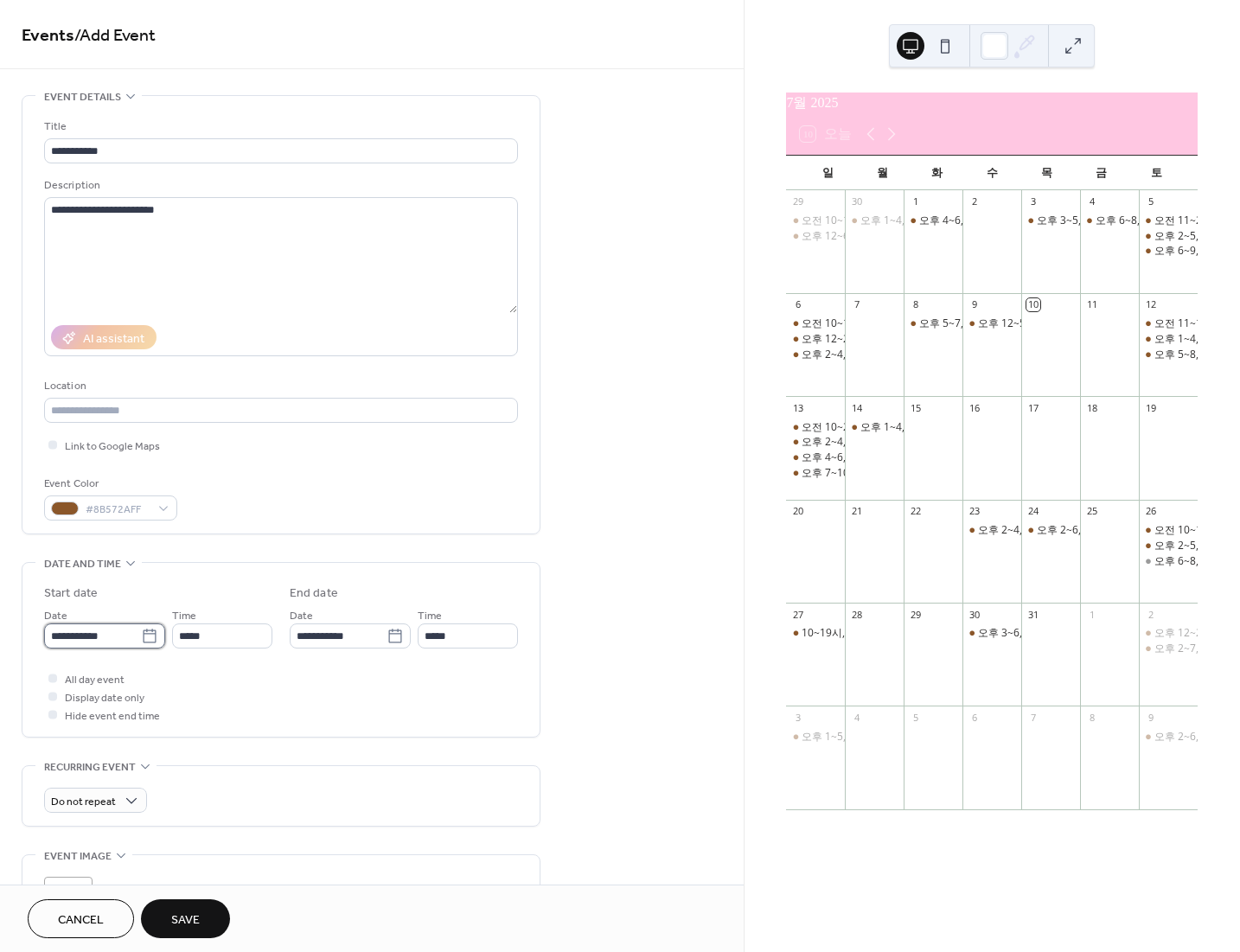 click on "**********" at bounding box center (620, 476) 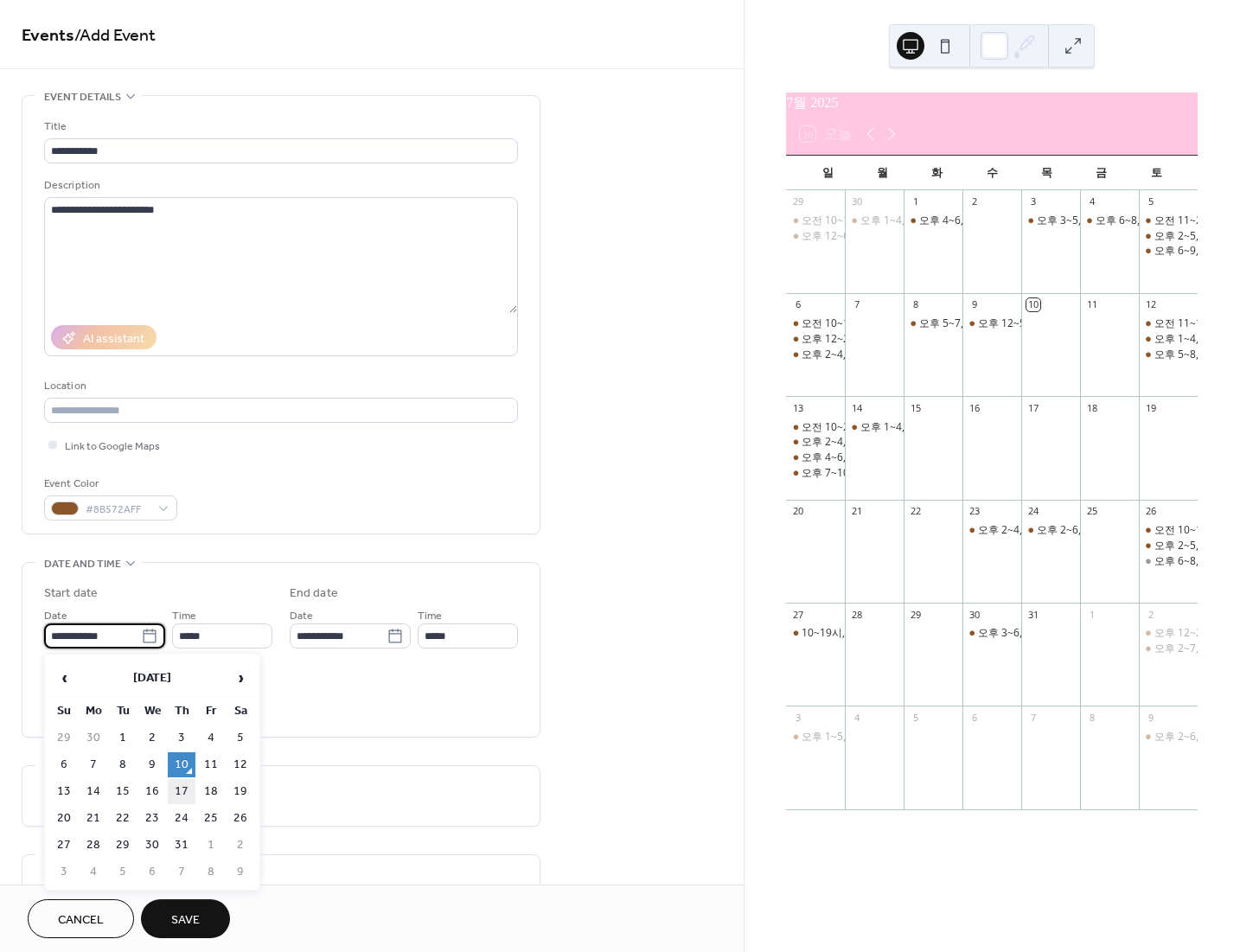 click on "17" at bounding box center (182, 791) 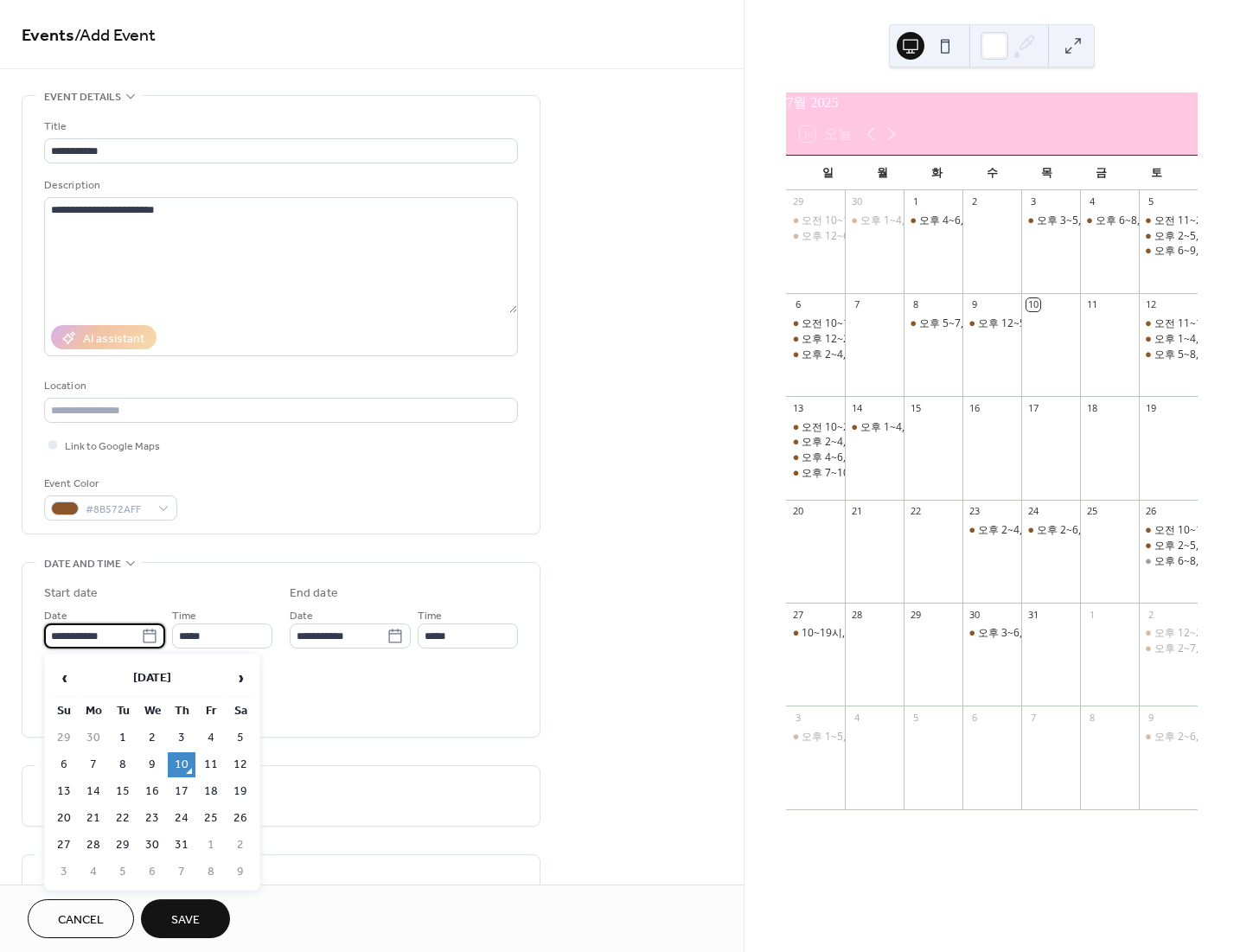 type on "**********" 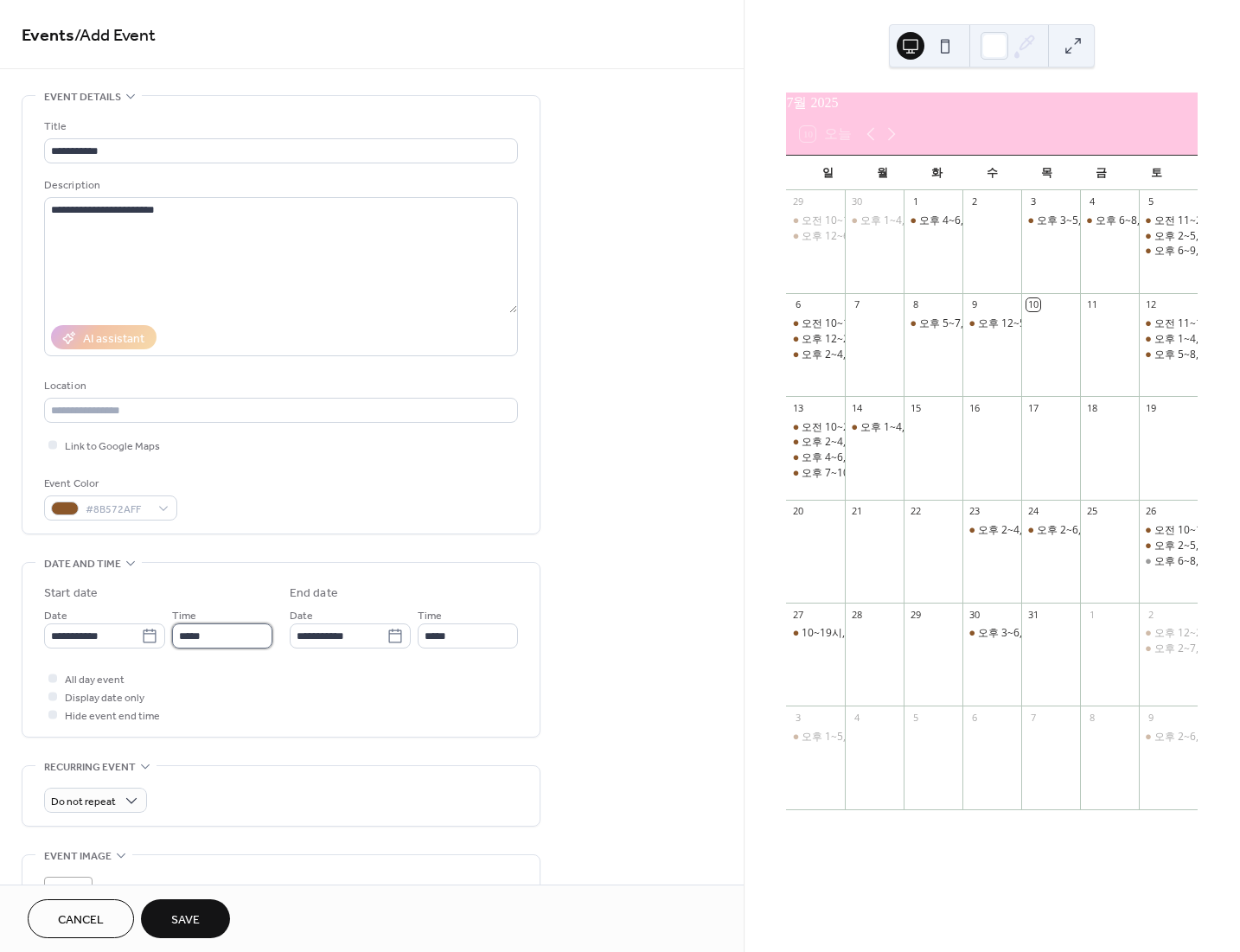 click on "*****" at bounding box center (222, 636) 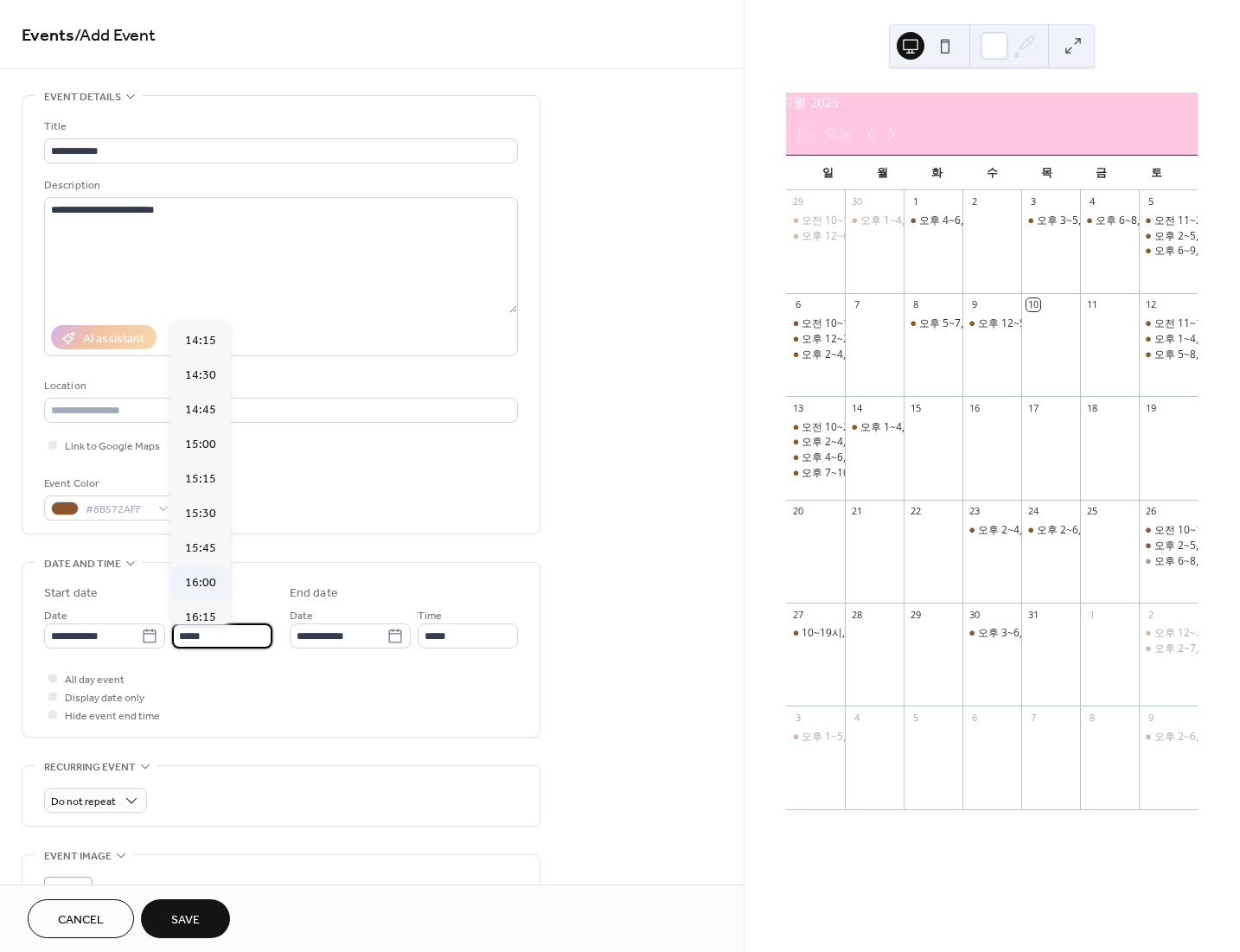 scroll, scrollTop: 2048, scrollLeft: 0, axis: vertical 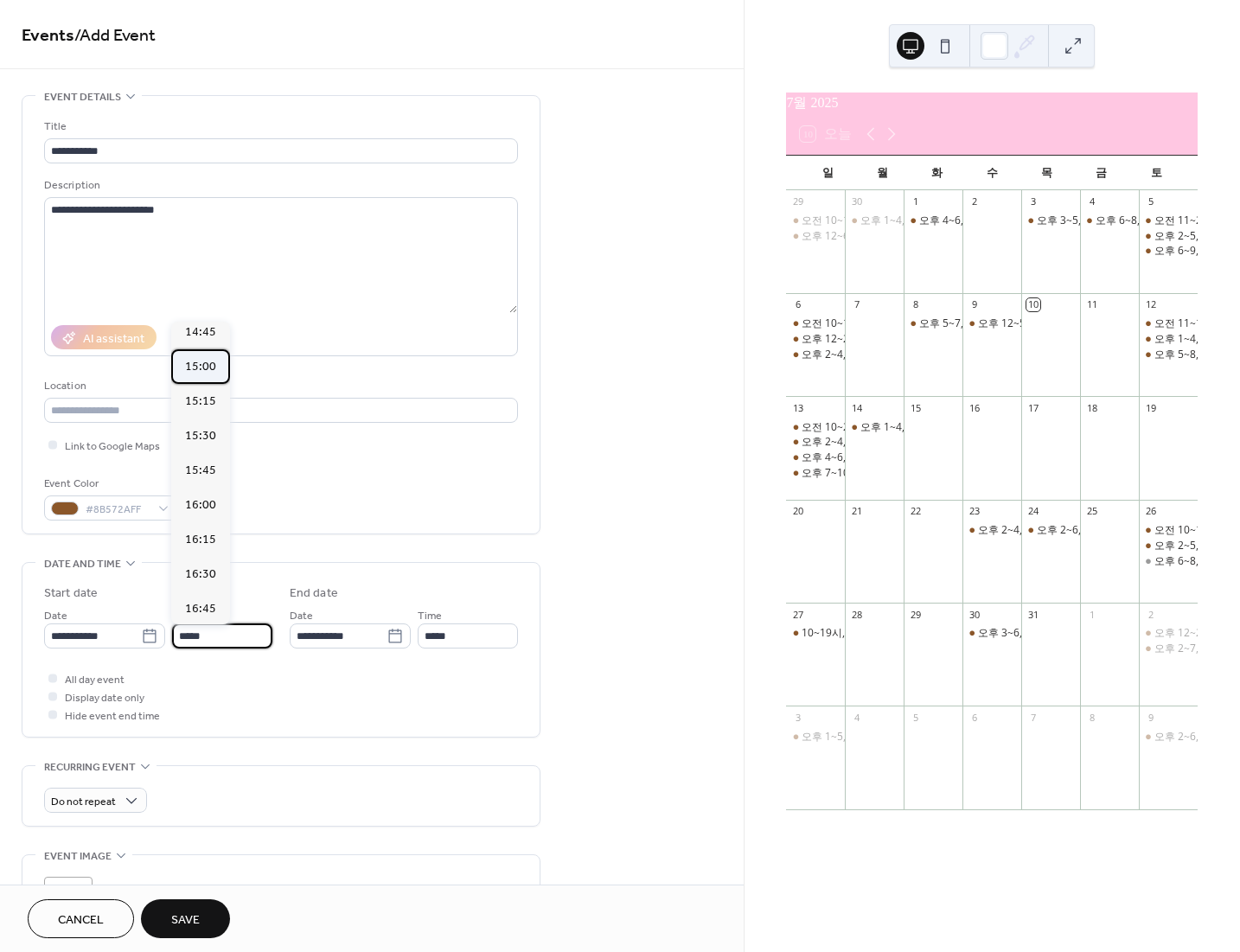 click on "15:00" at bounding box center [201, 367] 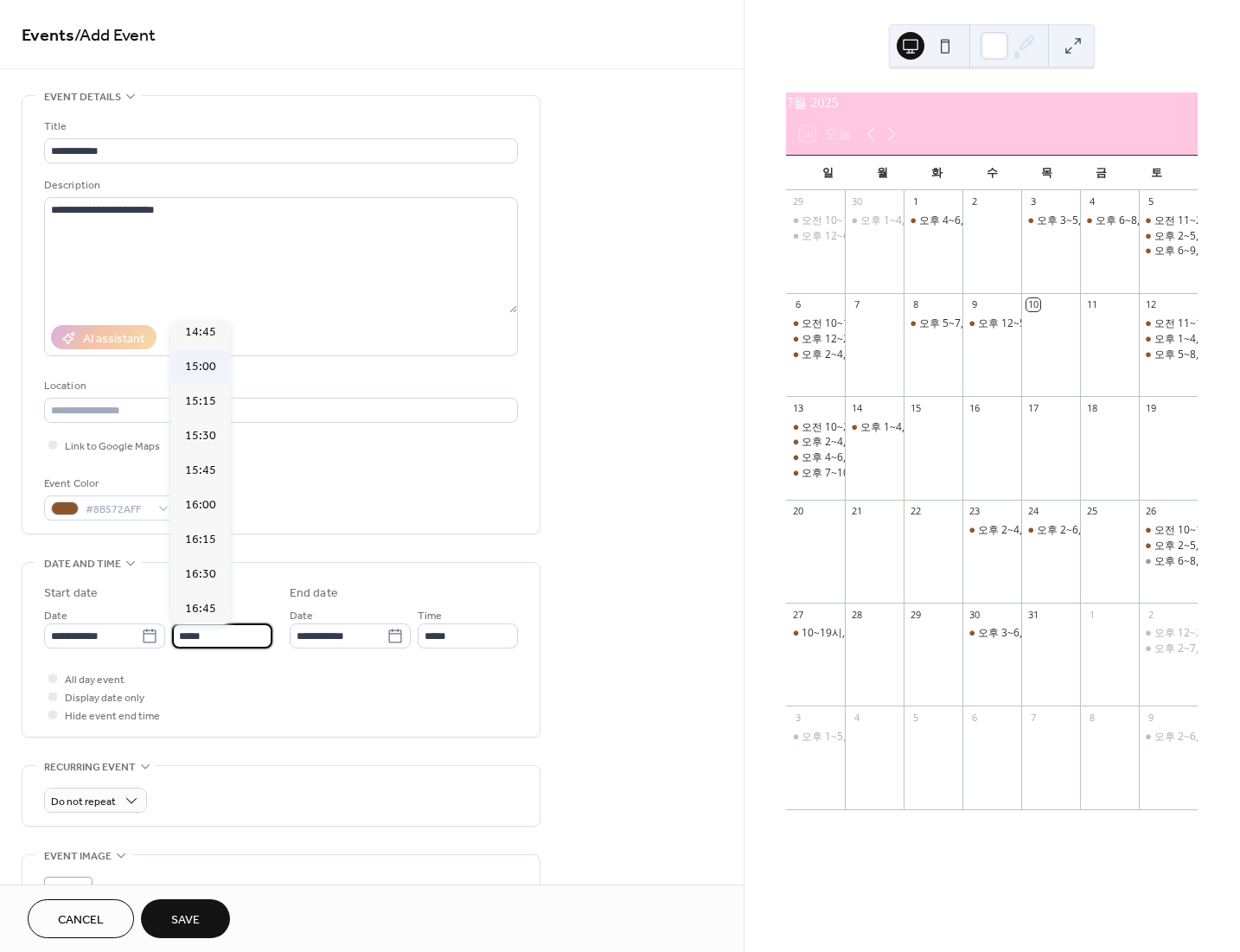 type on "*****" 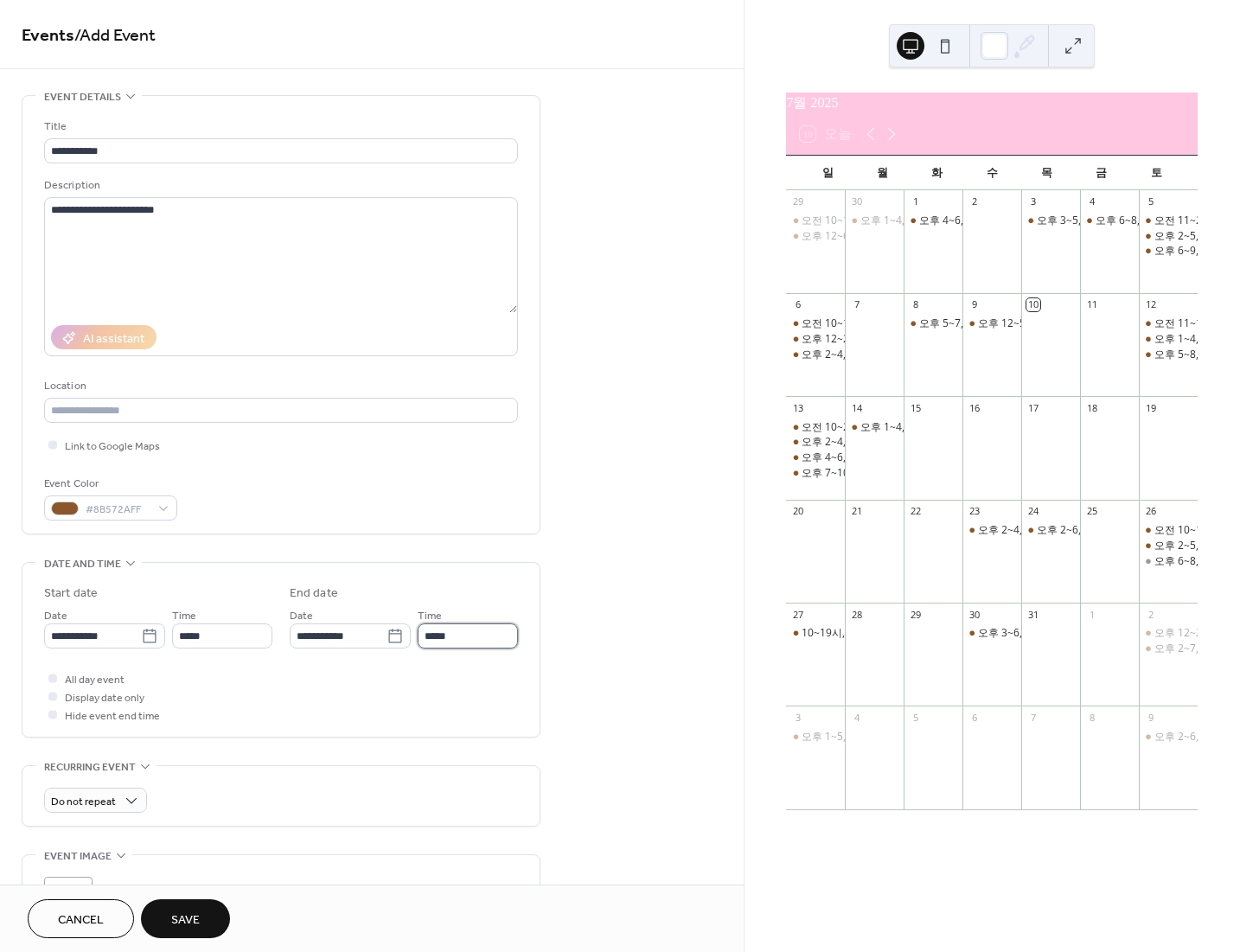 click on "*****" at bounding box center [468, 636] 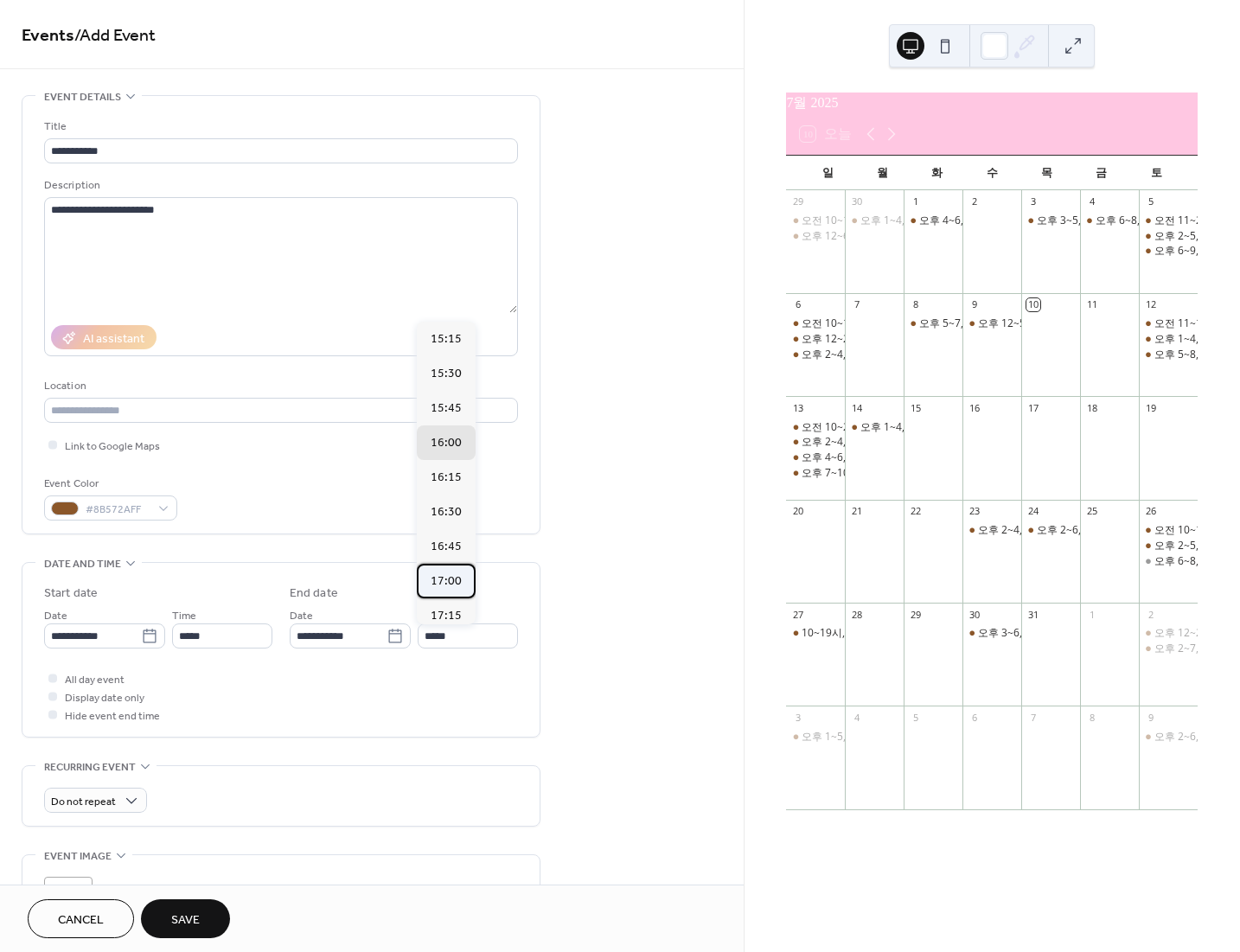 click on "17:00" at bounding box center (446, 581) 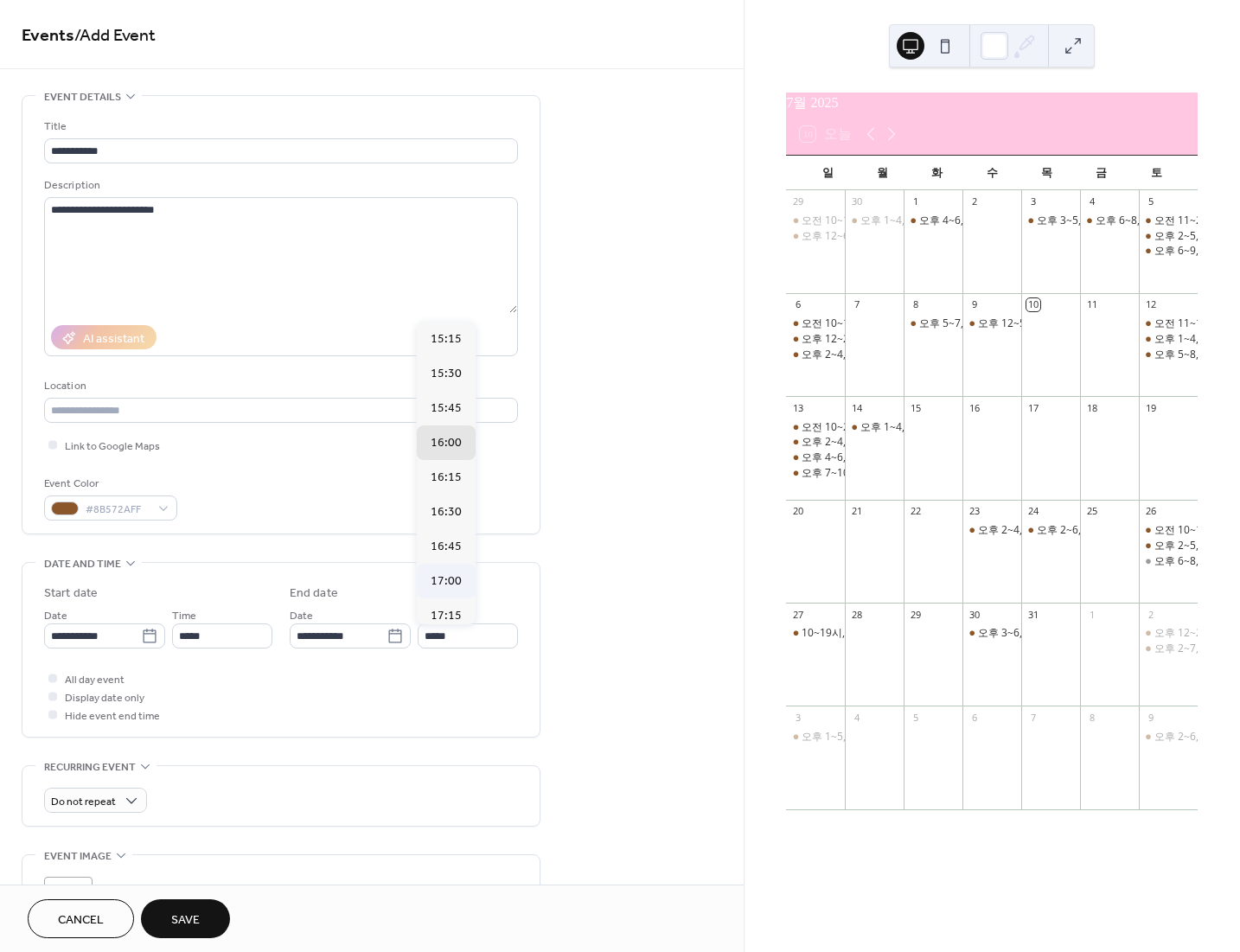 type on "*****" 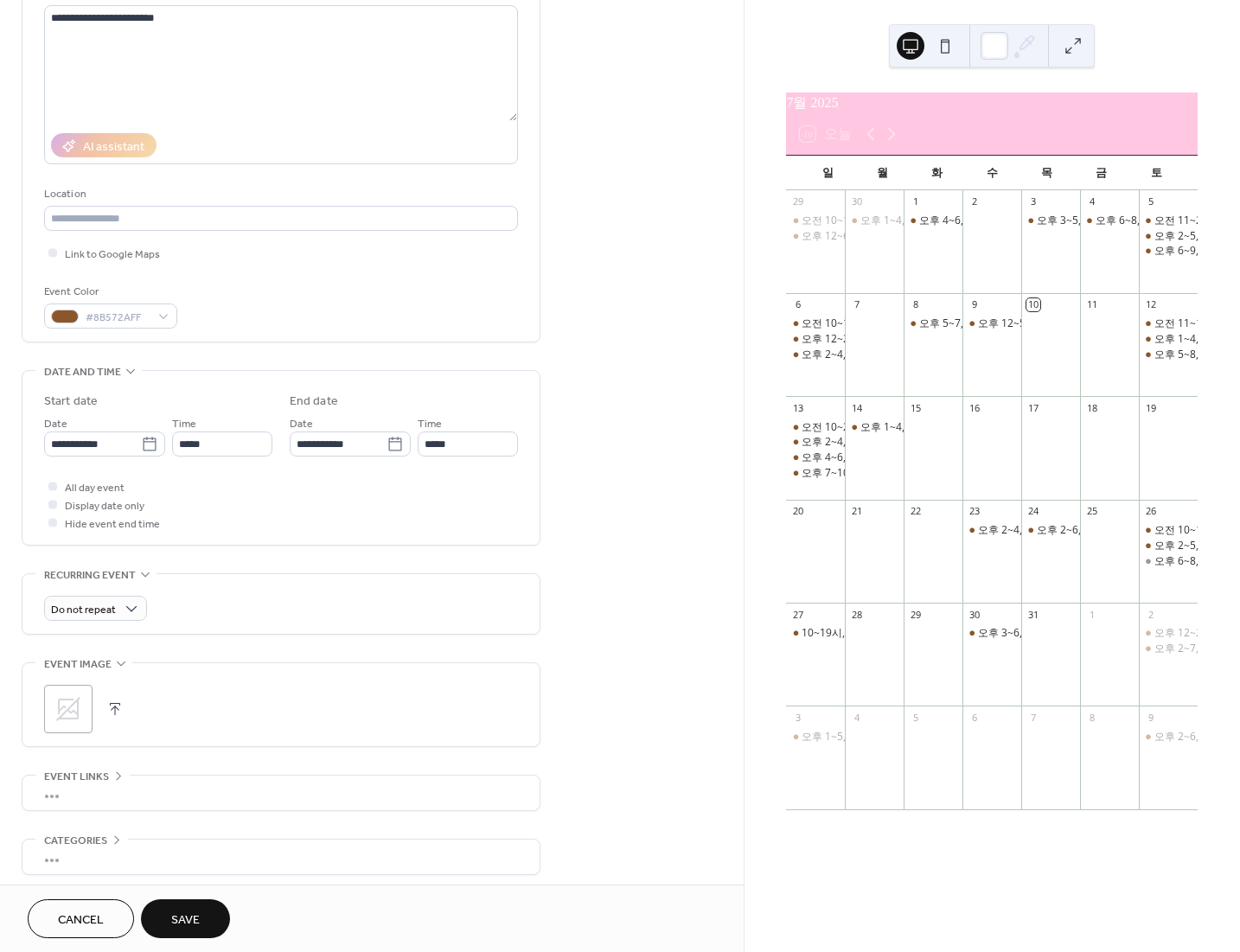 scroll, scrollTop: 270, scrollLeft: 0, axis: vertical 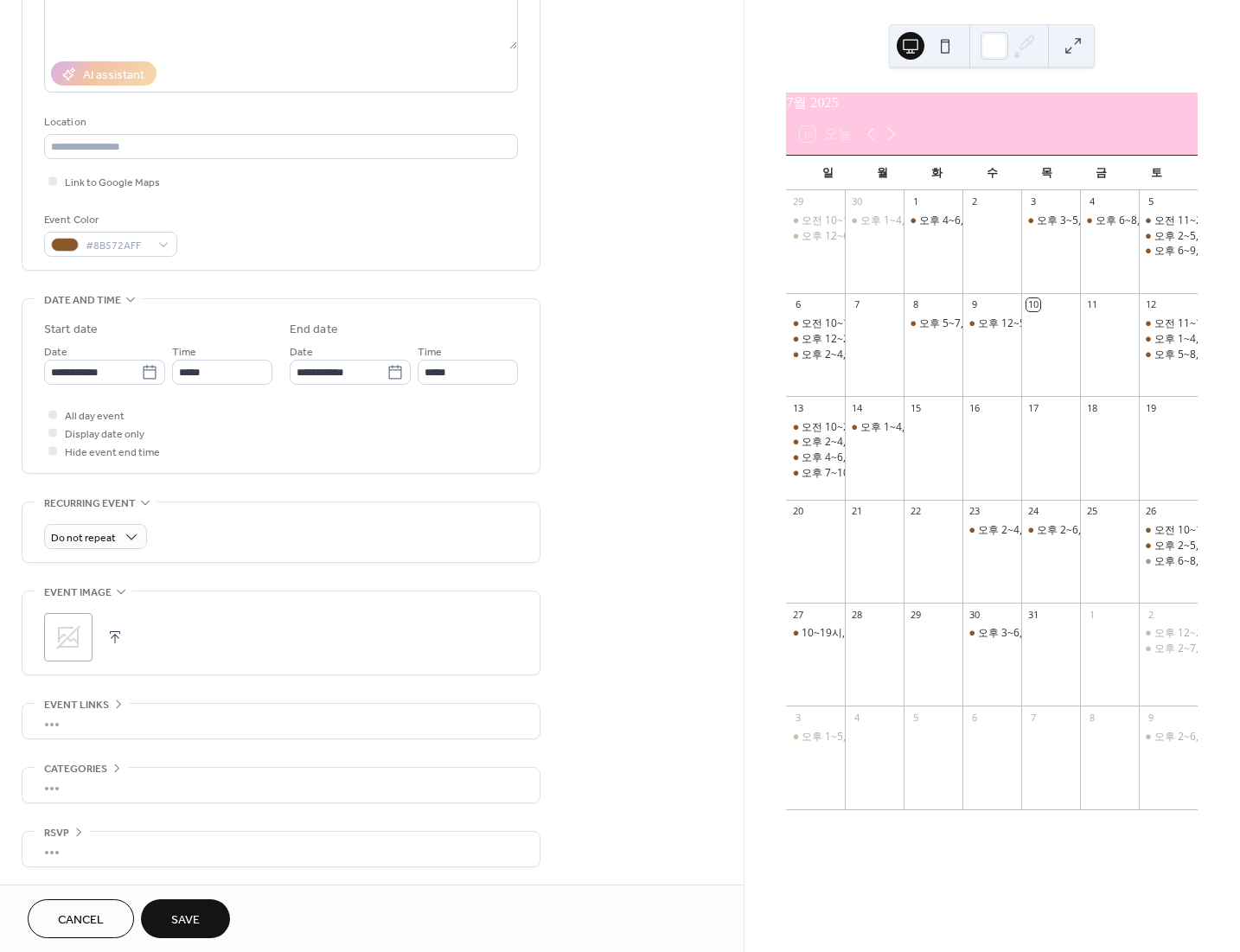 click on "Save" at bounding box center (185, 920) 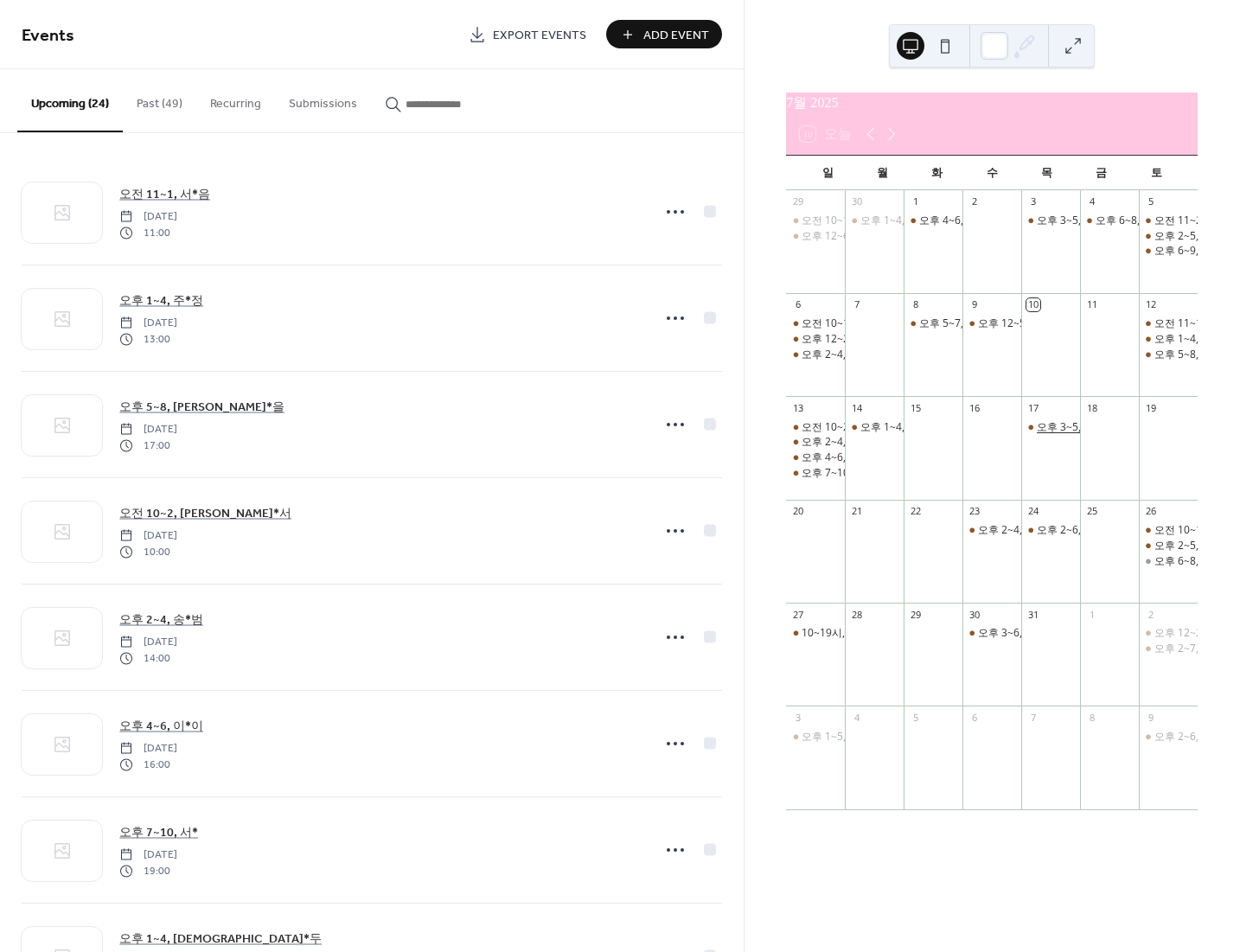 click on "오후 3~5, 김*규" at bounding box center (1109, 427) 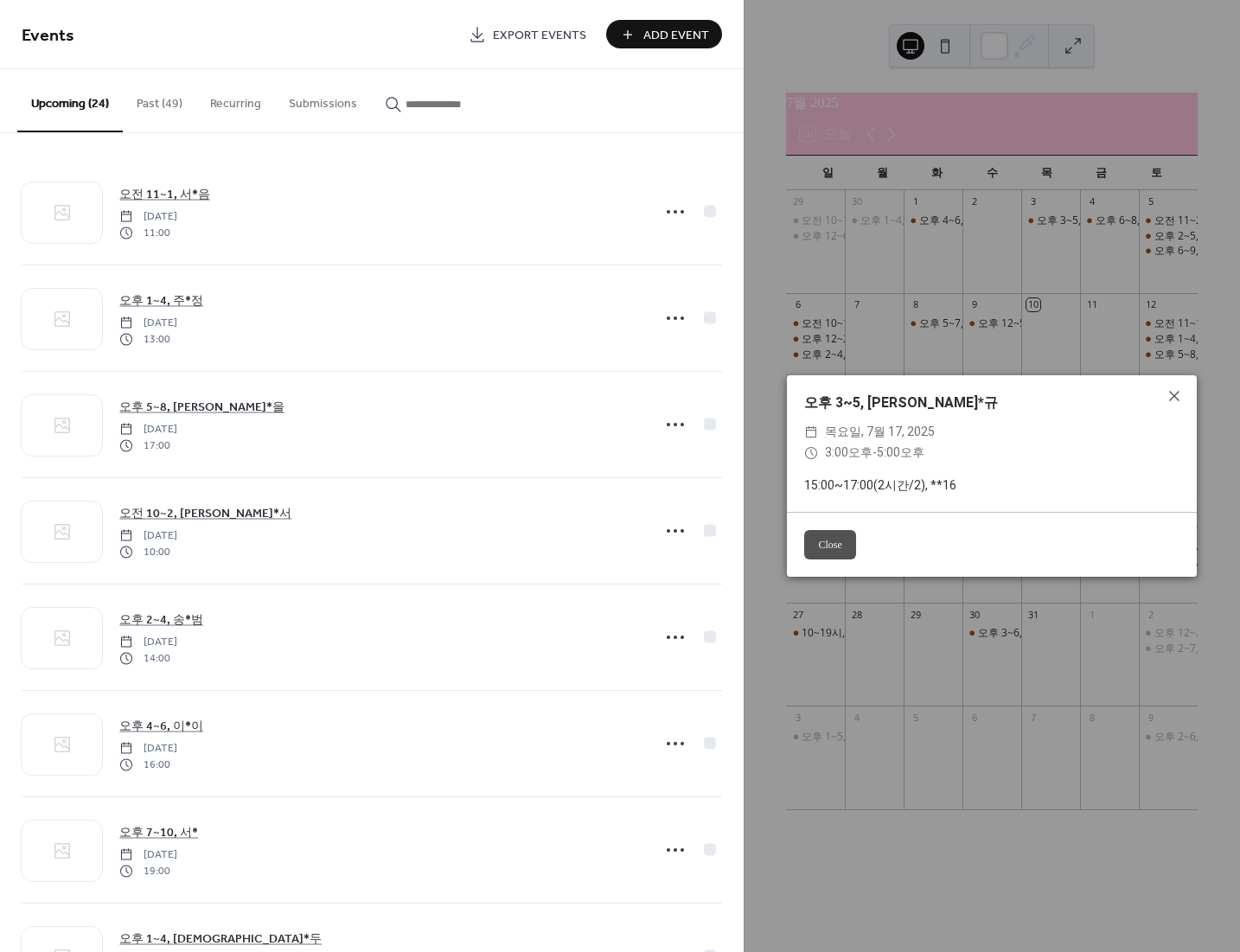 click on "Close" at bounding box center (829, 545) 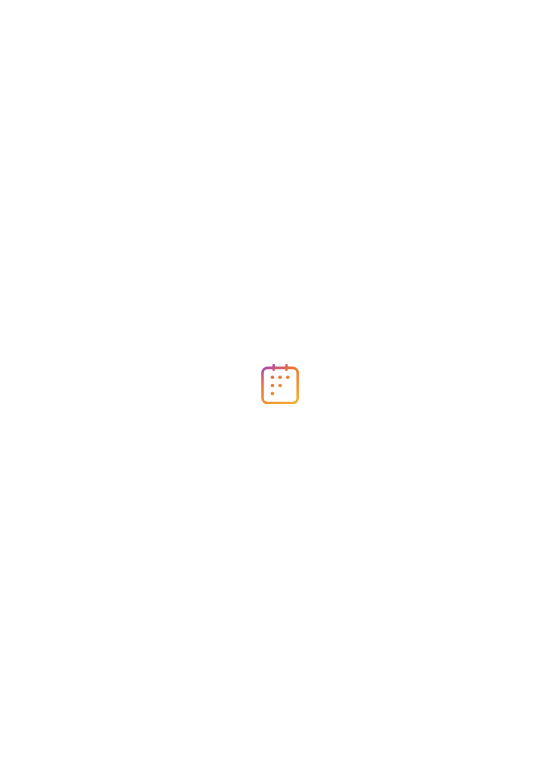 scroll, scrollTop: 0, scrollLeft: 0, axis: both 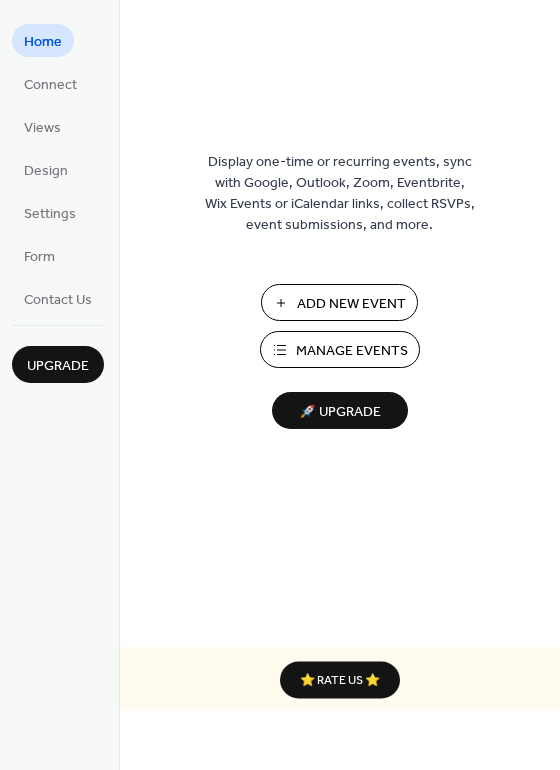click on "Add New Event" at bounding box center [351, 304] 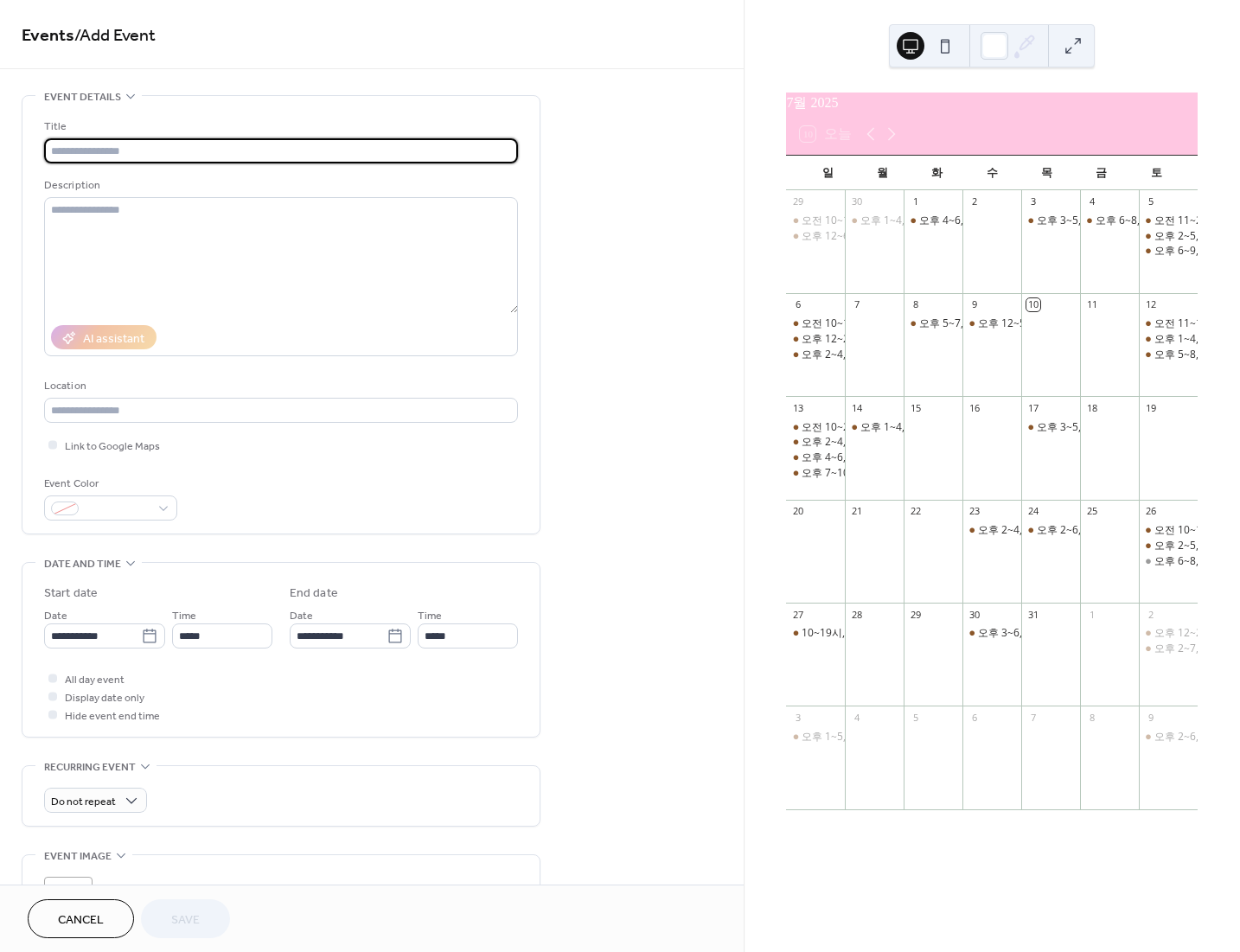 scroll, scrollTop: 0, scrollLeft: 0, axis: both 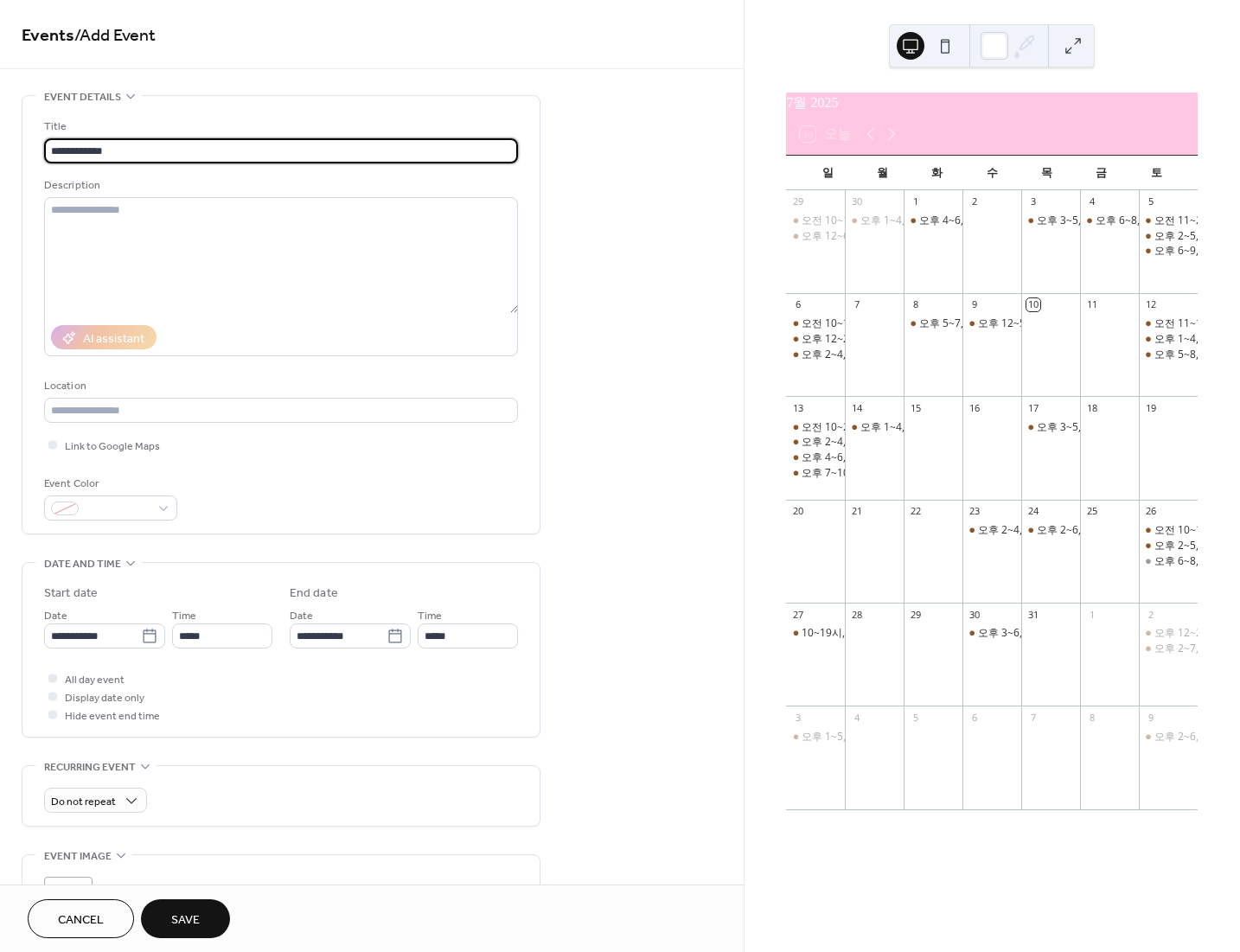 type on "**********" 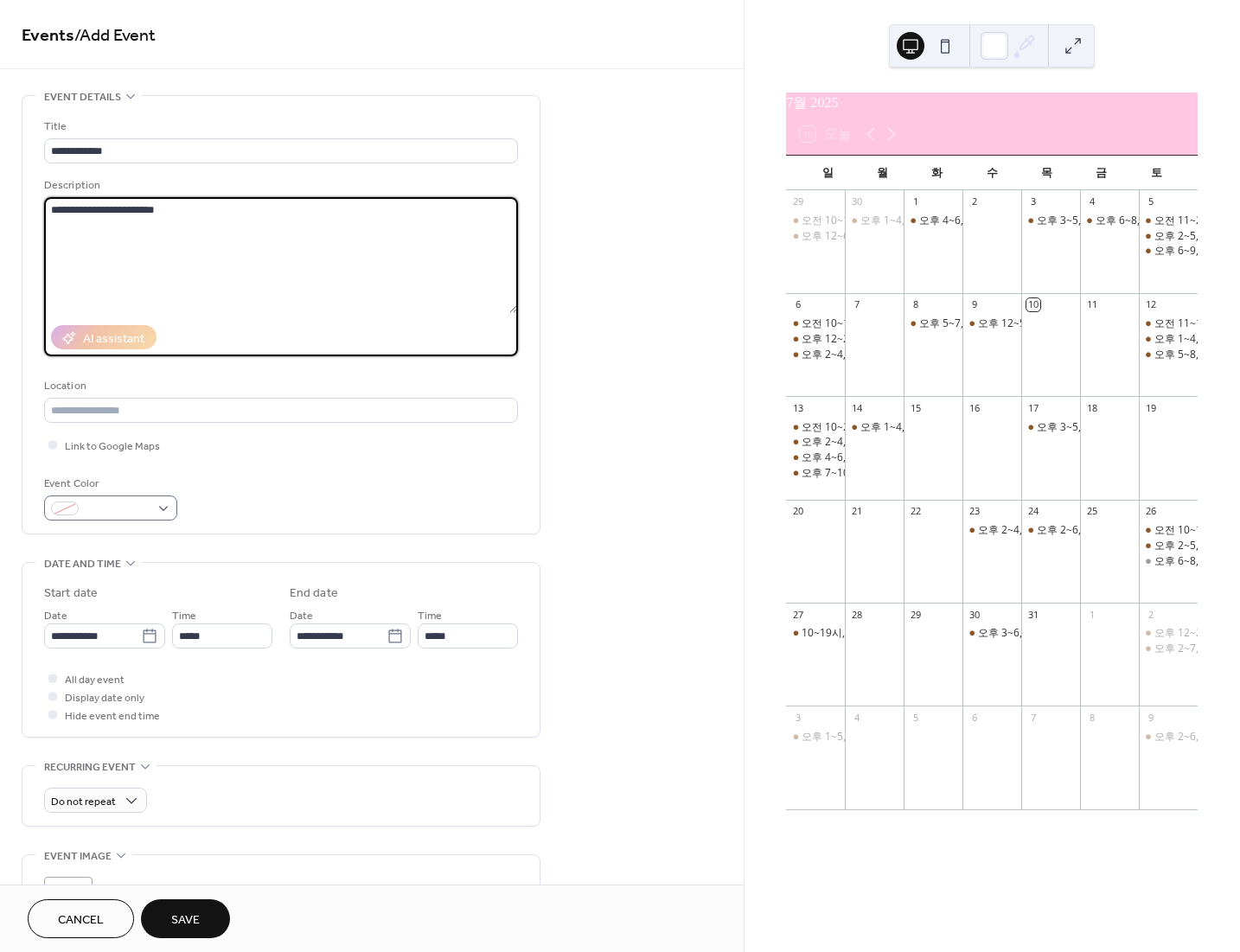 type on "**********" 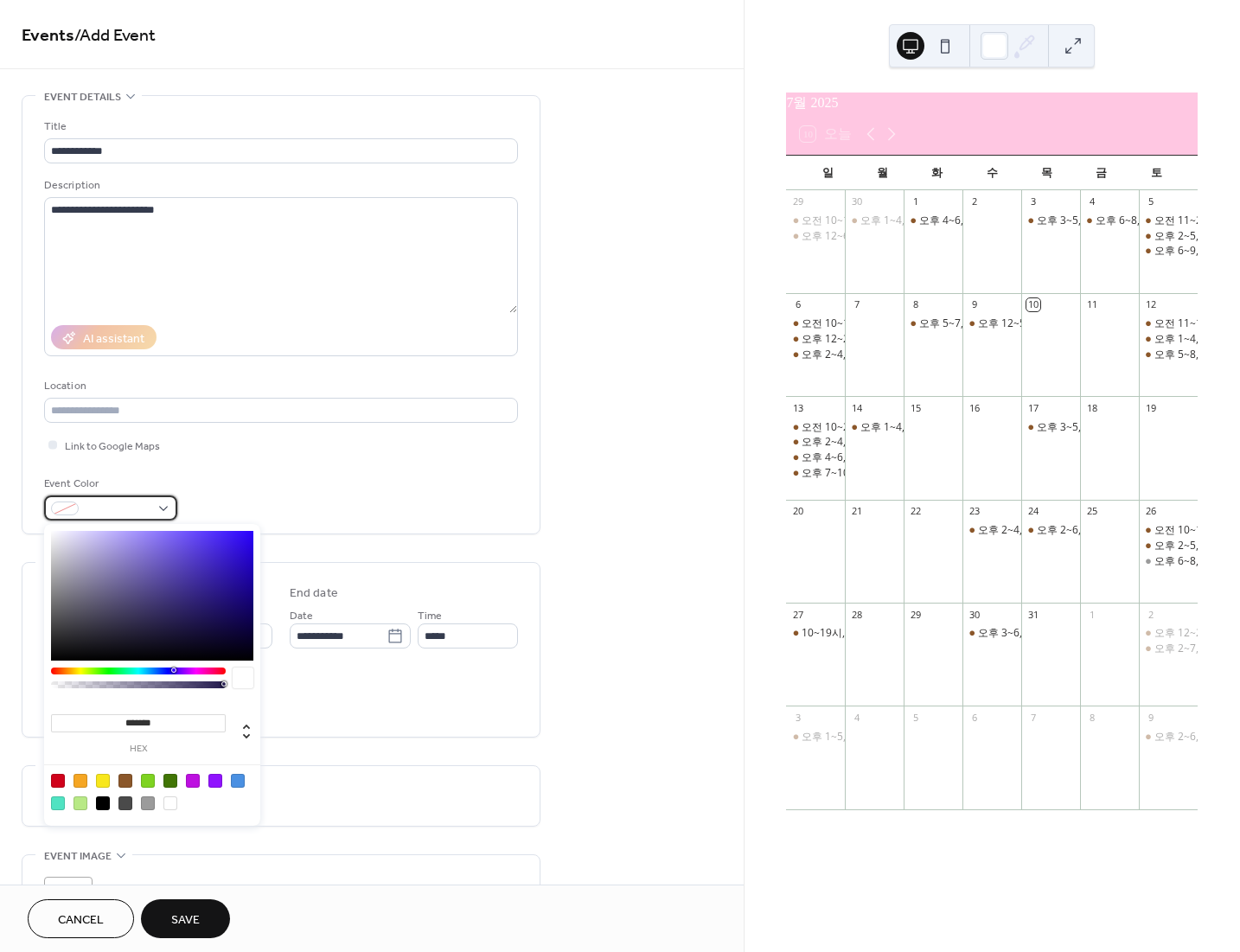 click at bounding box center (111, 508) 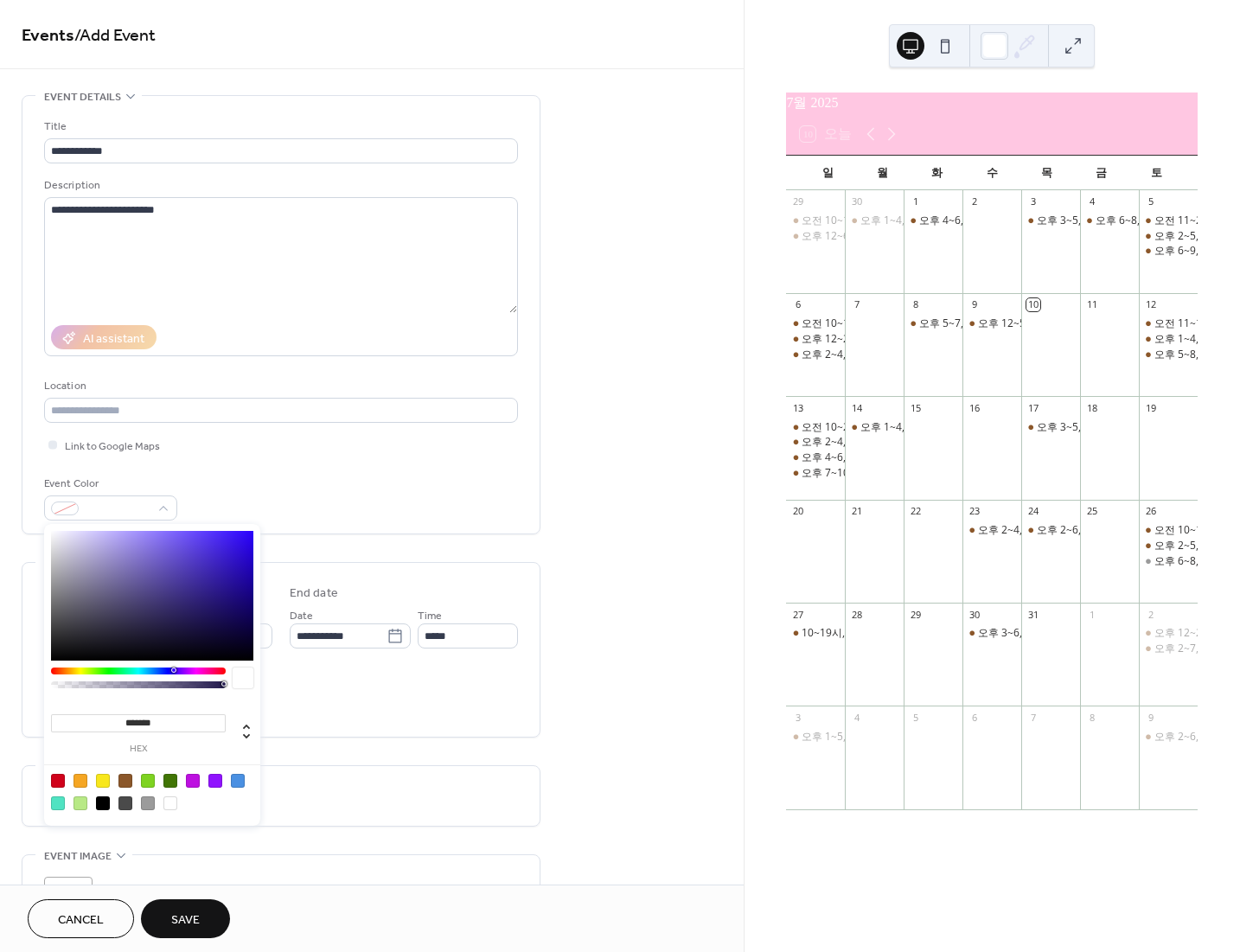 click at bounding box center (125, 781) 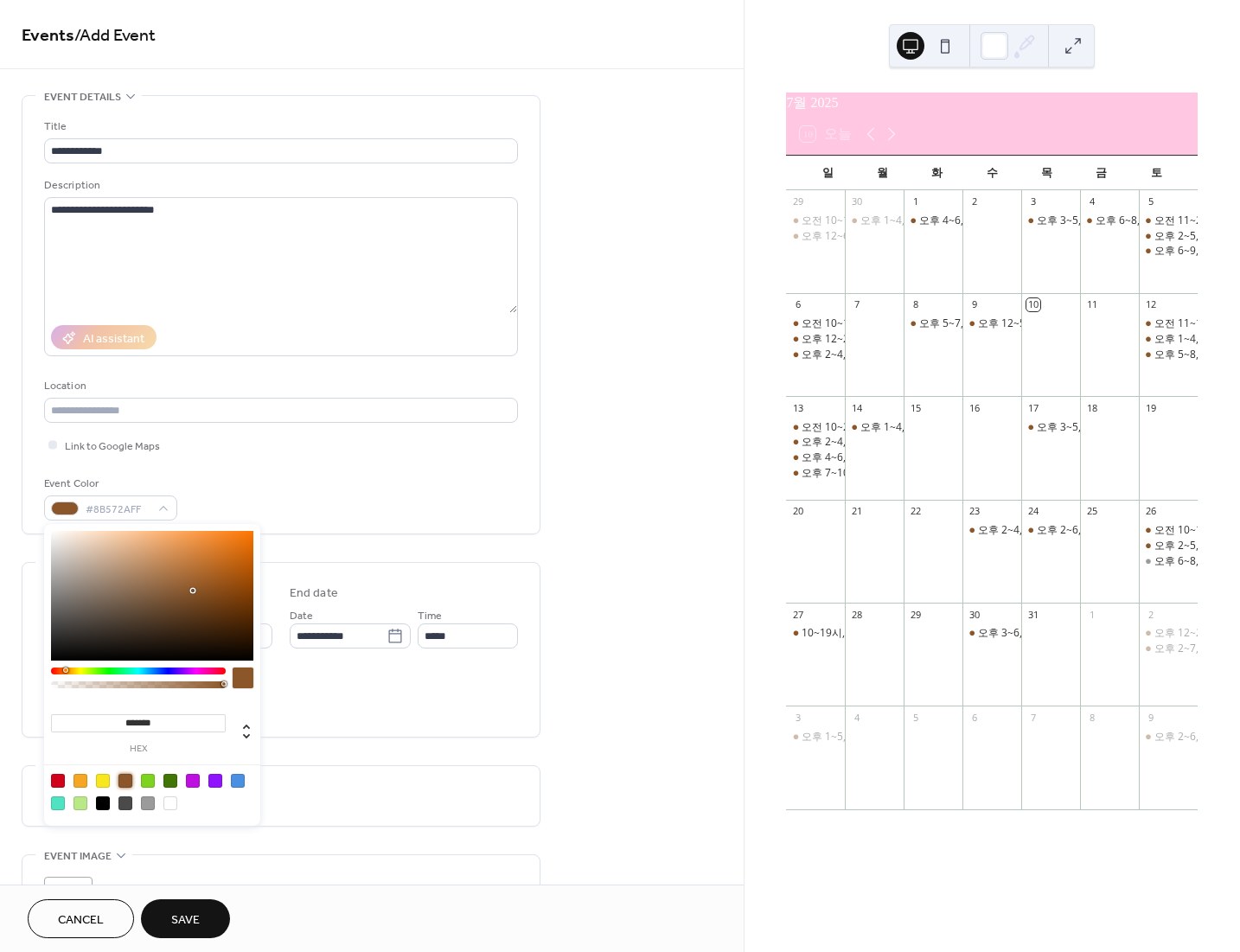 click at bounding box center [148, 803] 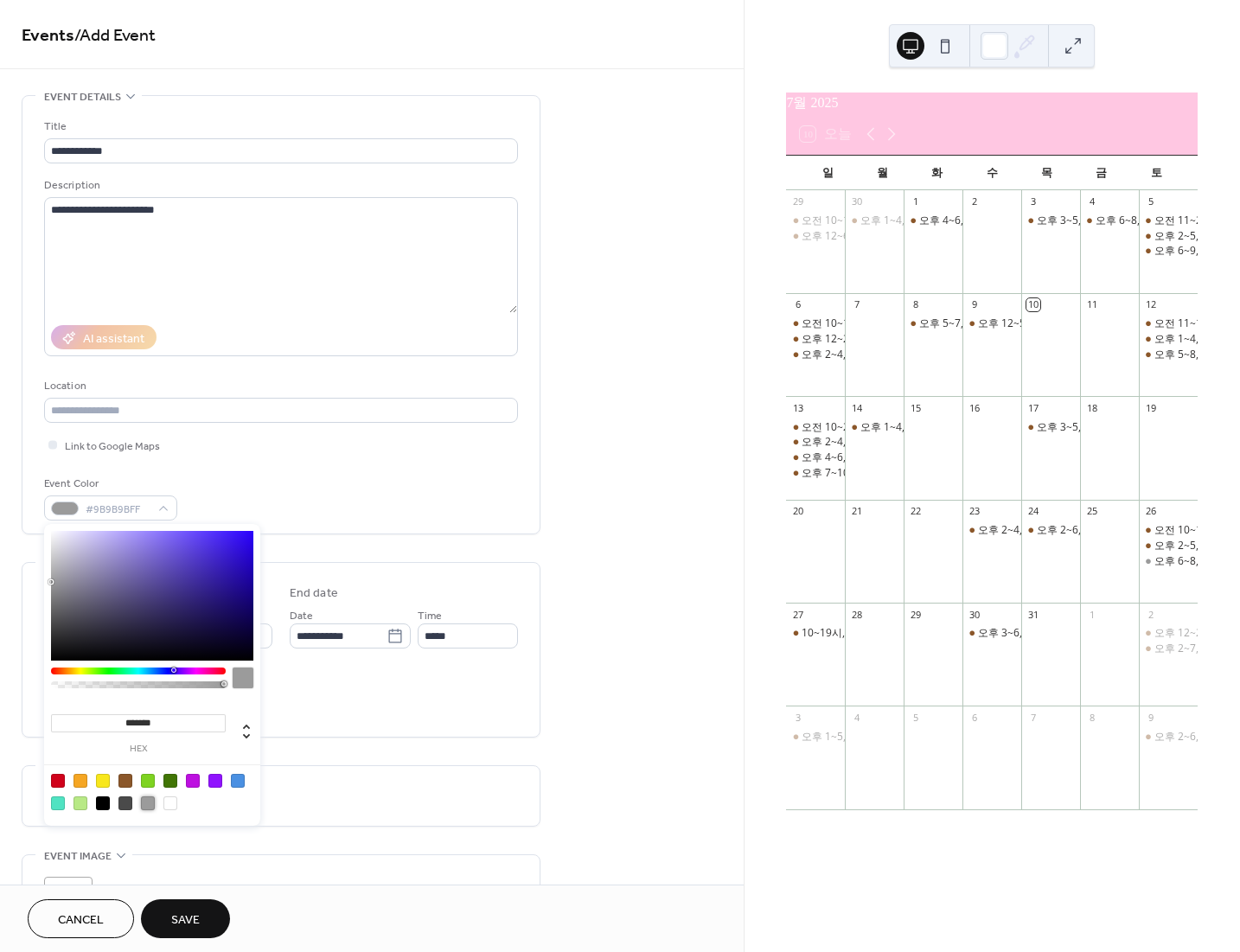 click on "All day event Display date only Hide event end time" at bounding box center [281, 696] 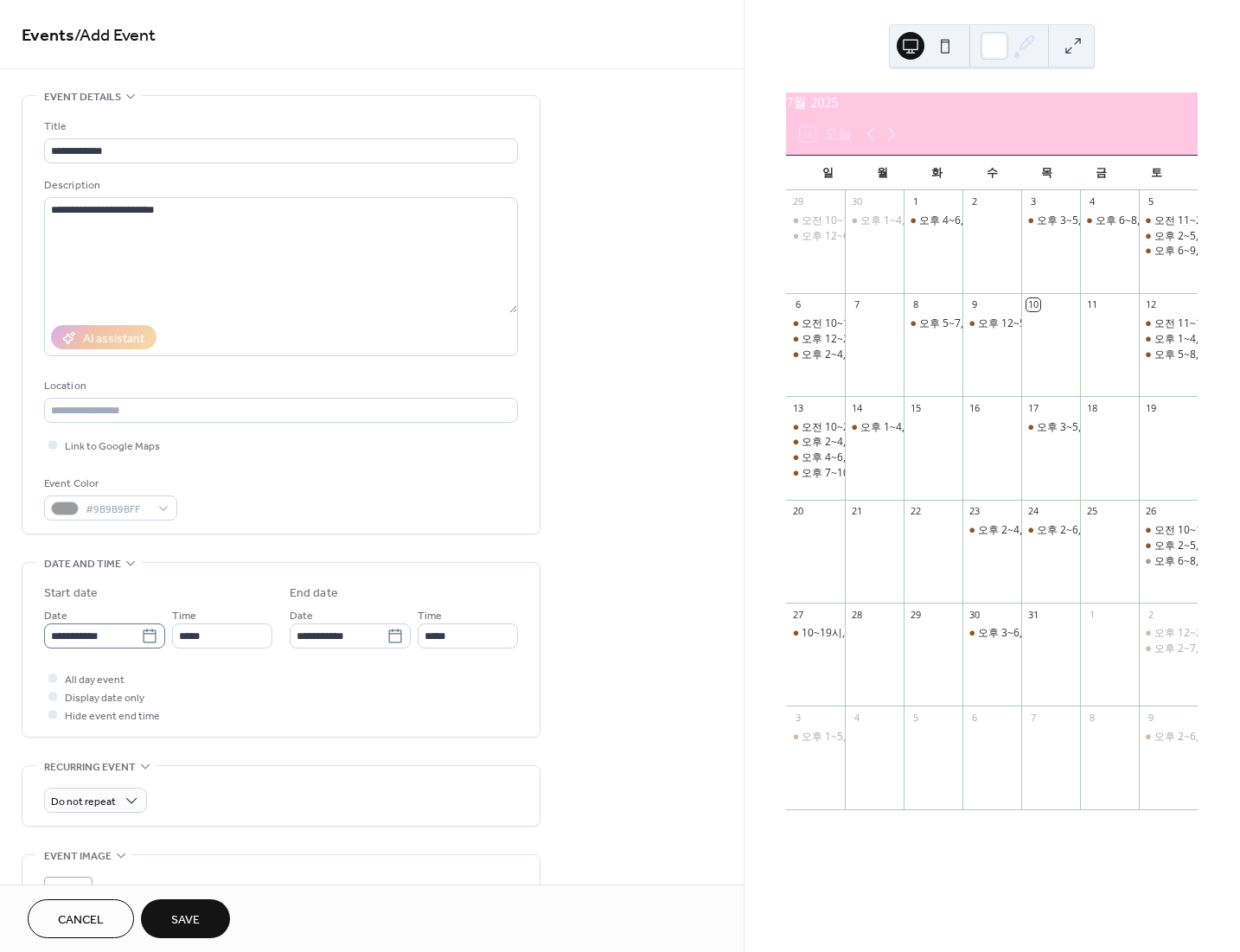 click 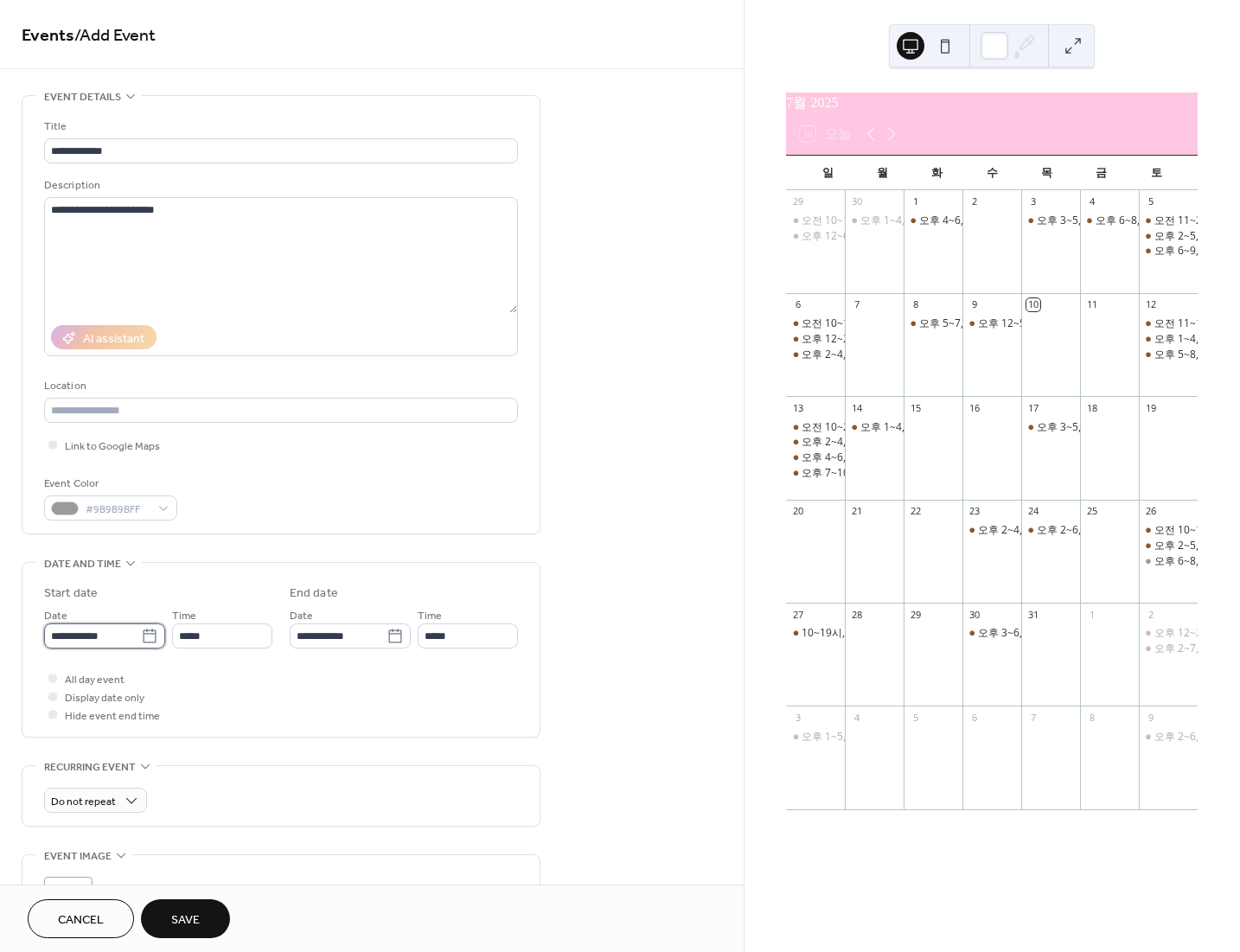 click on "**********" at bounding box center [93, 636] 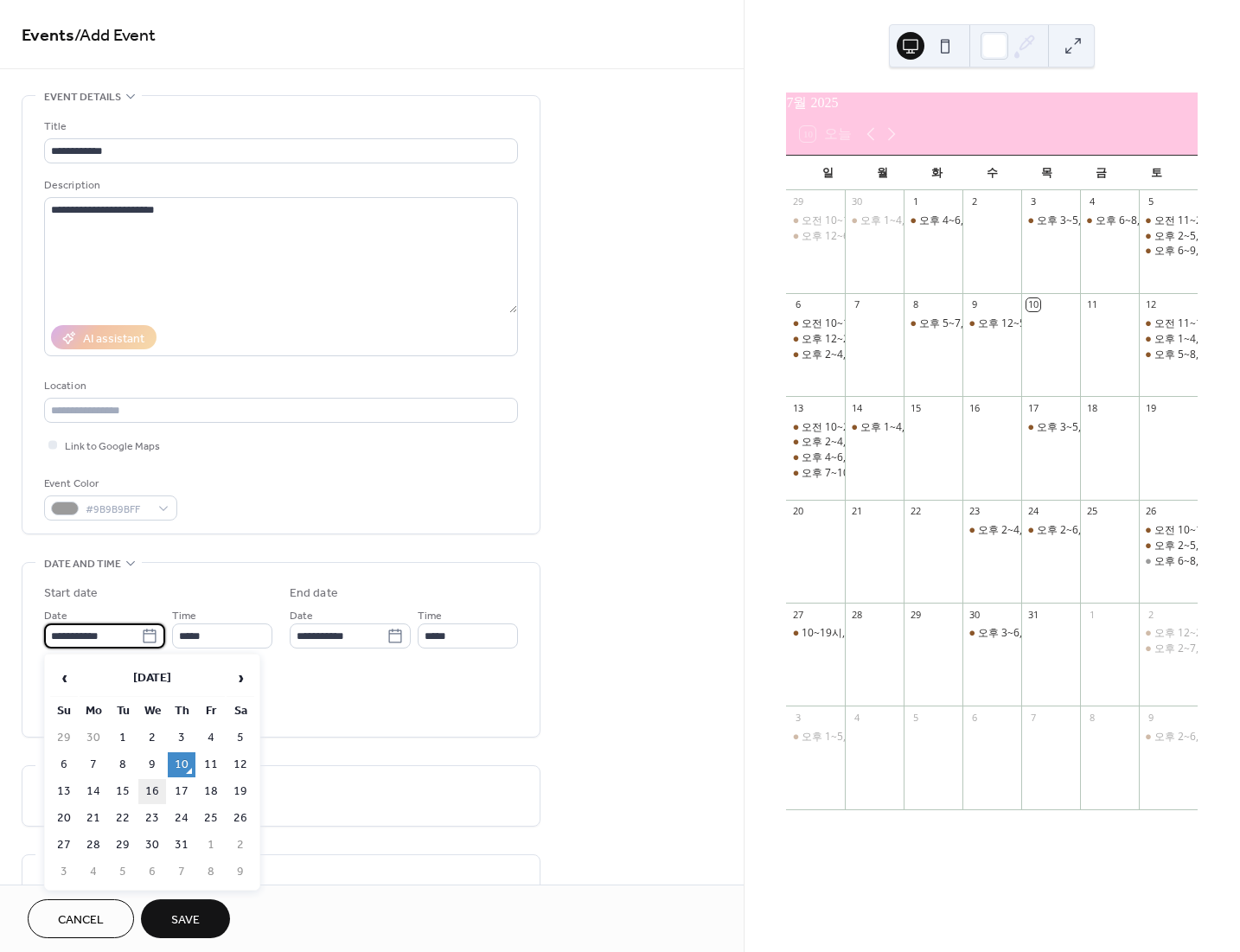 click on "16" at bounding box center (152, 791) 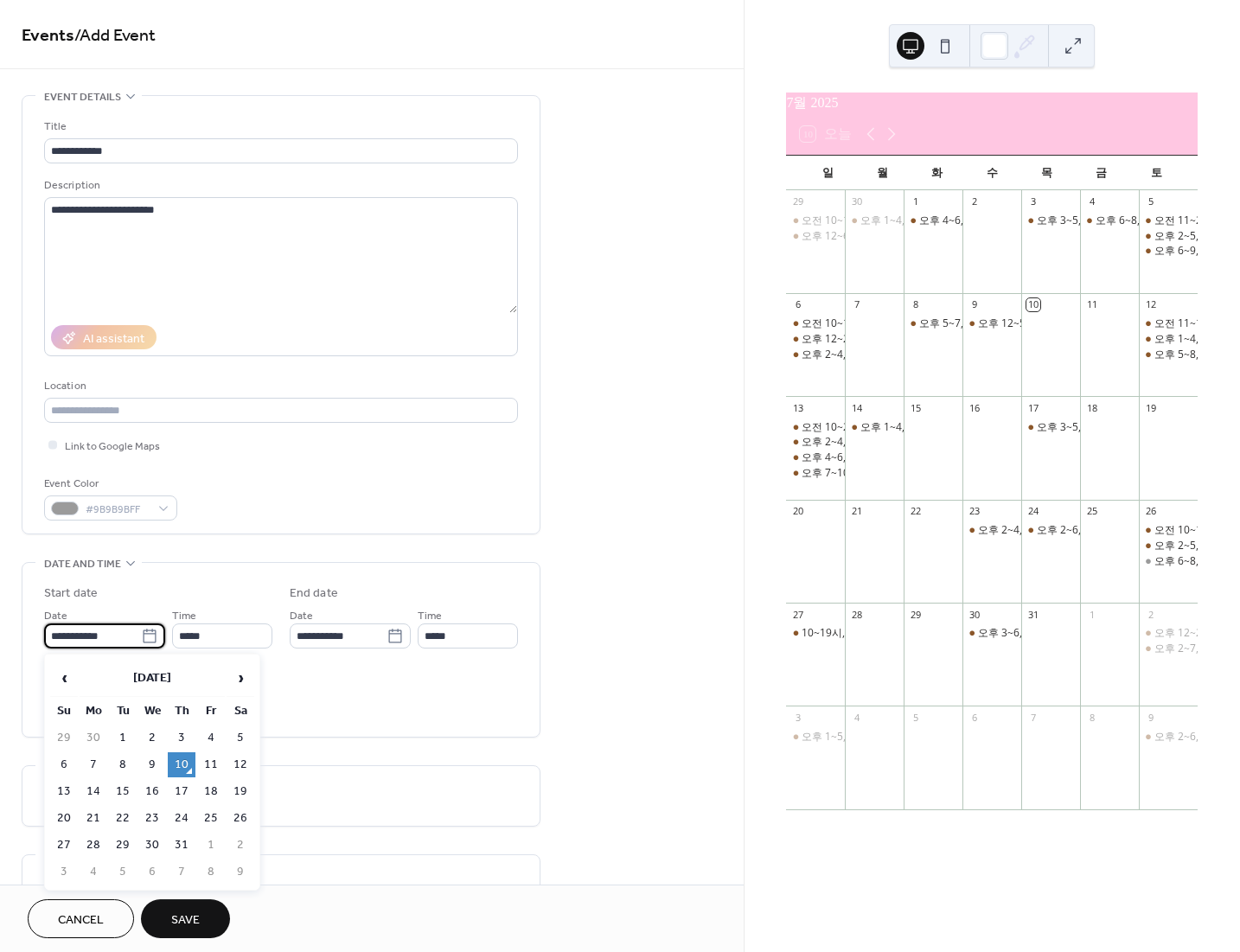 type on "**********" 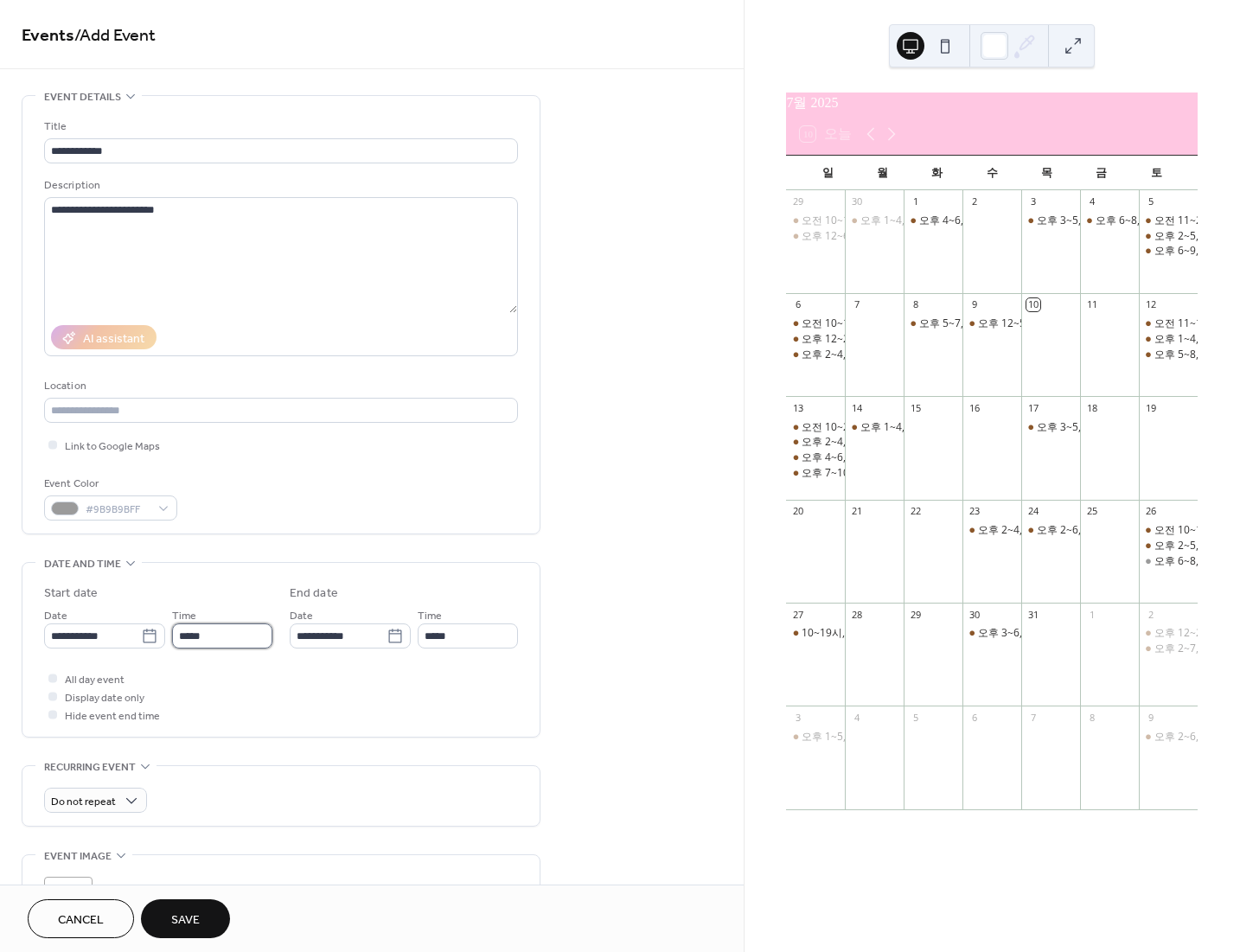 click on "*****" at bounding box center (222, 636) 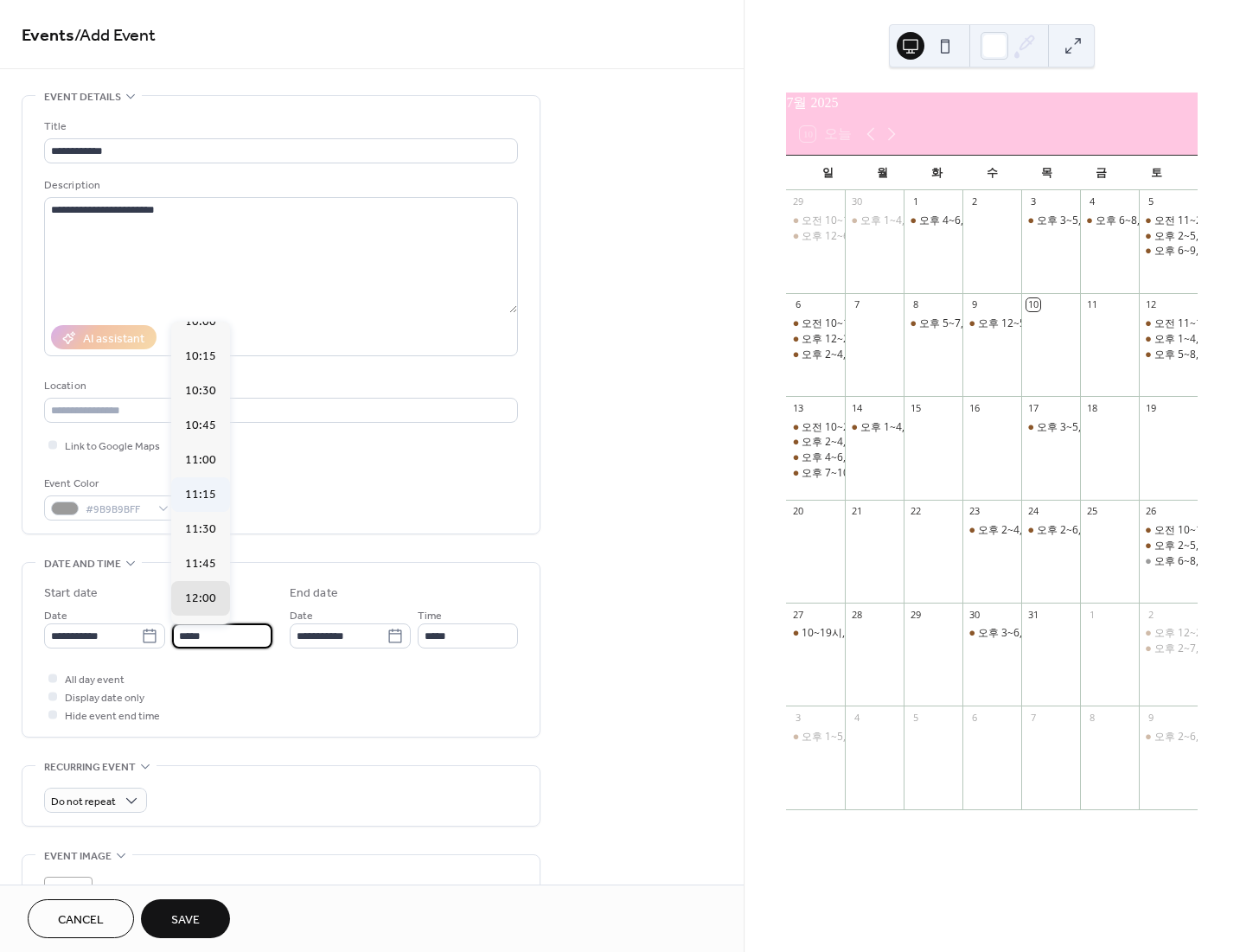scroll, scrollTop: 1356, scrollLeft: 0, axis: vertical 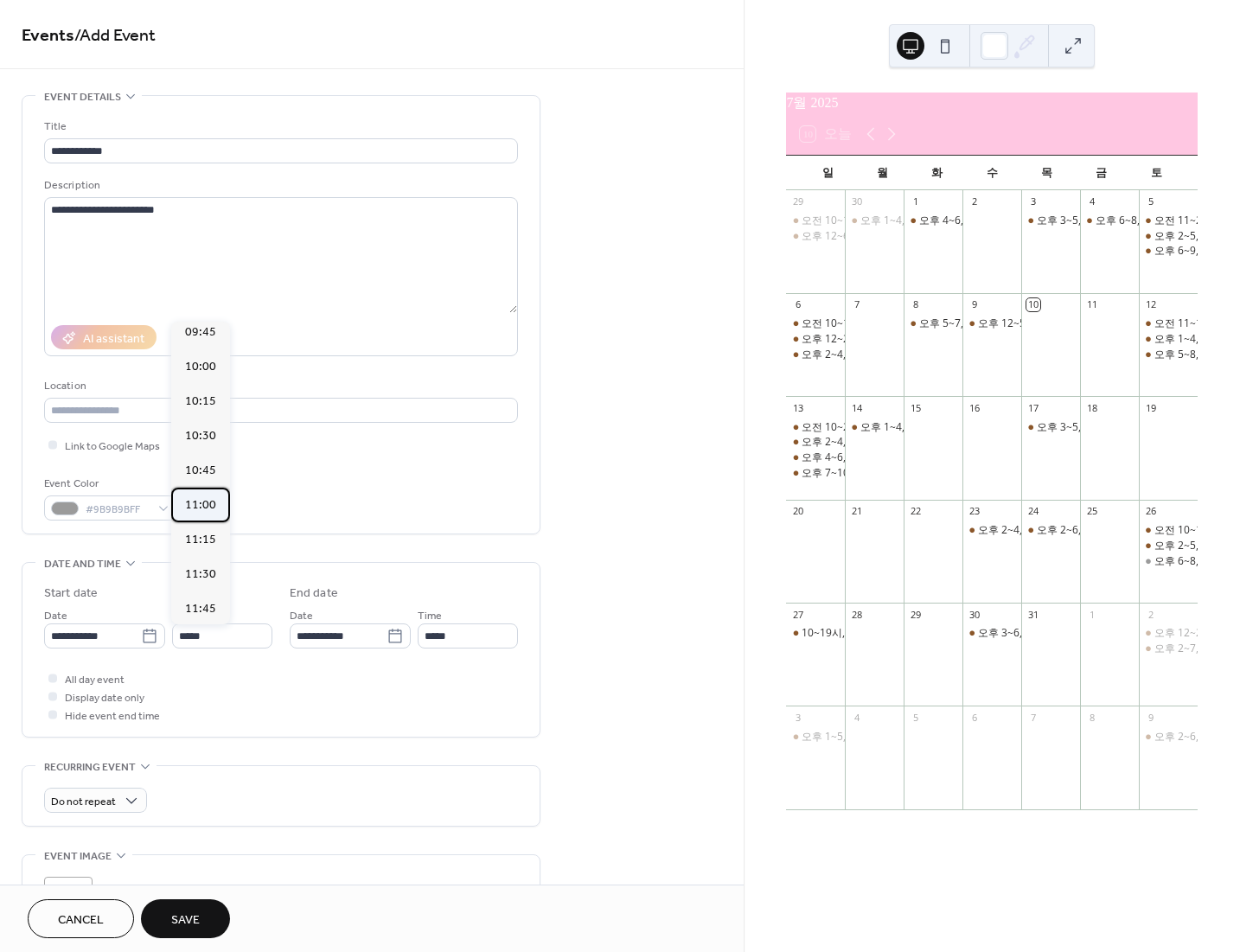 click on "11:00" at bounding box center [201, 505] 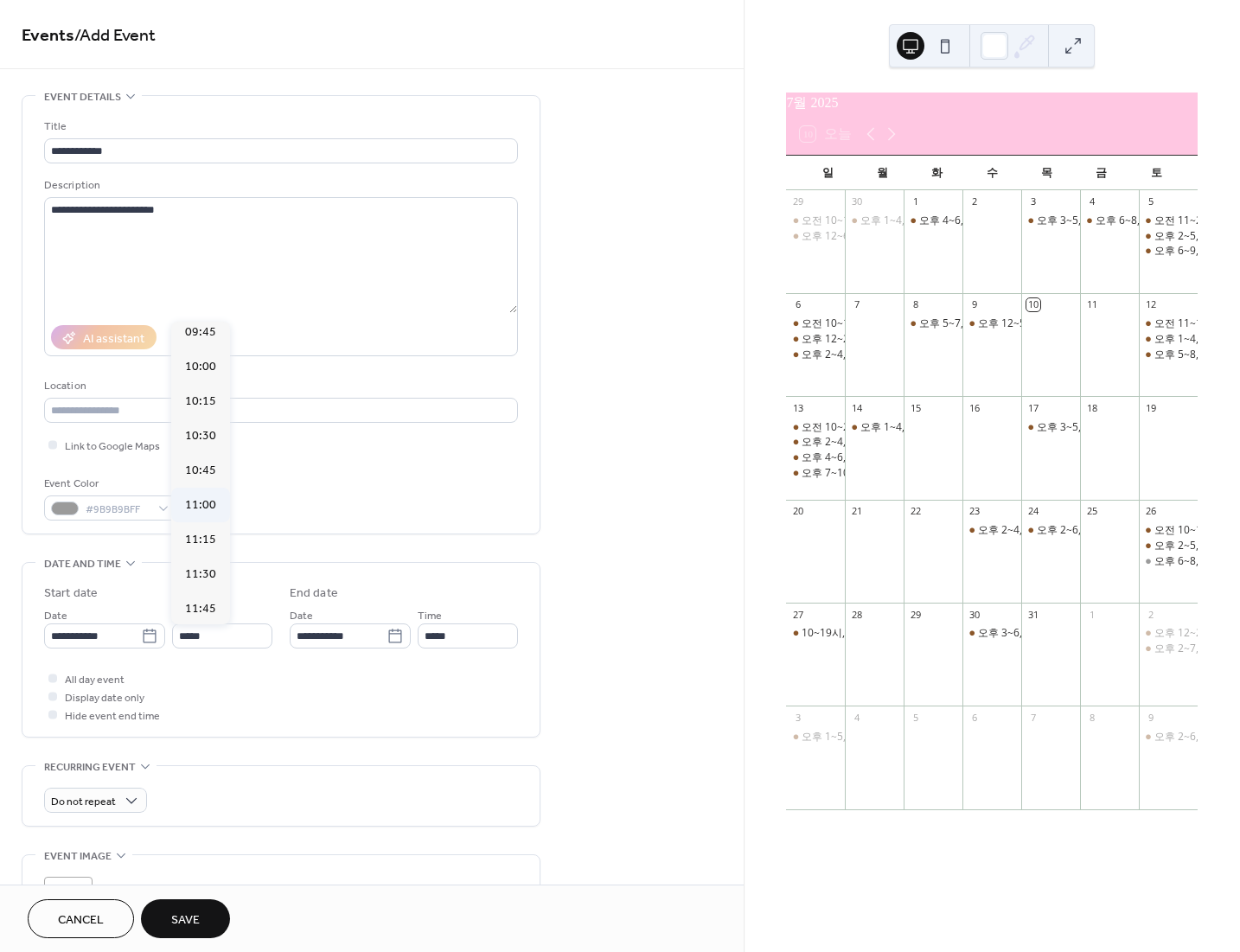 type on "*****" 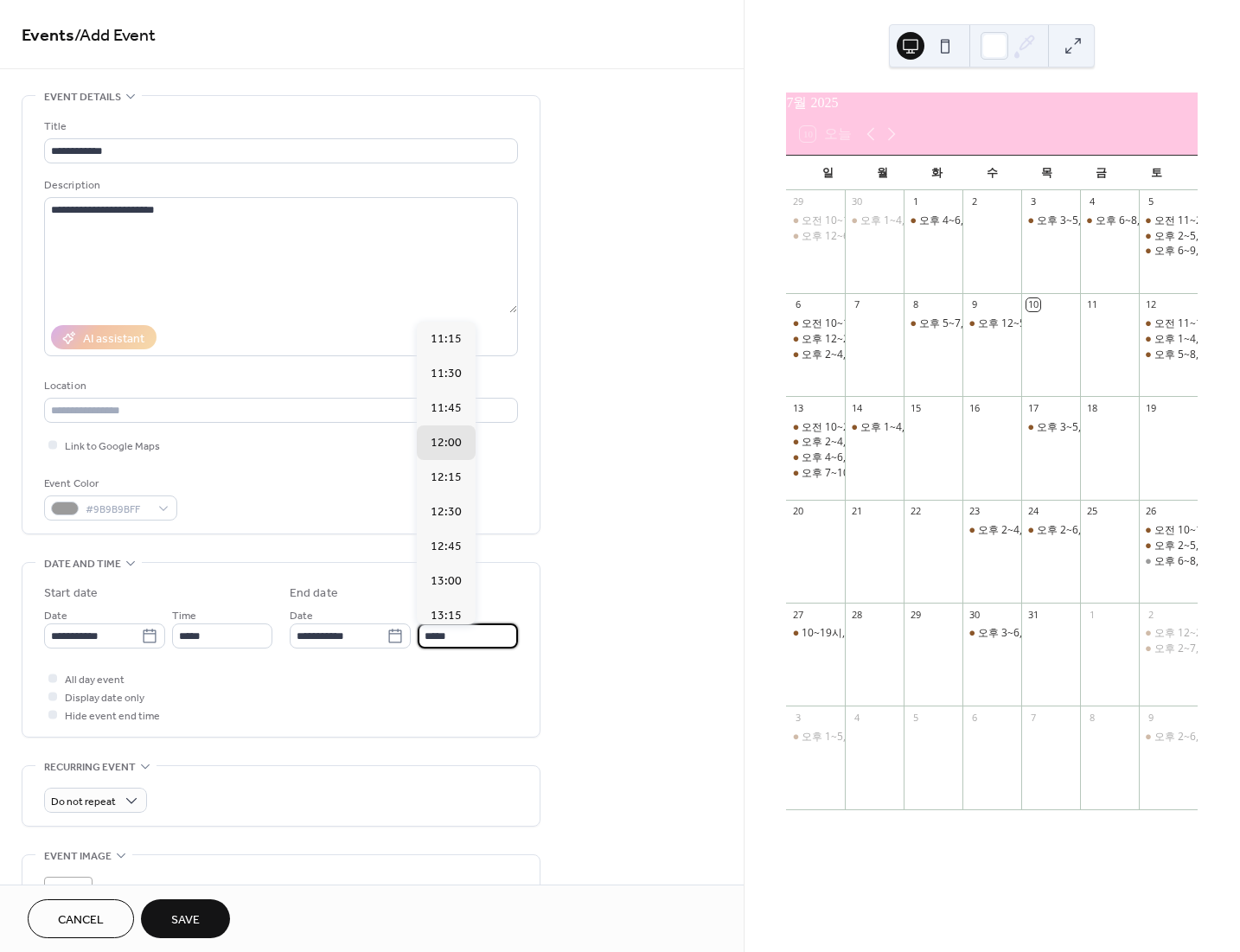 click on "*****" at bounding box center [468, 636] 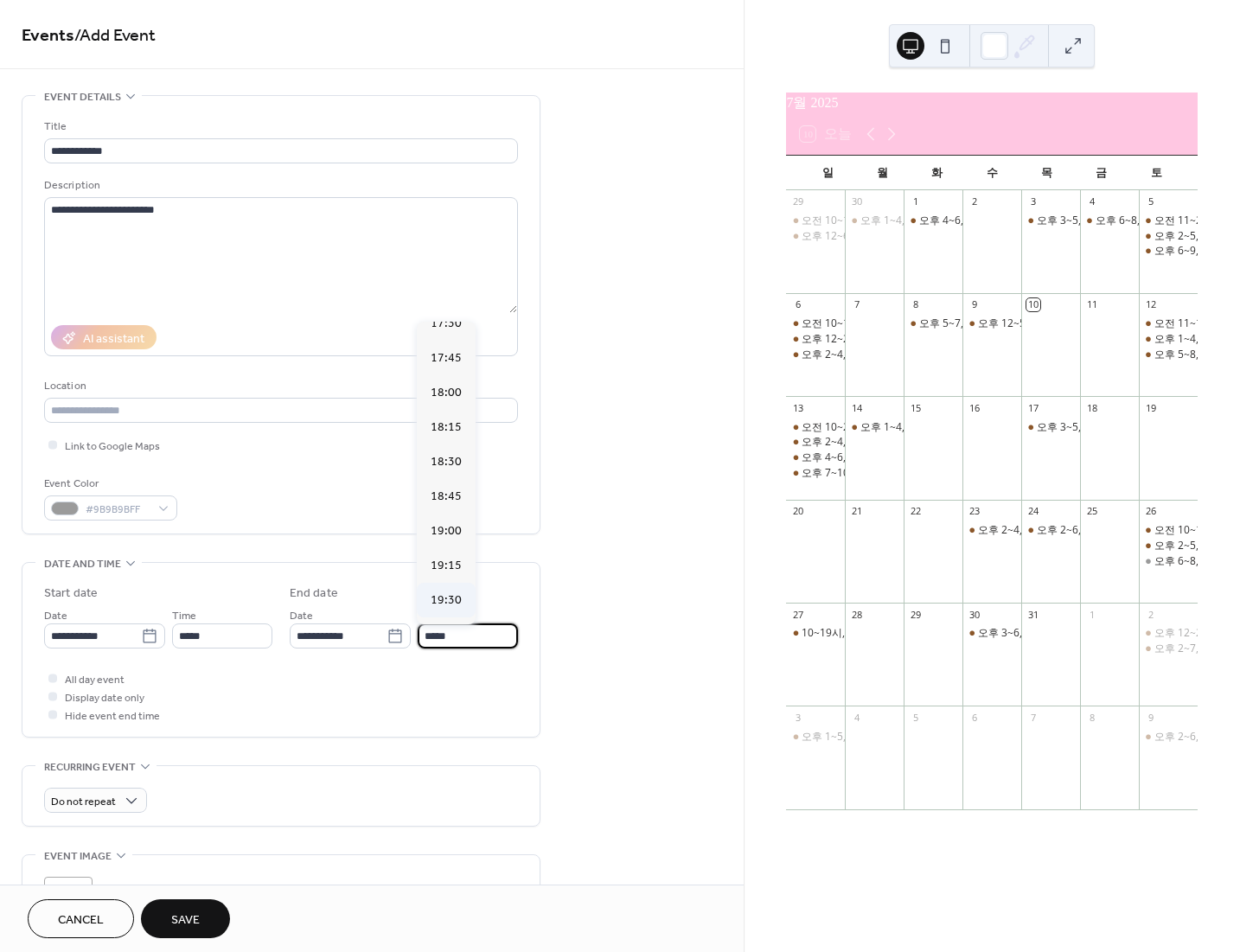 scroll, scrollTop: 807, scrollLeft: 0, axis: vertical 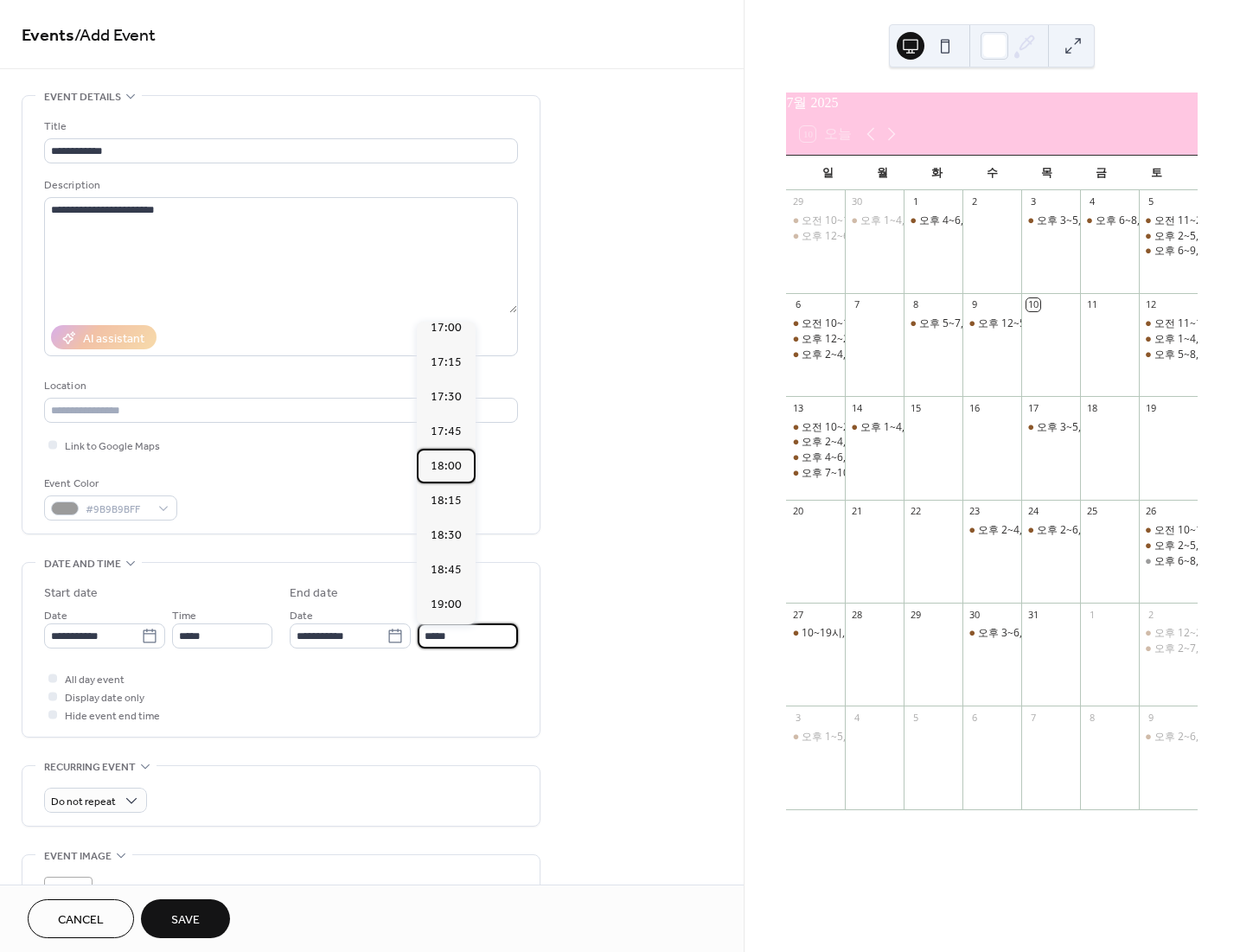 click on "18:00" at bounding box center (446, 466) 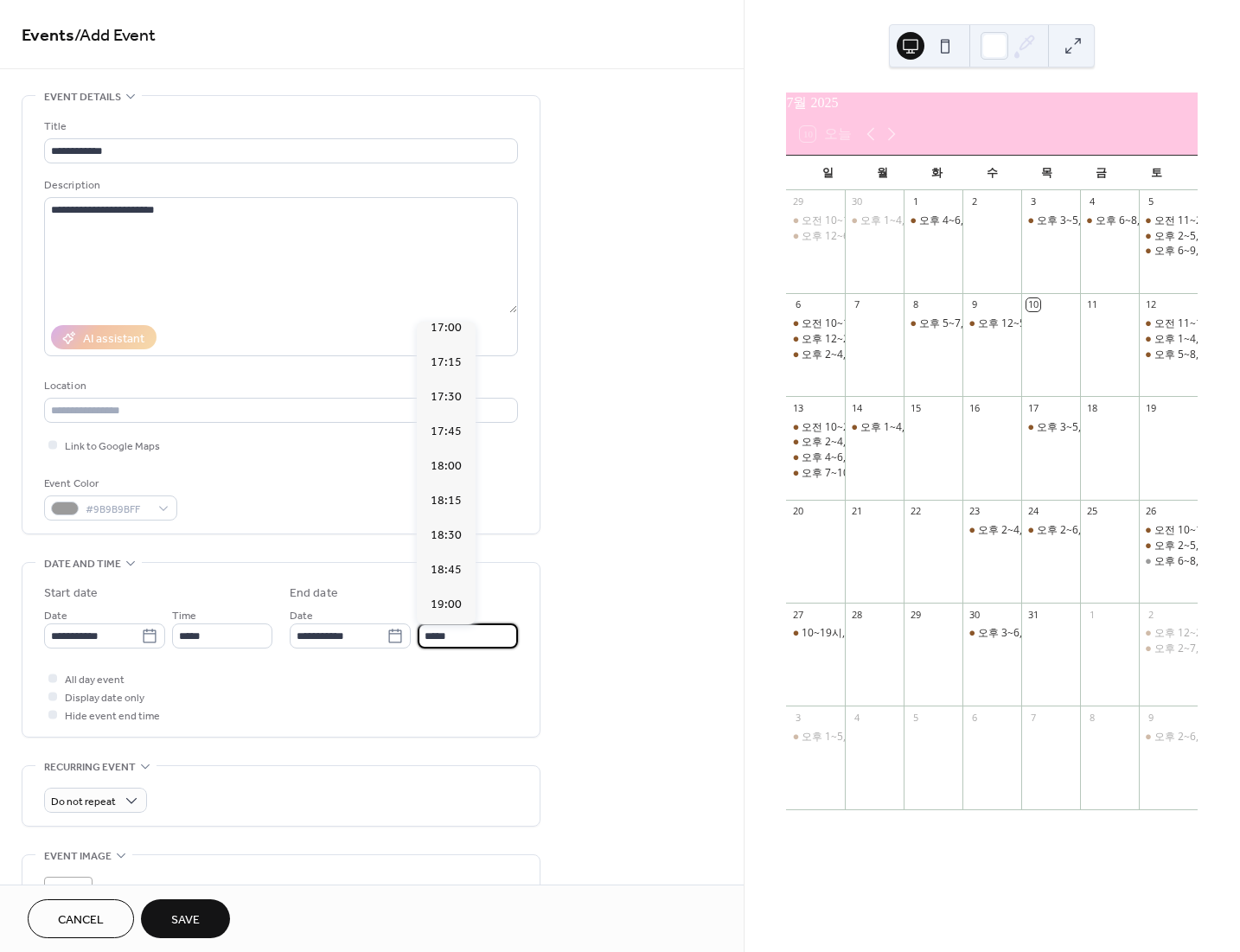 type on "*****" 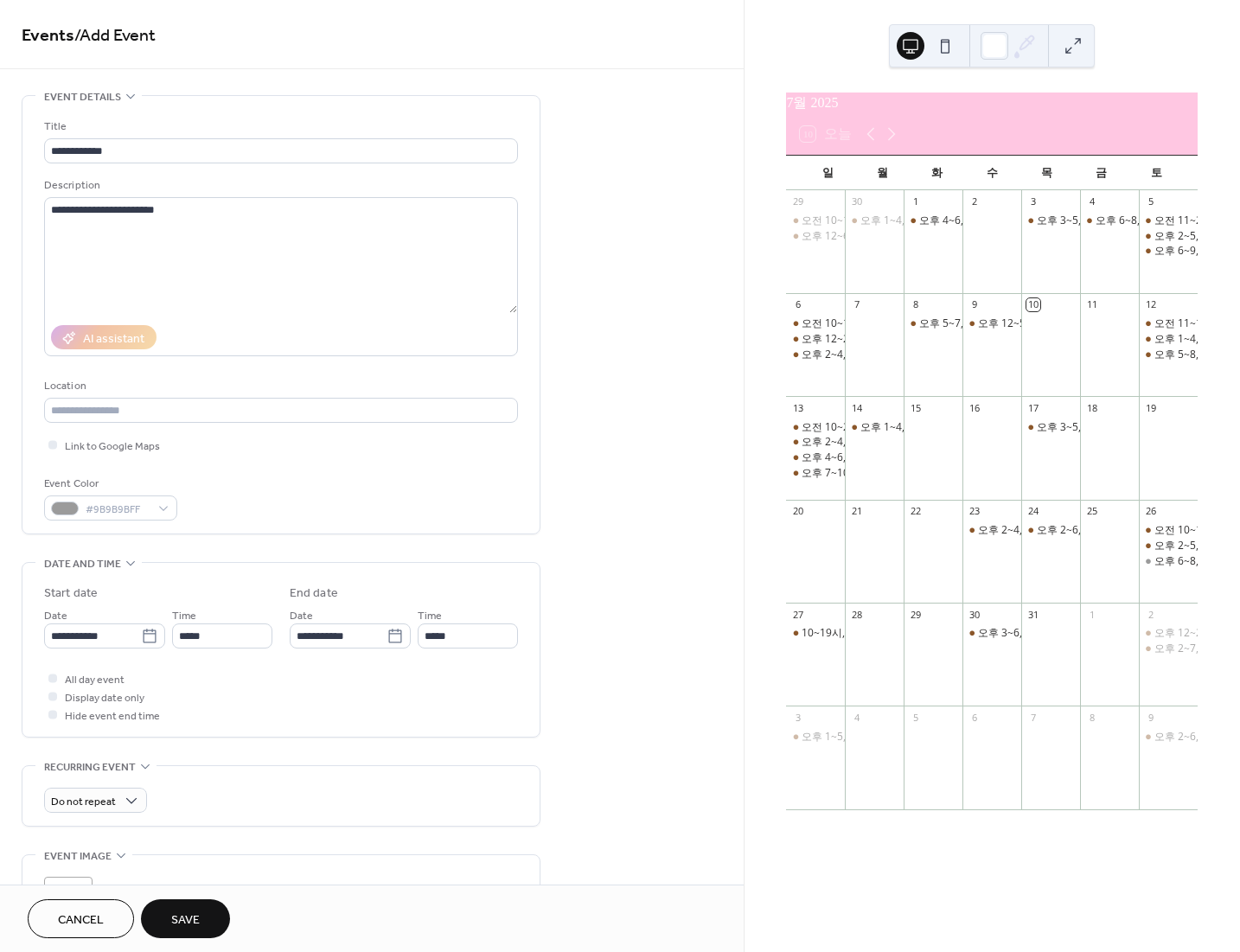 click on "Save" at bounding box center [185, 918] 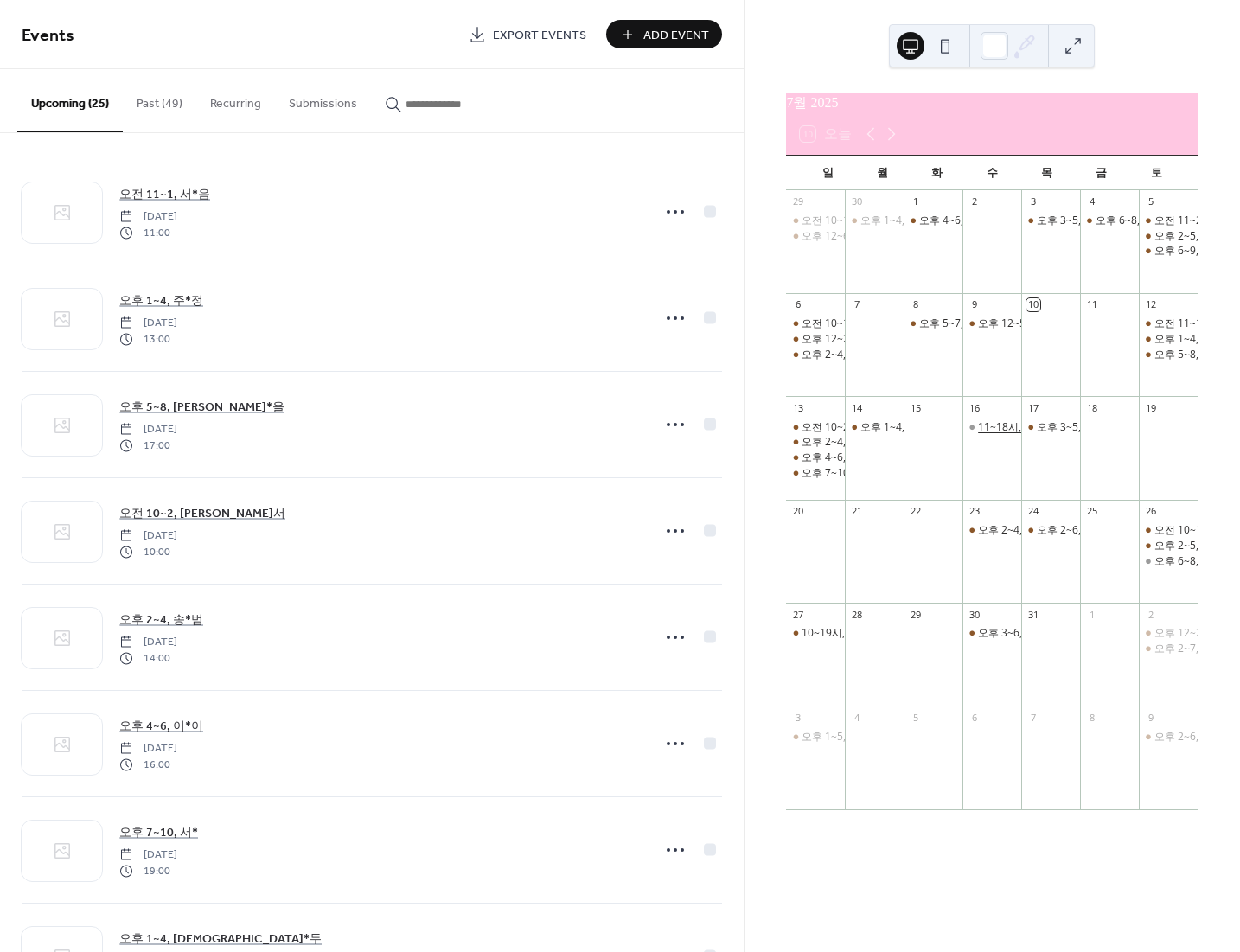 click on "11~18시, 입금대기" at bounding box center (1021, 427) 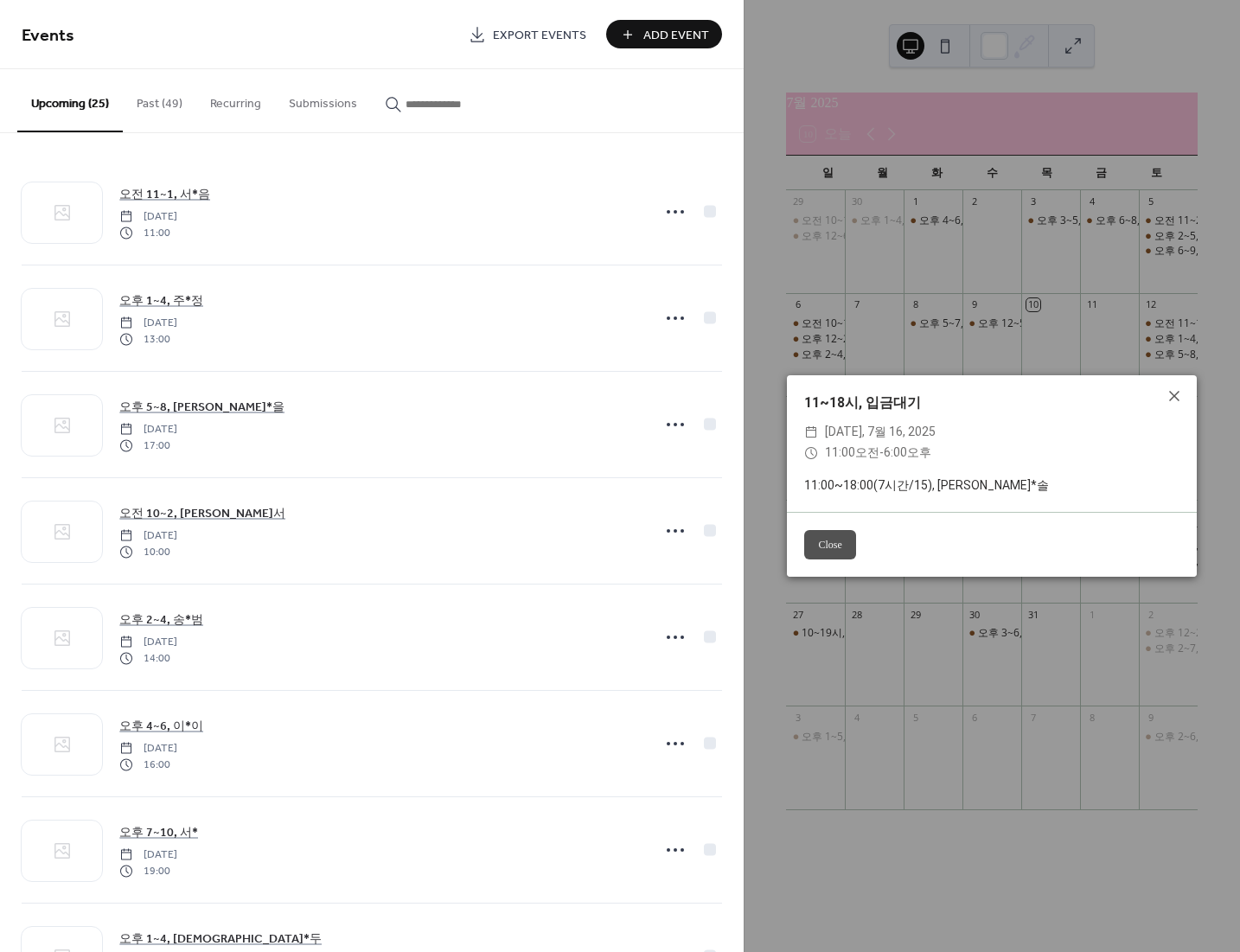 click on "Close" at bounding box center [829, 545] 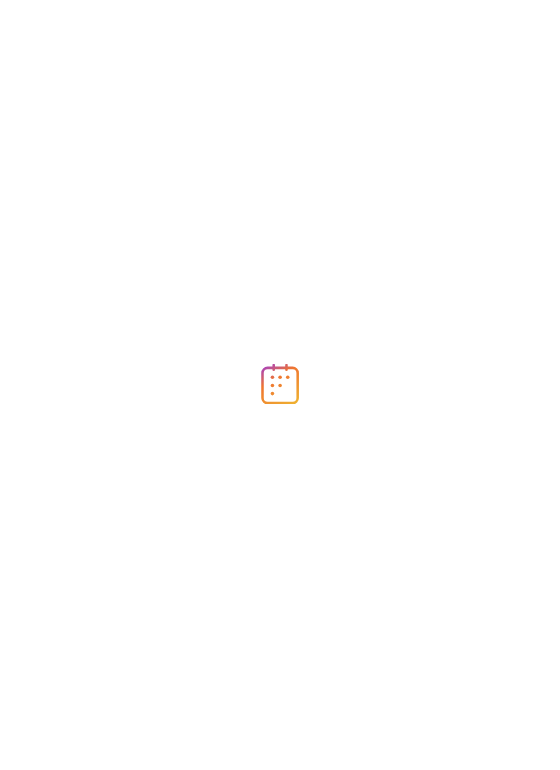 scroll, scrollTop: 0, scrollLeft: 0, axis: both 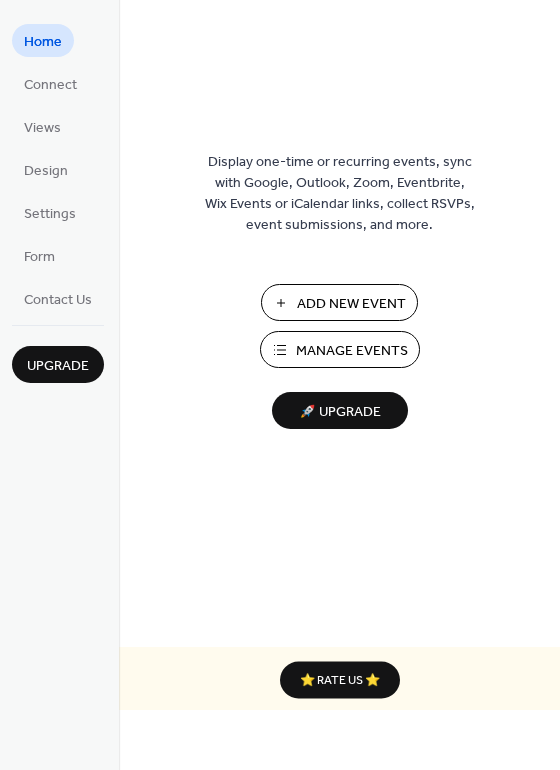 click on "Add New Event Manage Events 🚀 Upgrade" at bounding box center [340, 356] 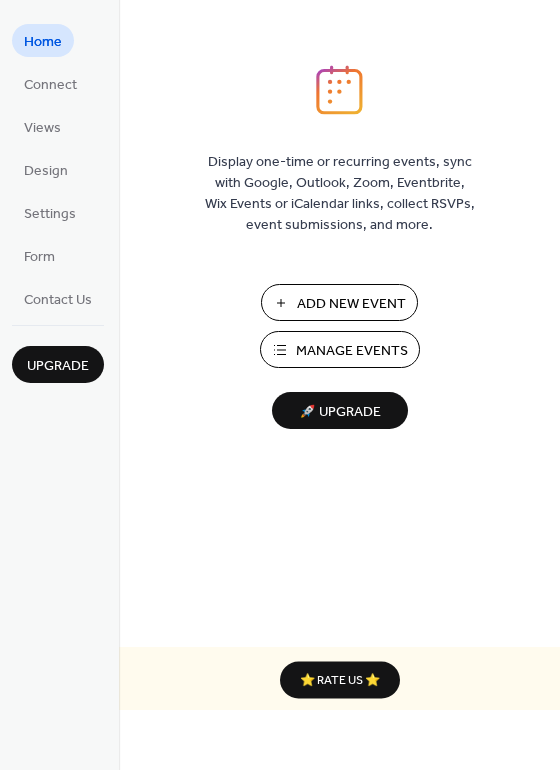 click on "Manage Events" at bounding box center [352, 351] 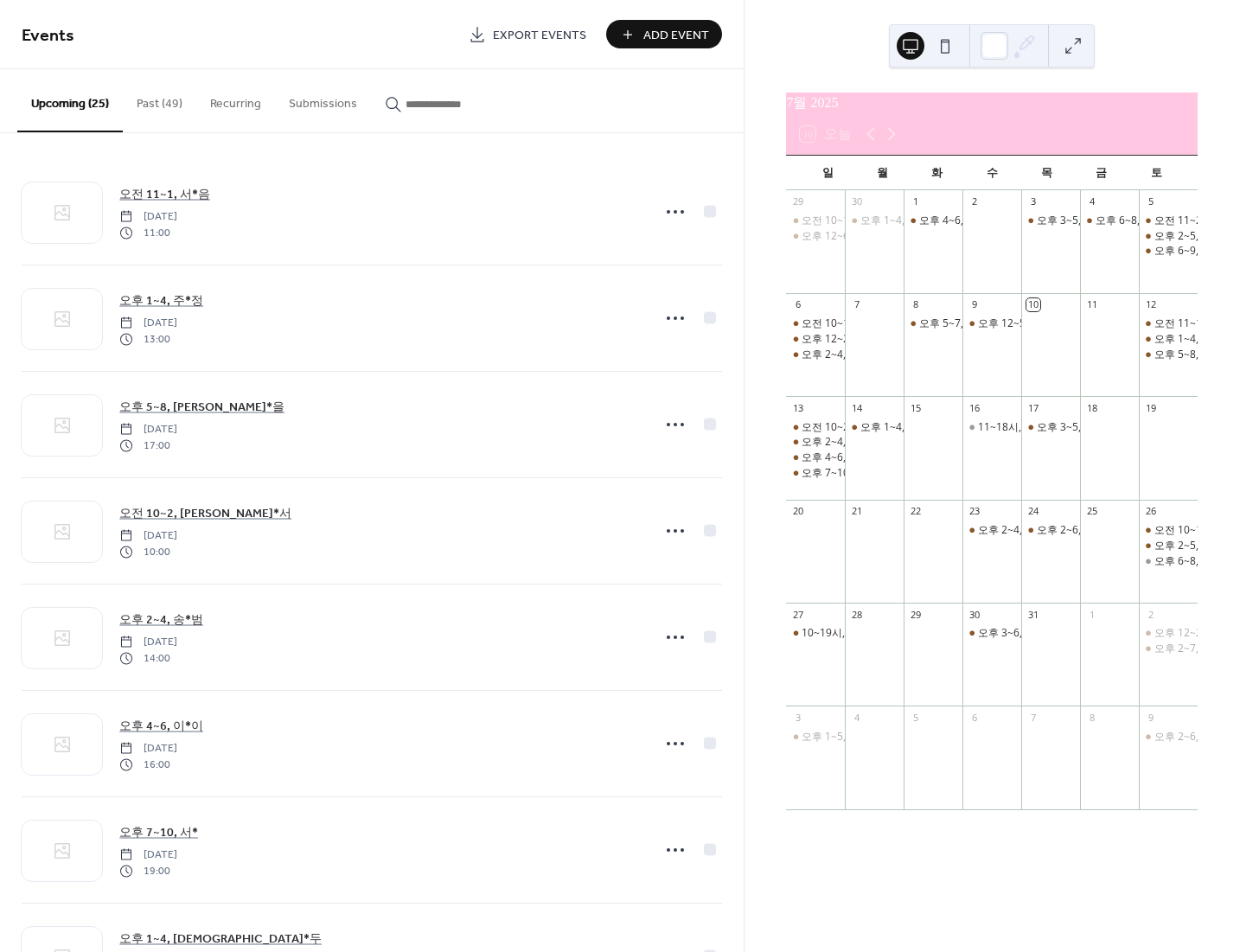 scroll, scrollTop: 0, scrollLeft: 0, axis: both 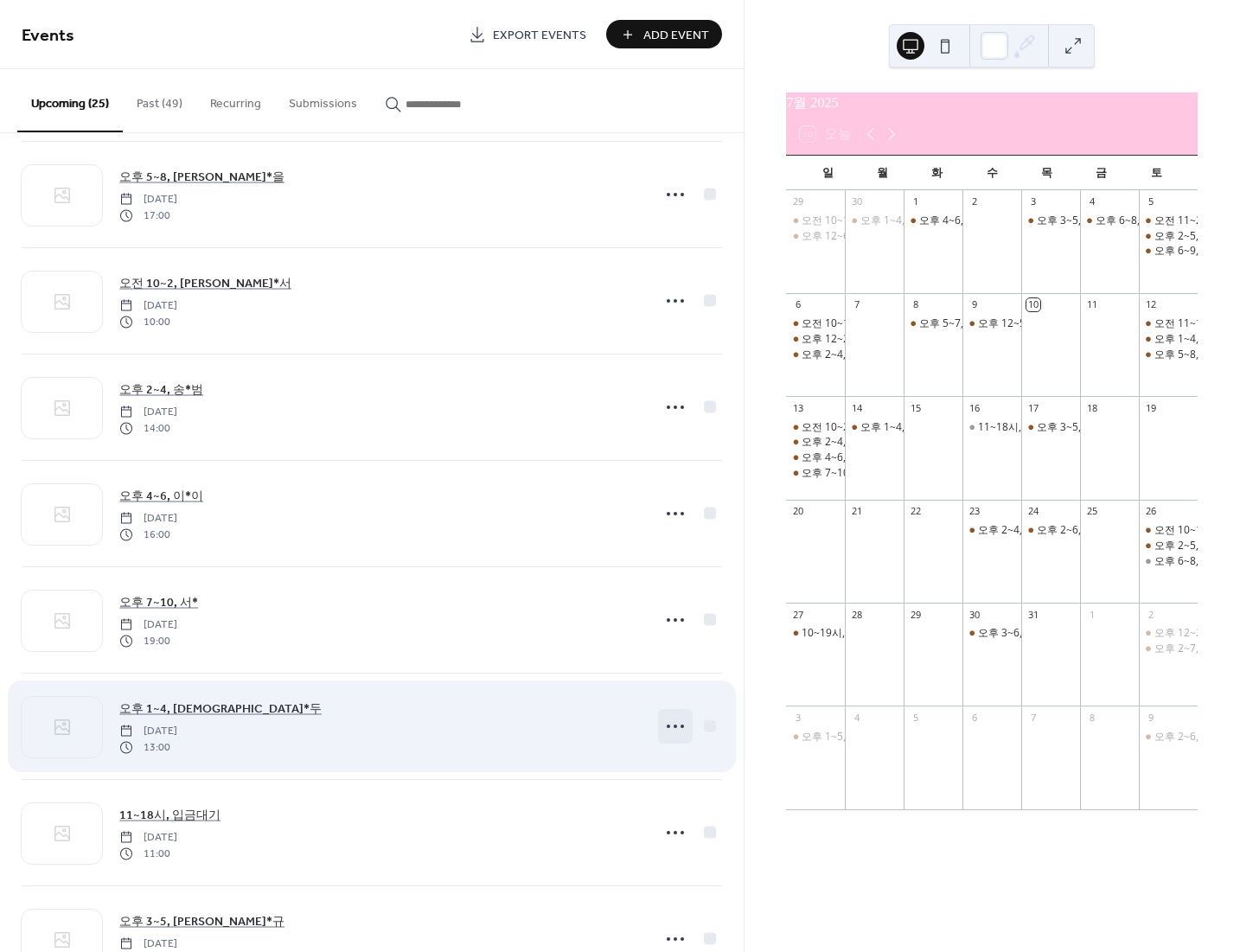 click 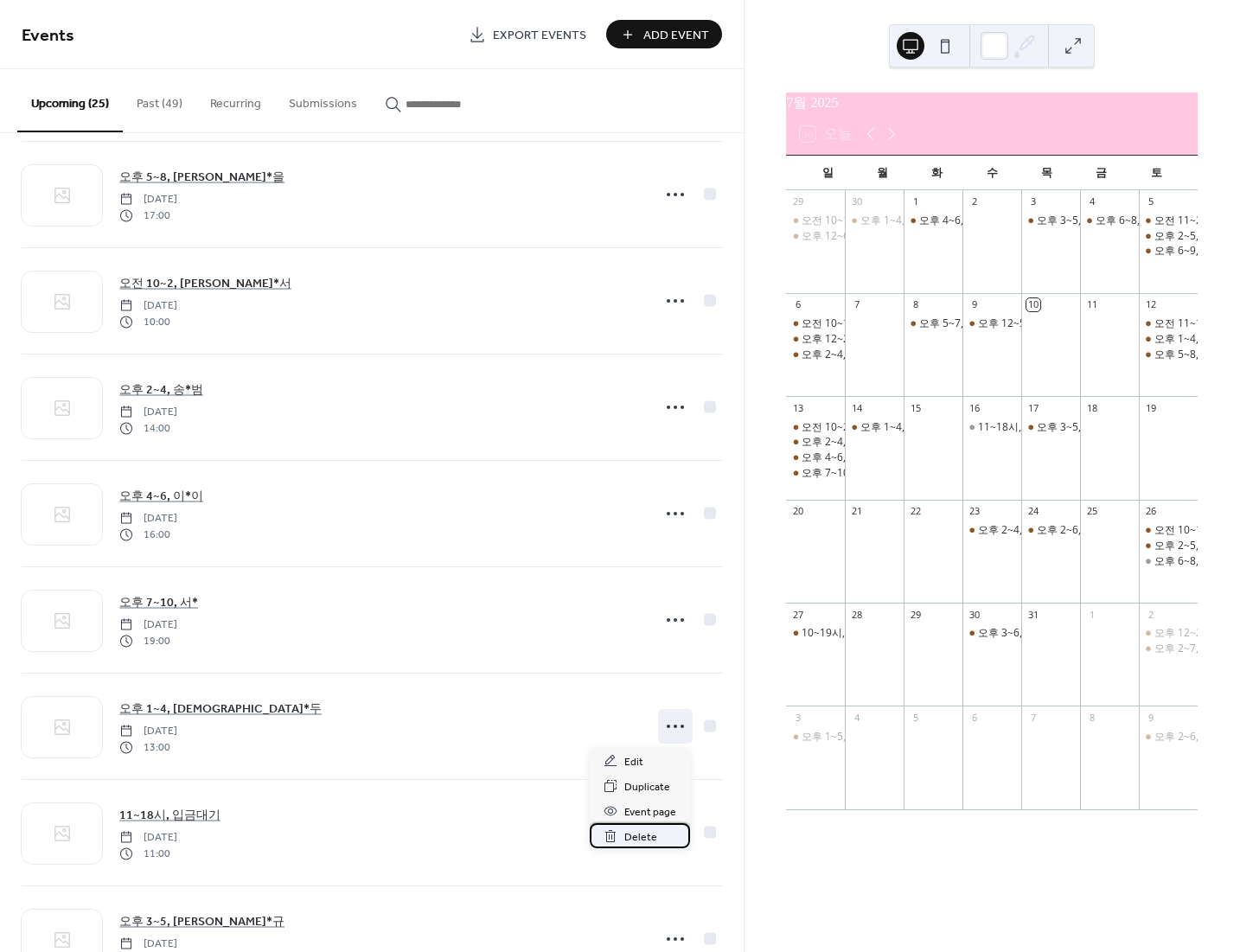 click on "Delete" at bounding box center [640, 835] 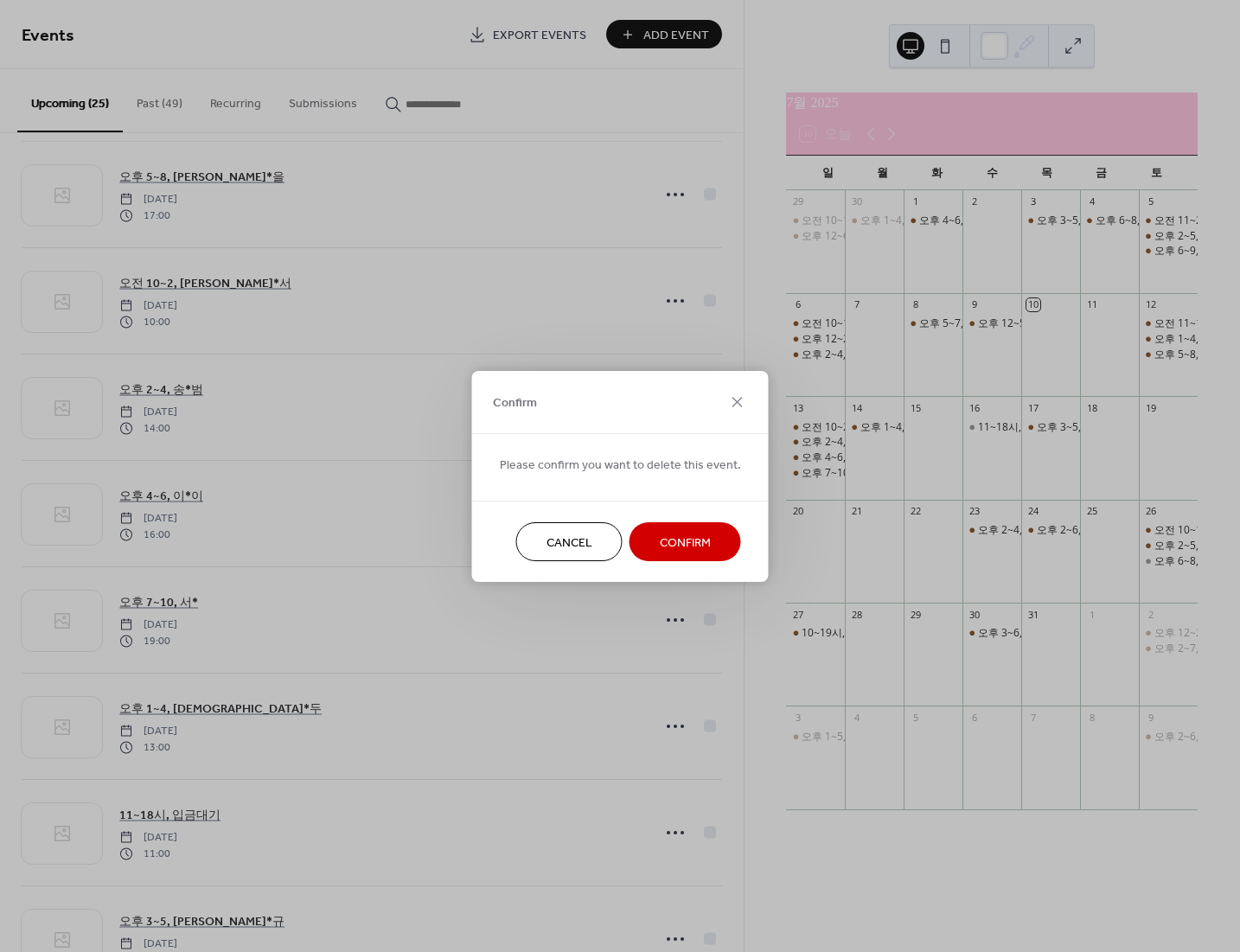 click on "Confirm" at bounding box center [685, 542] 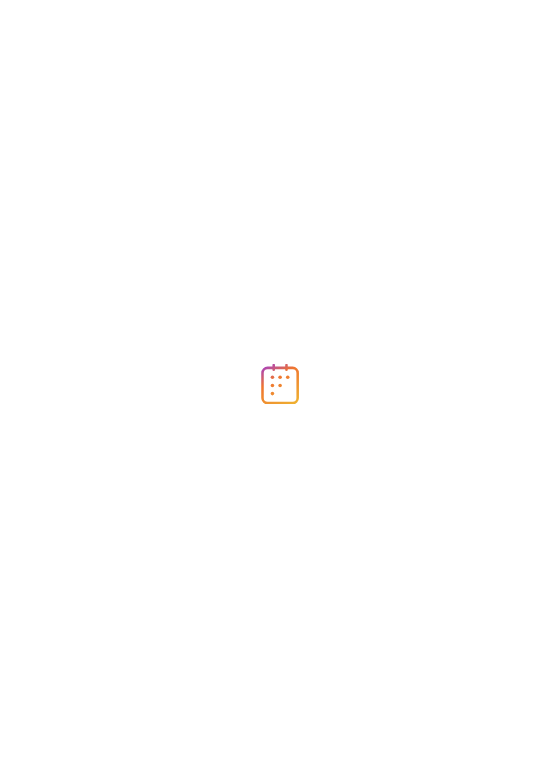 scroll, scrollTop: 0, scrollLeft: 0, axis: both 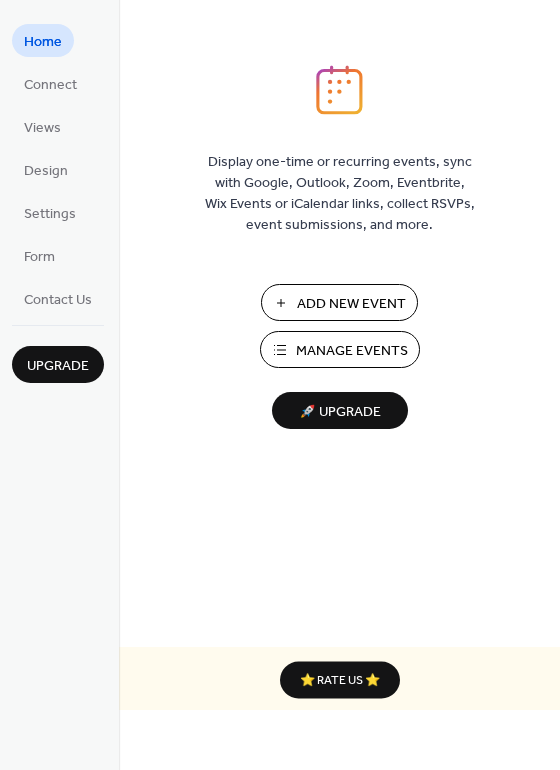 click on "Add New Event" at bounding box center [351, 304] 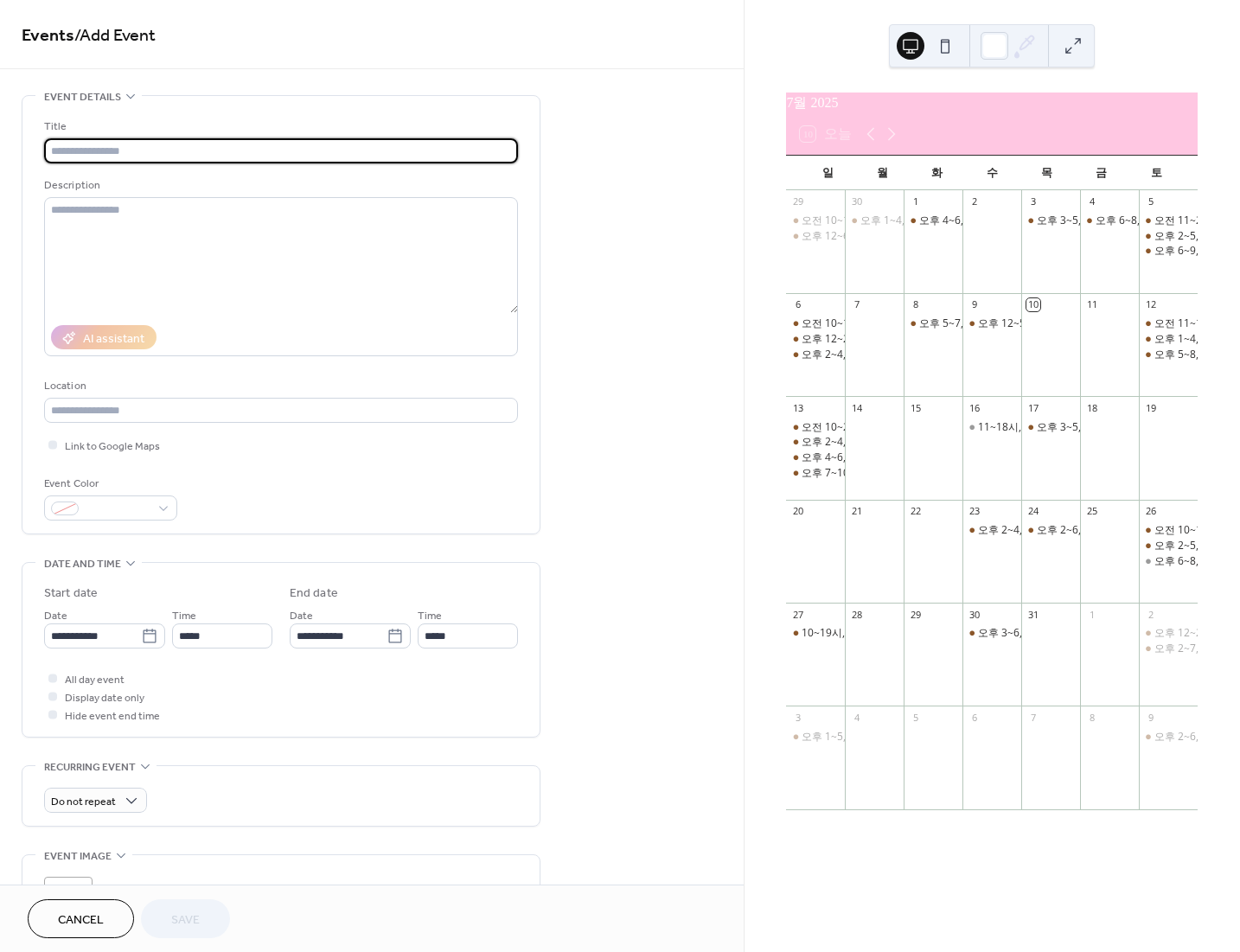 scroll, scrollTop: 0, scrollLeft: 0, axis: both 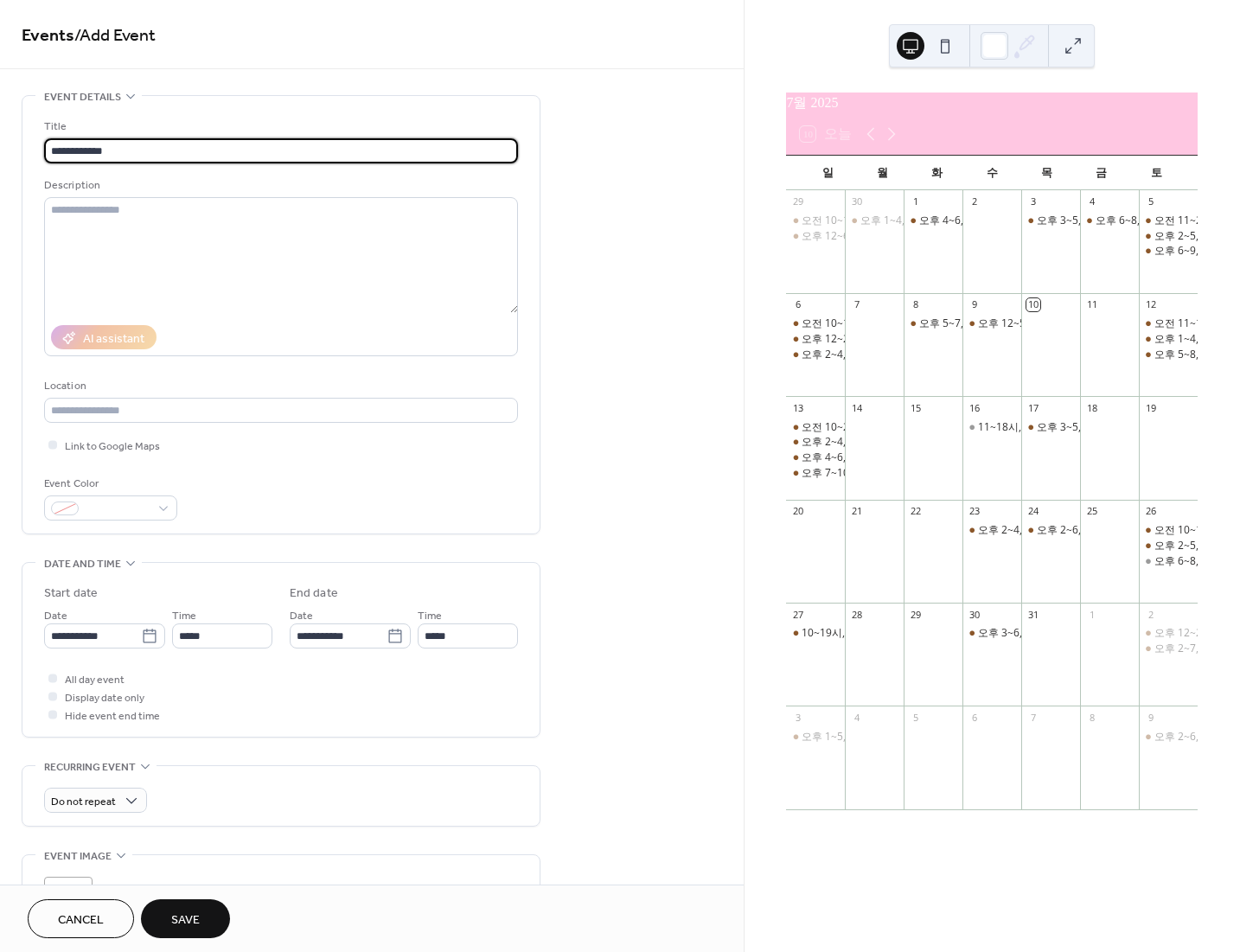type on "**********" 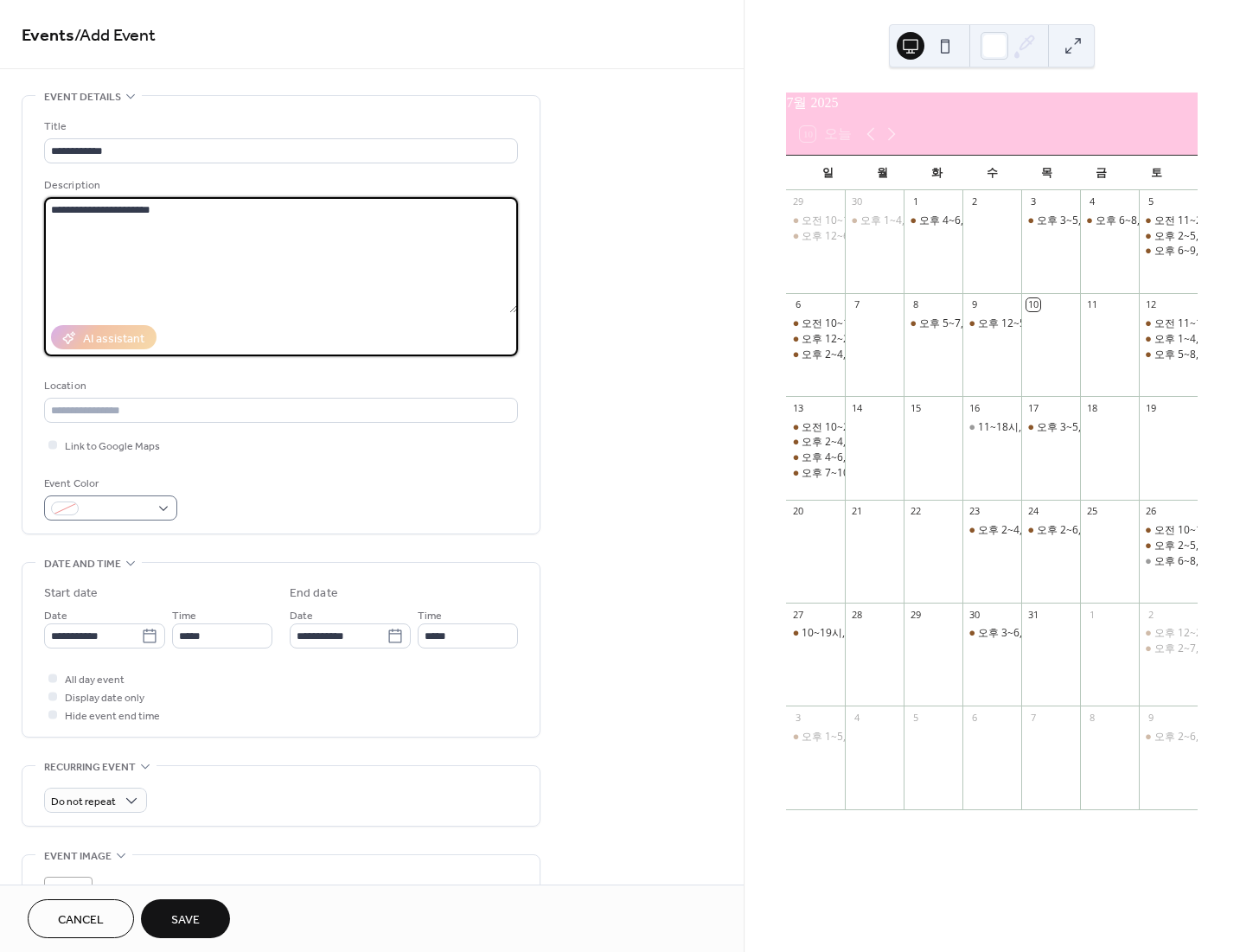 type on "**********" 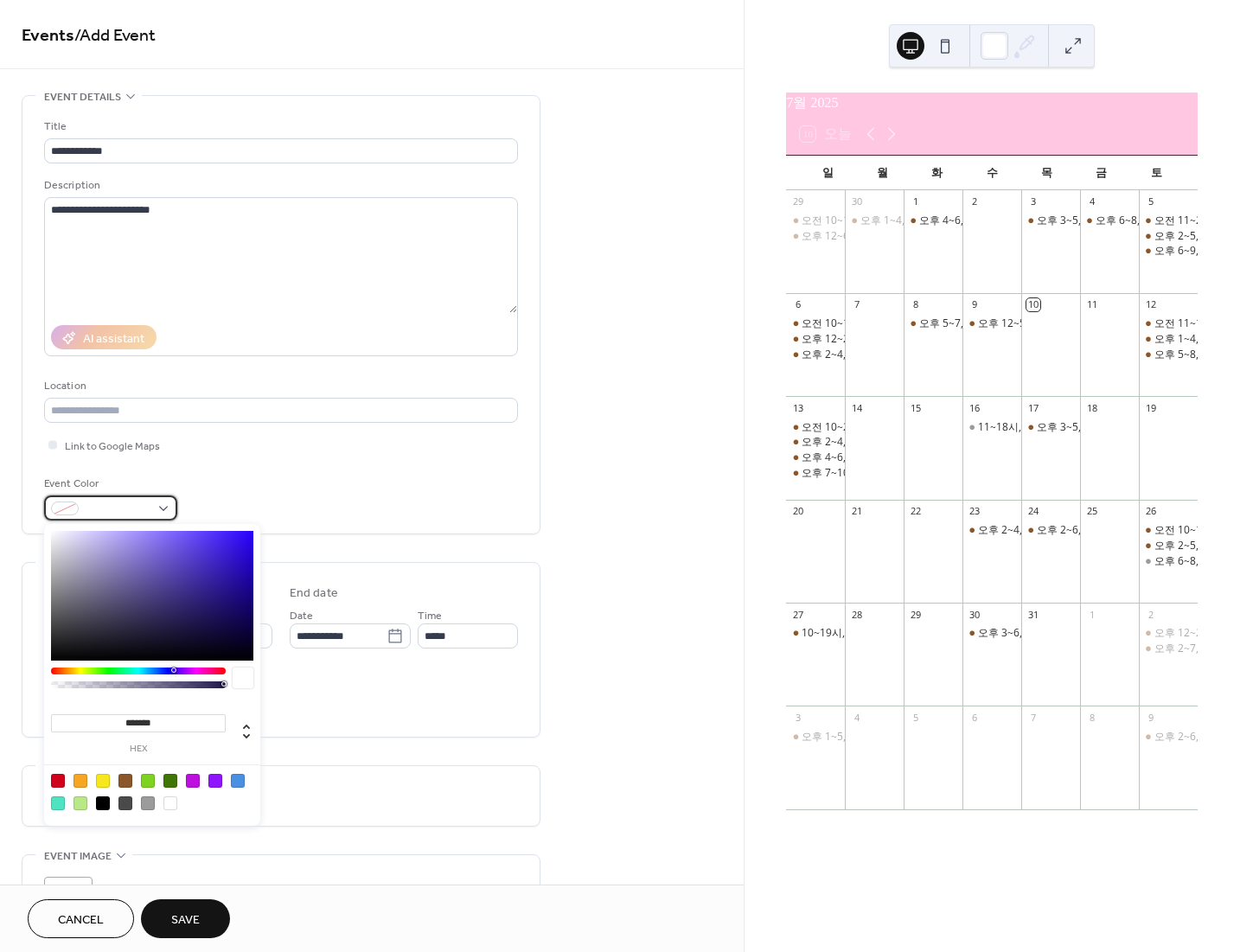 click at bounding box center [111, 508] 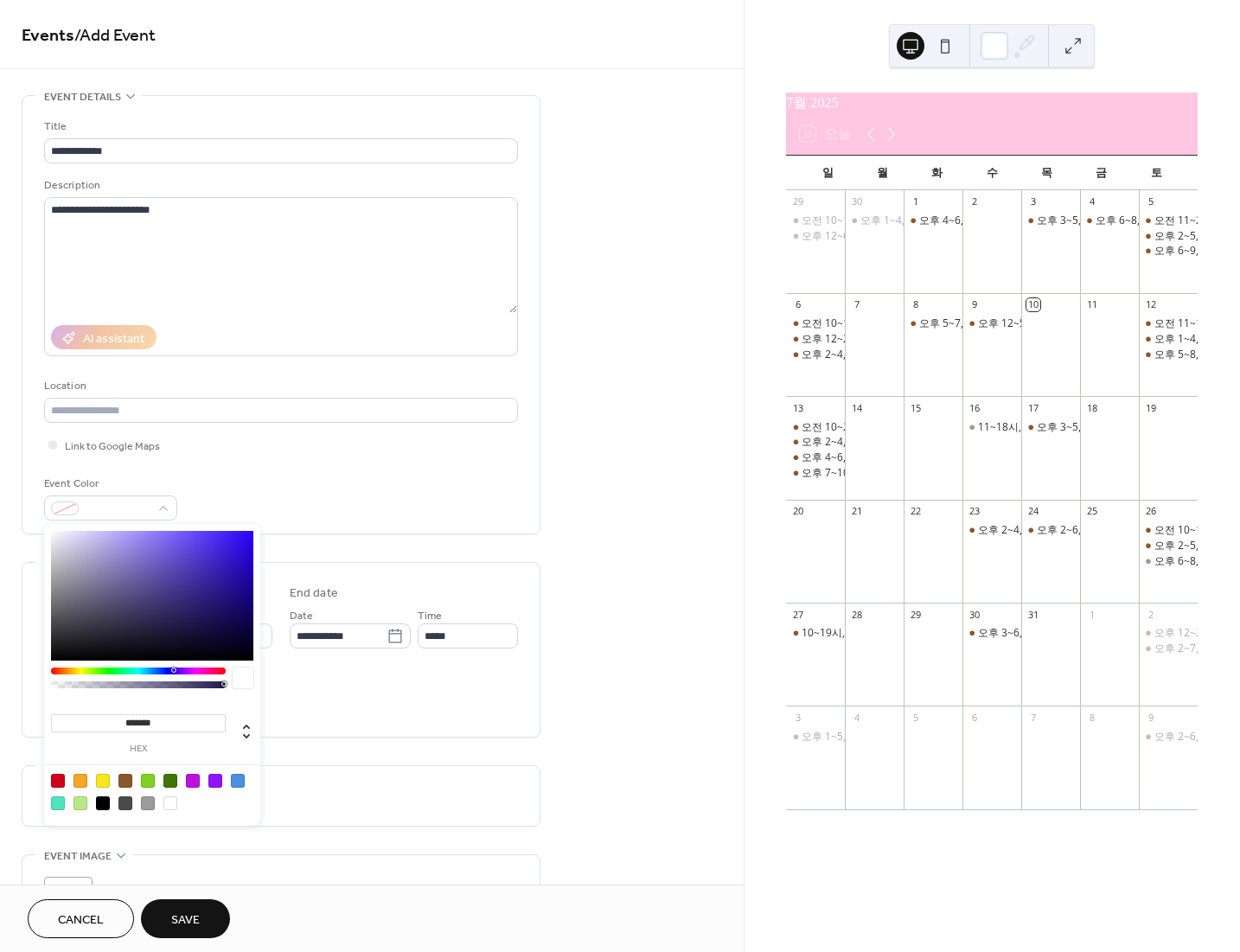 click at bounding box center (148, 803) 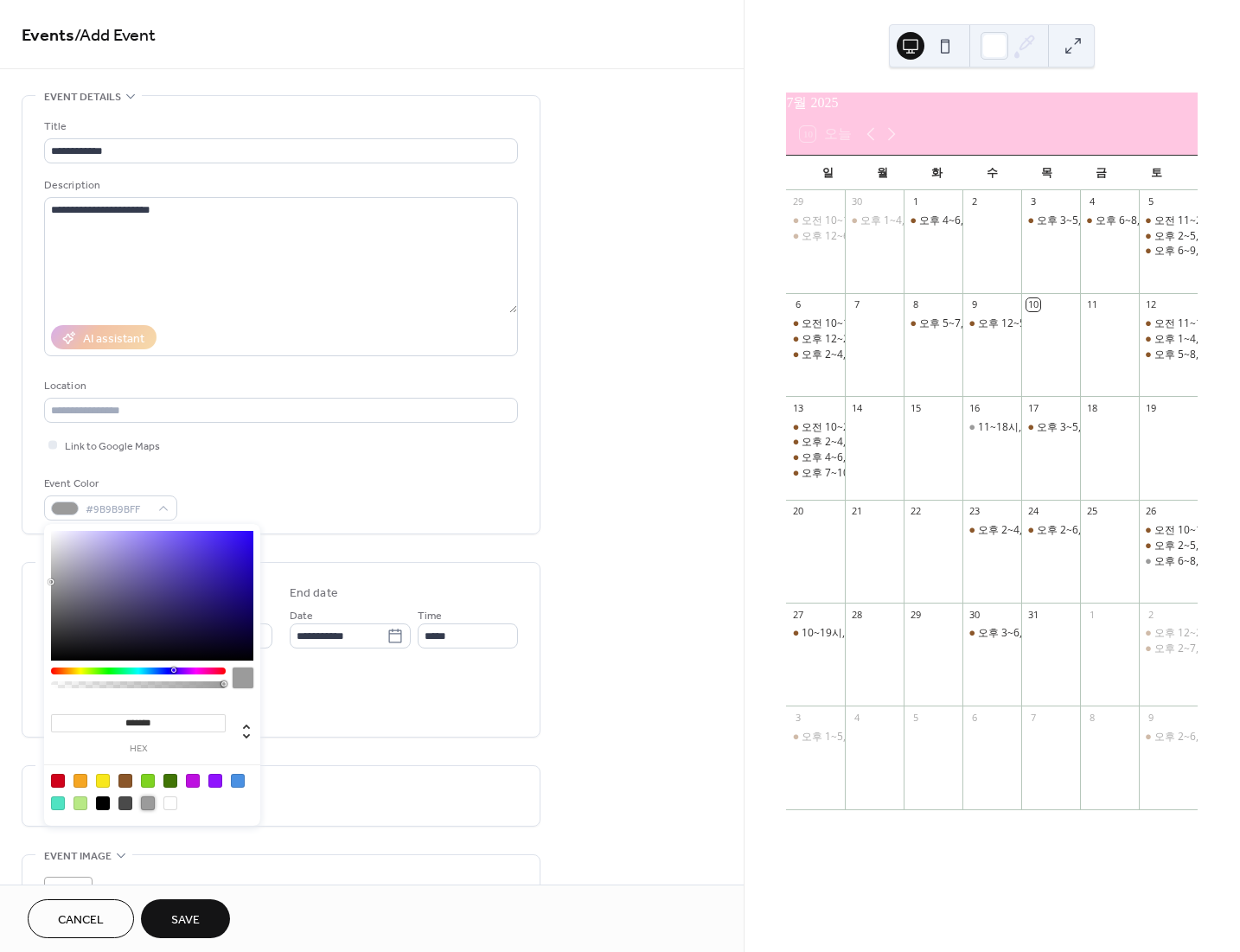 click on "All day event Display date only Hide event end time" at bounding box center [281, 696] 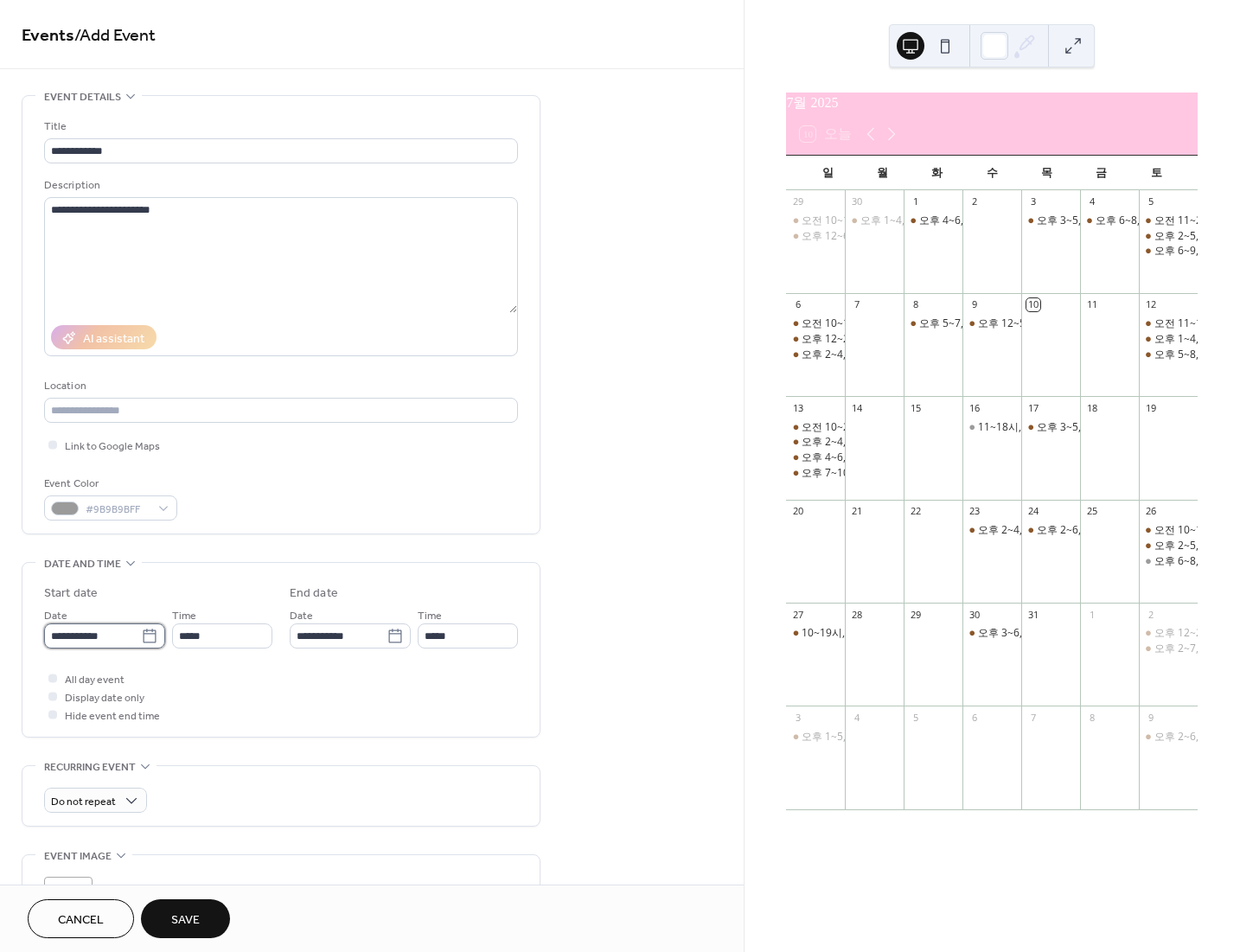 click on "**********" at bounding box center [93, 636] 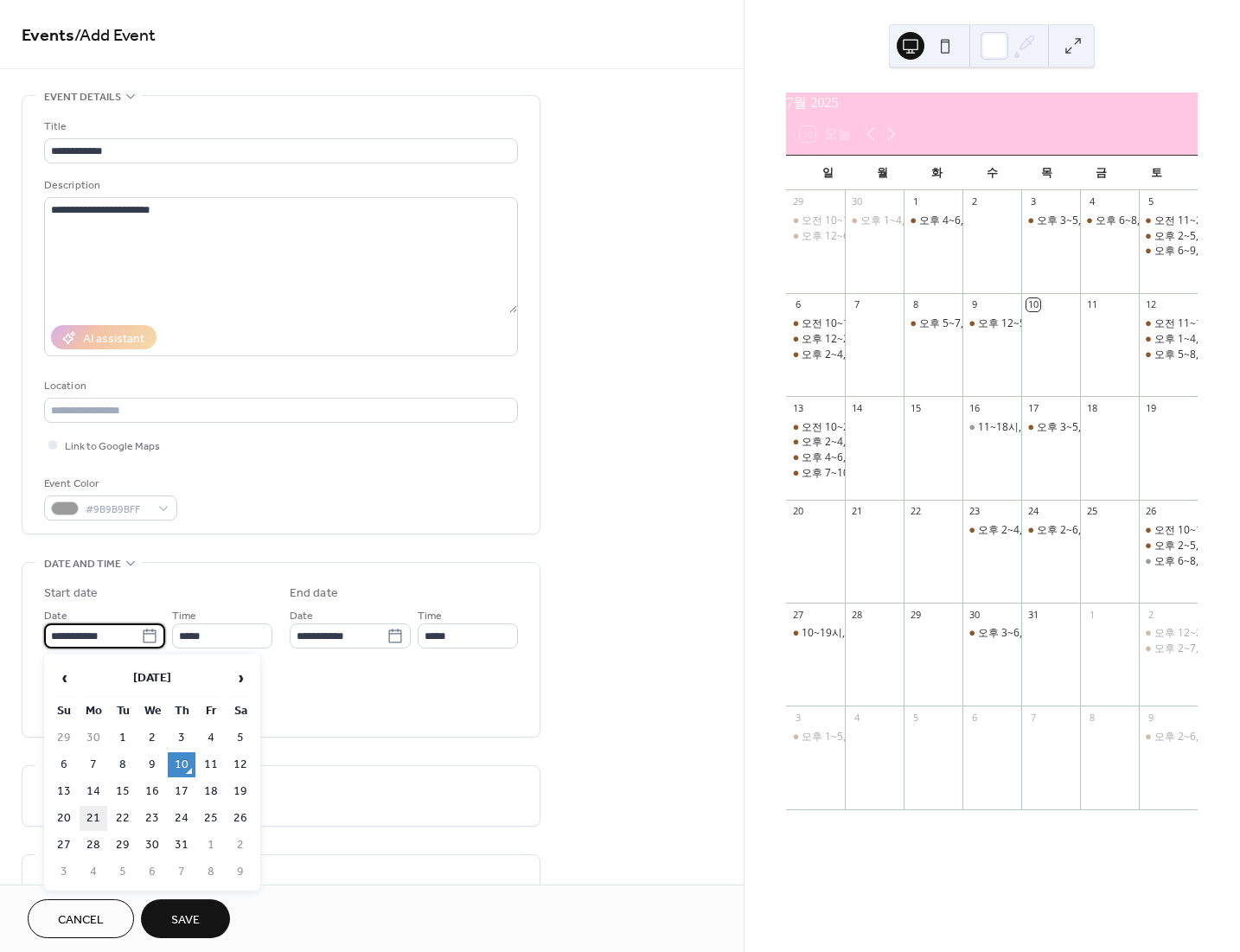 click on "21" at bounding box center (93, 818) 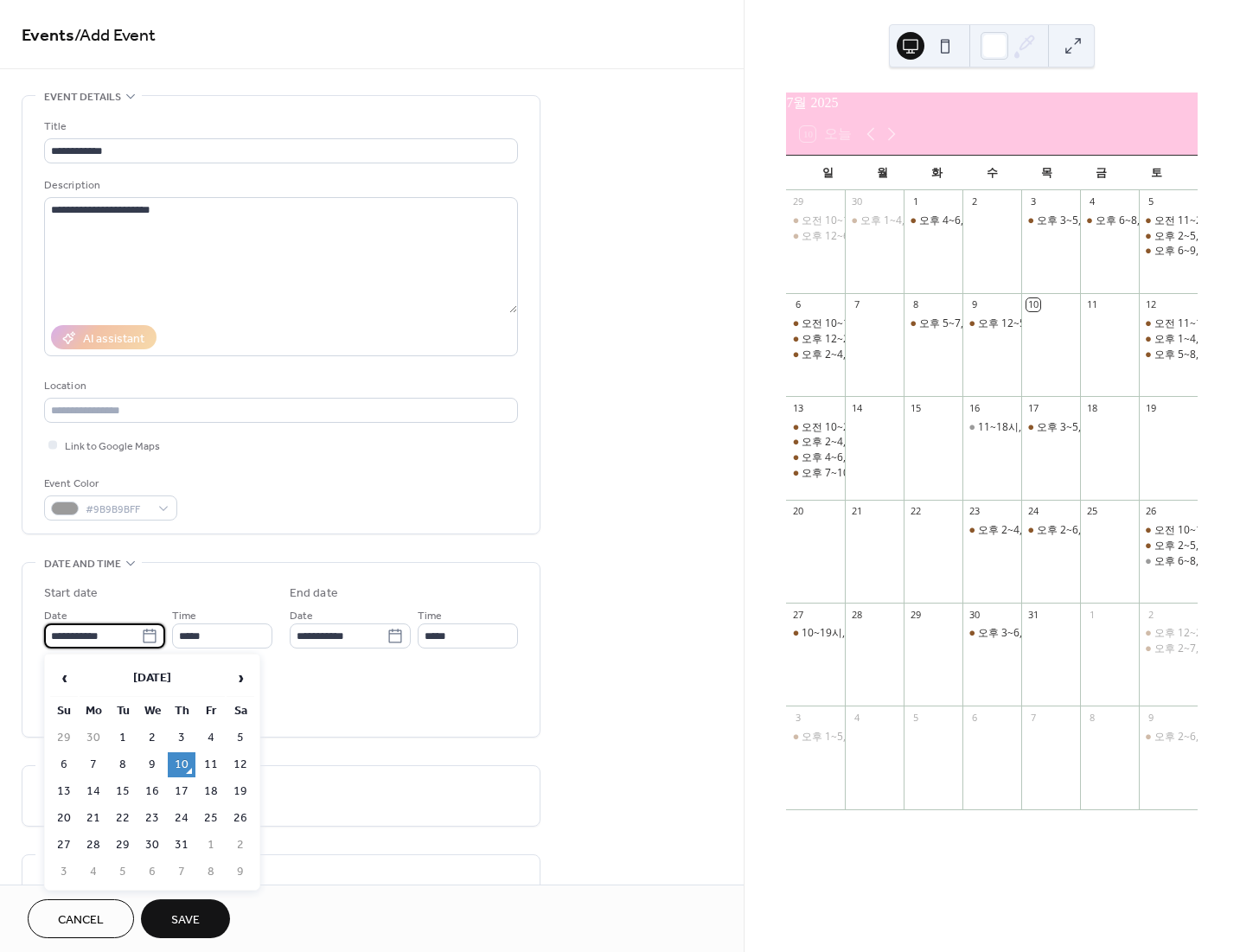 type on "**********" 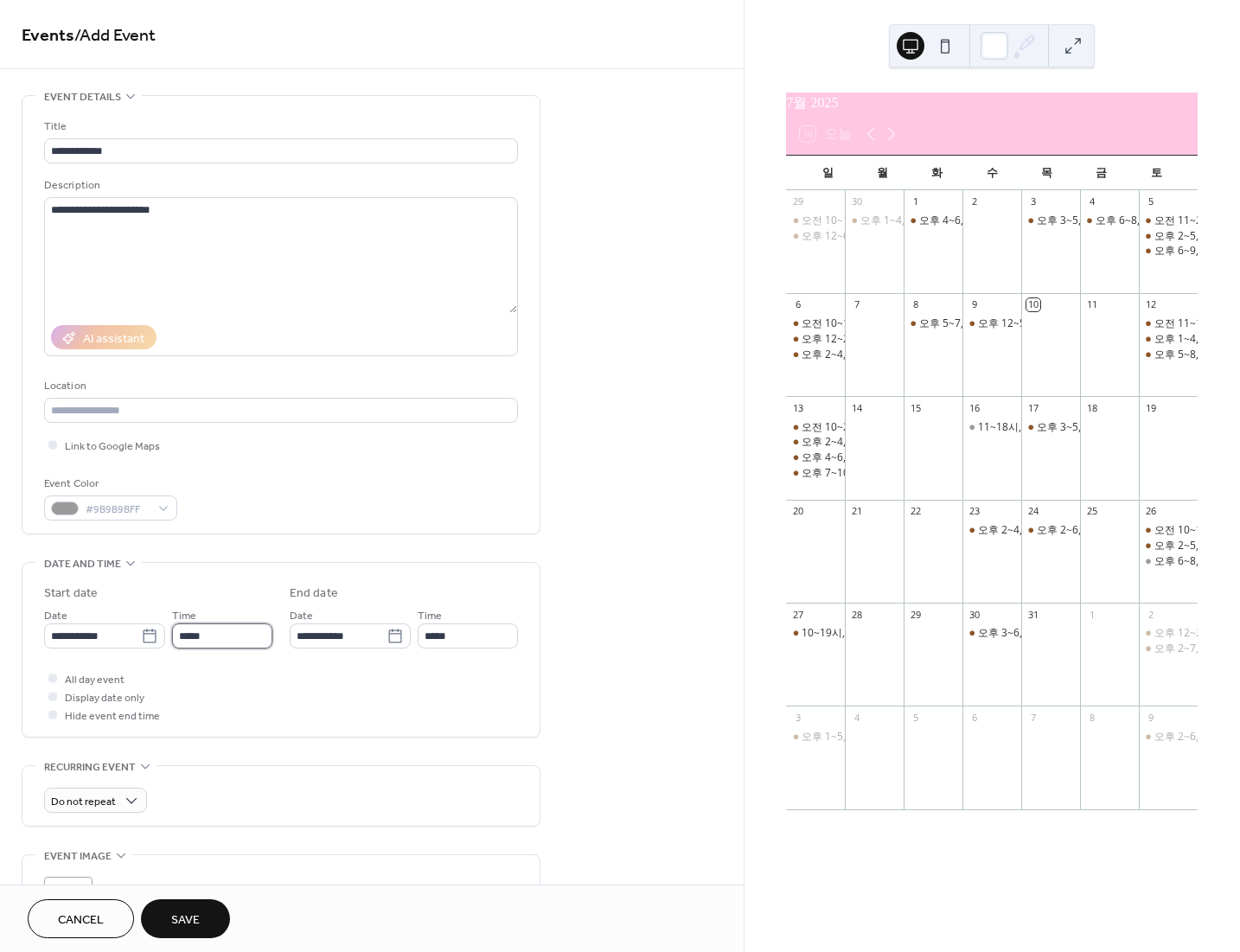 click on "*****" at bounding box center (222, 636) 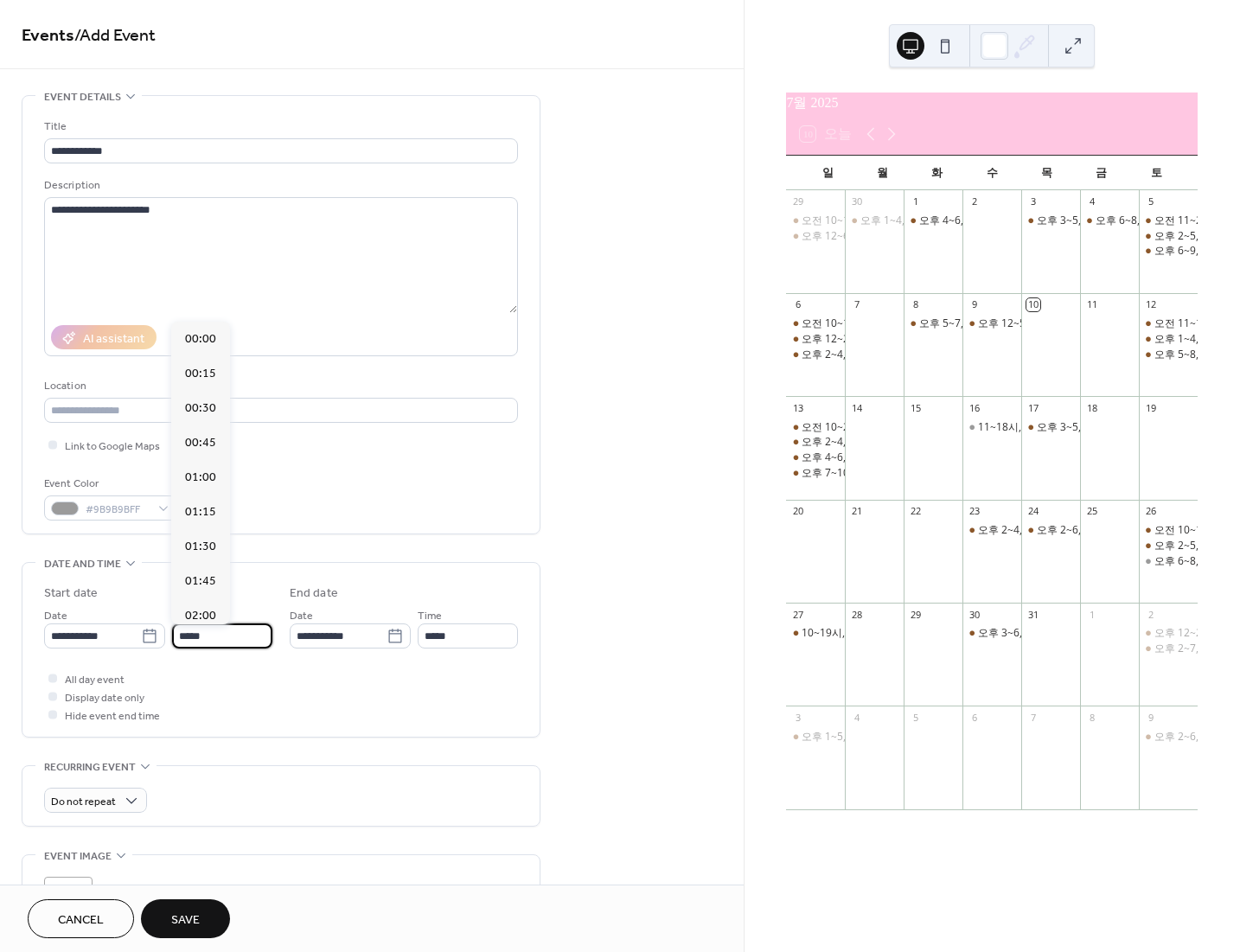 scroll, scrollTop: 1702, scrollLeft: 0, axis: vertical 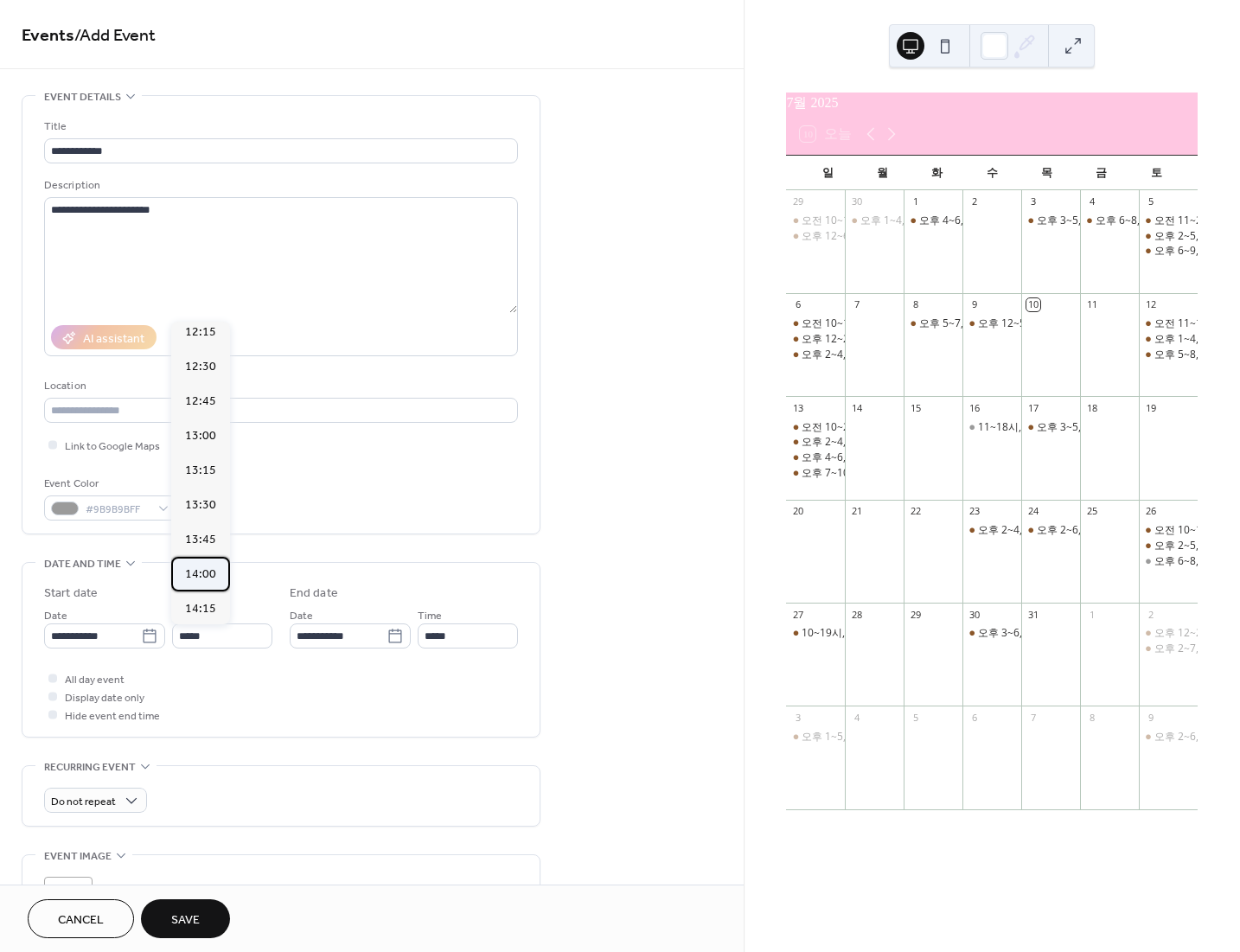 click on "14:00" at bounding box center (201, 574) 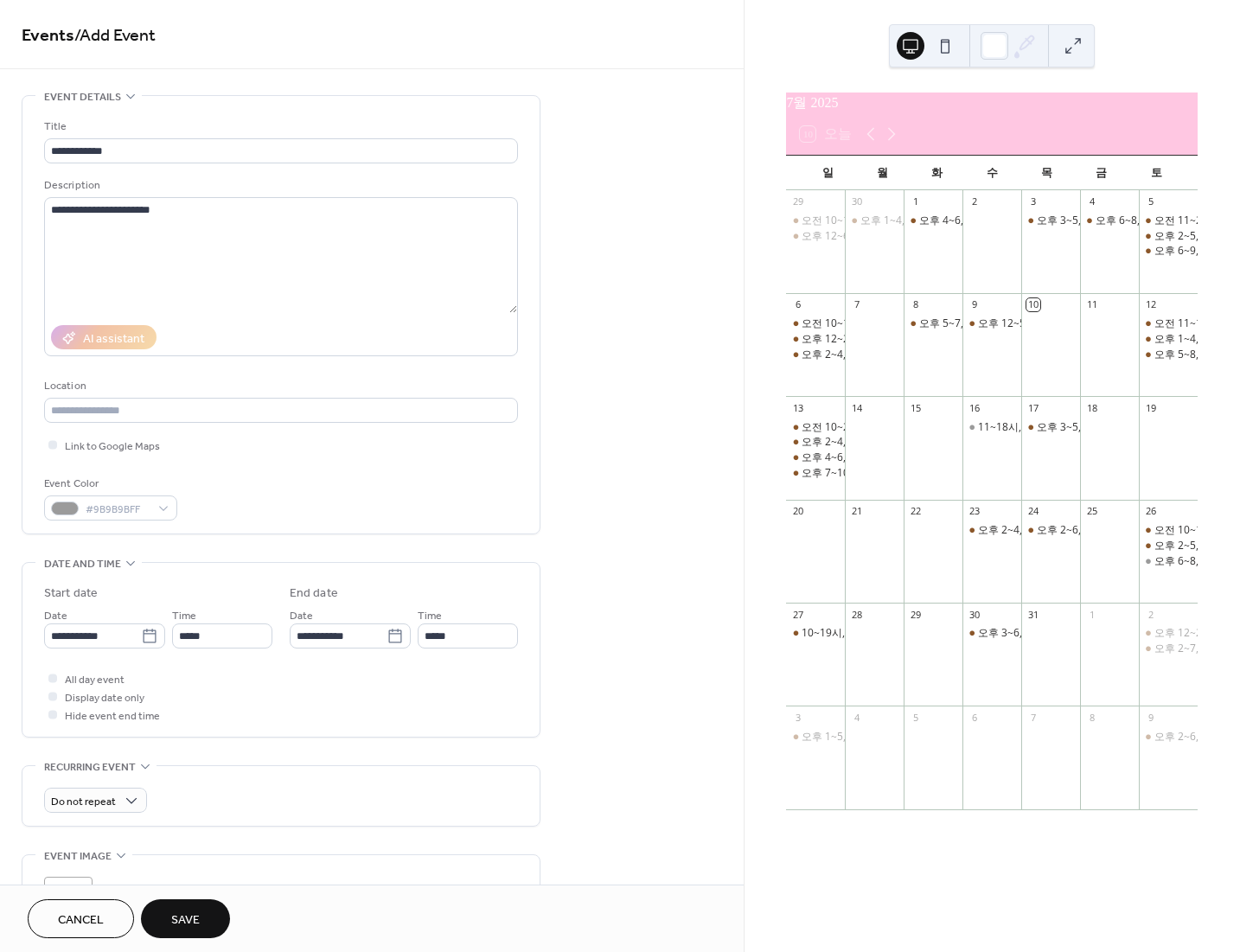 type on "*****" 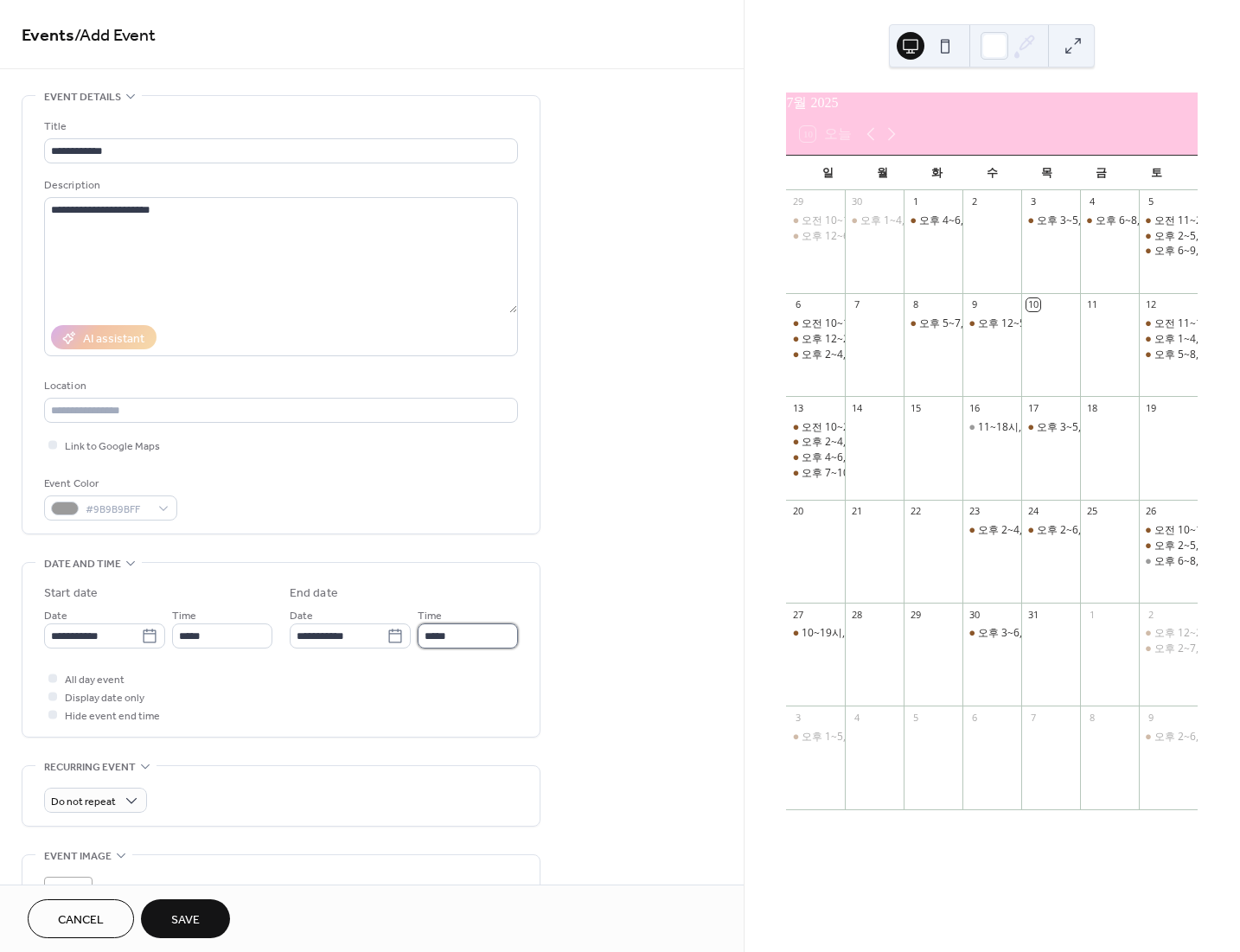 click on "*****" at bounding box center (468, 636) 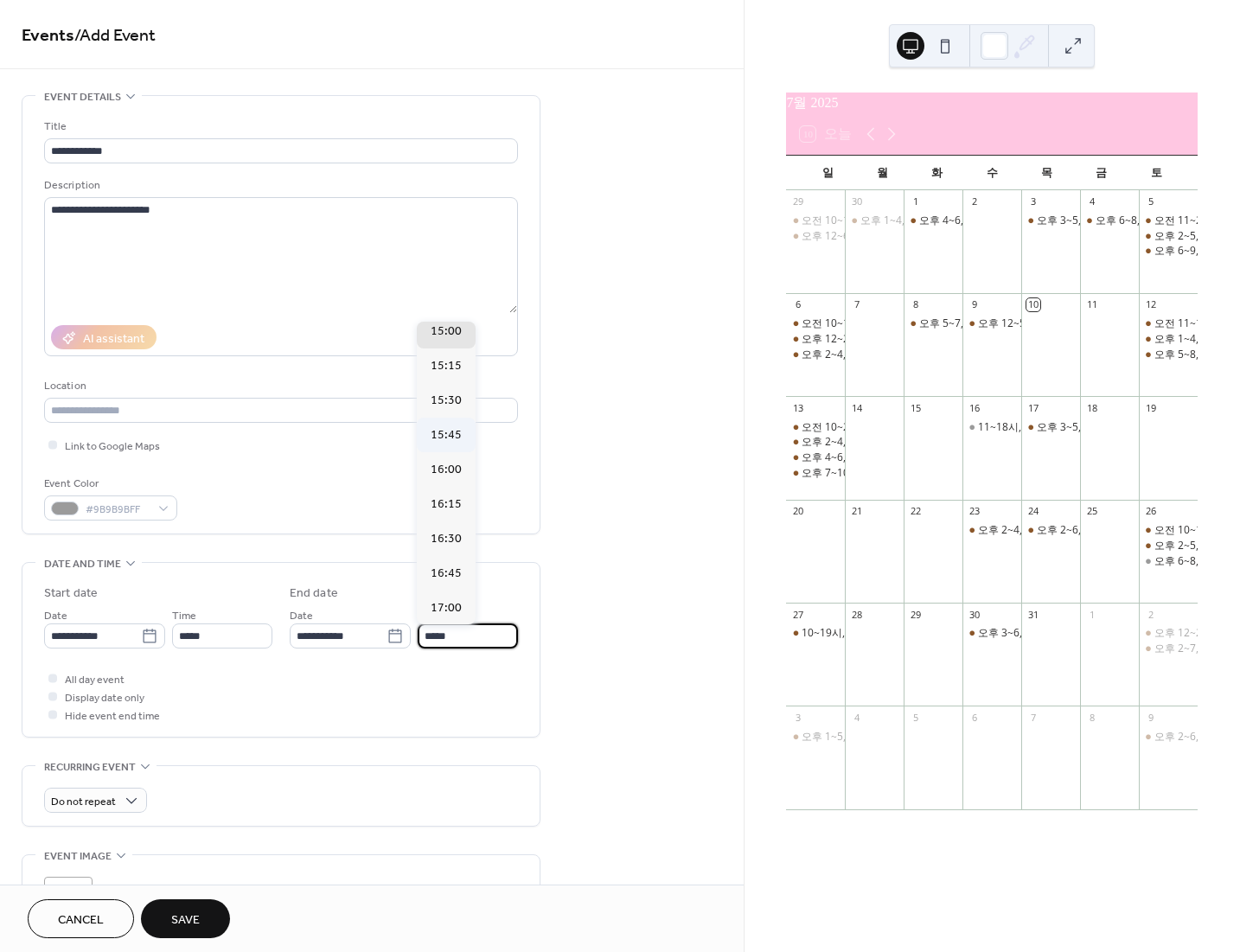 scroll, scrollTop: 115, scrollLeft: 0, axis: vertical 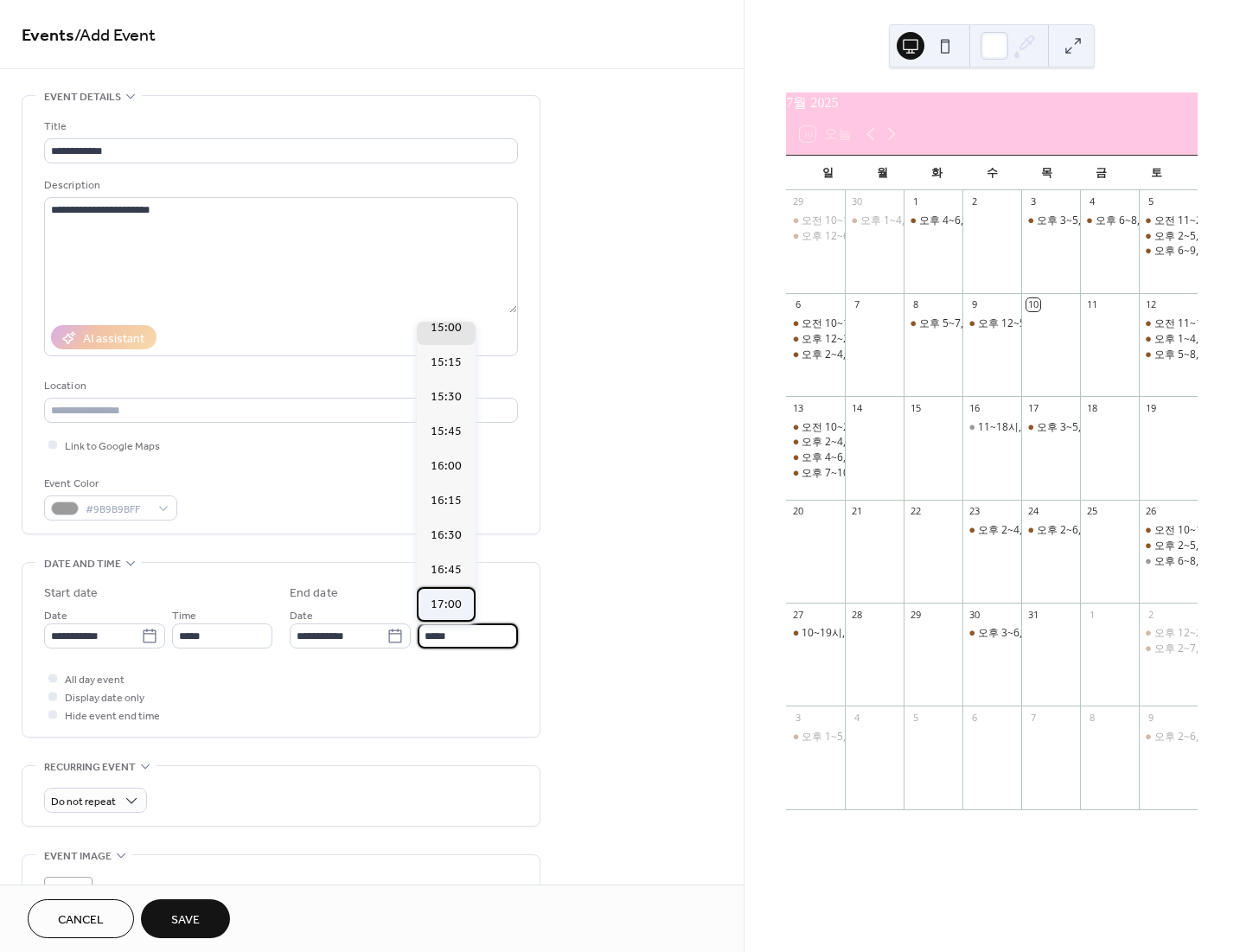 click on "17:00" at bounding box center (446, 604) 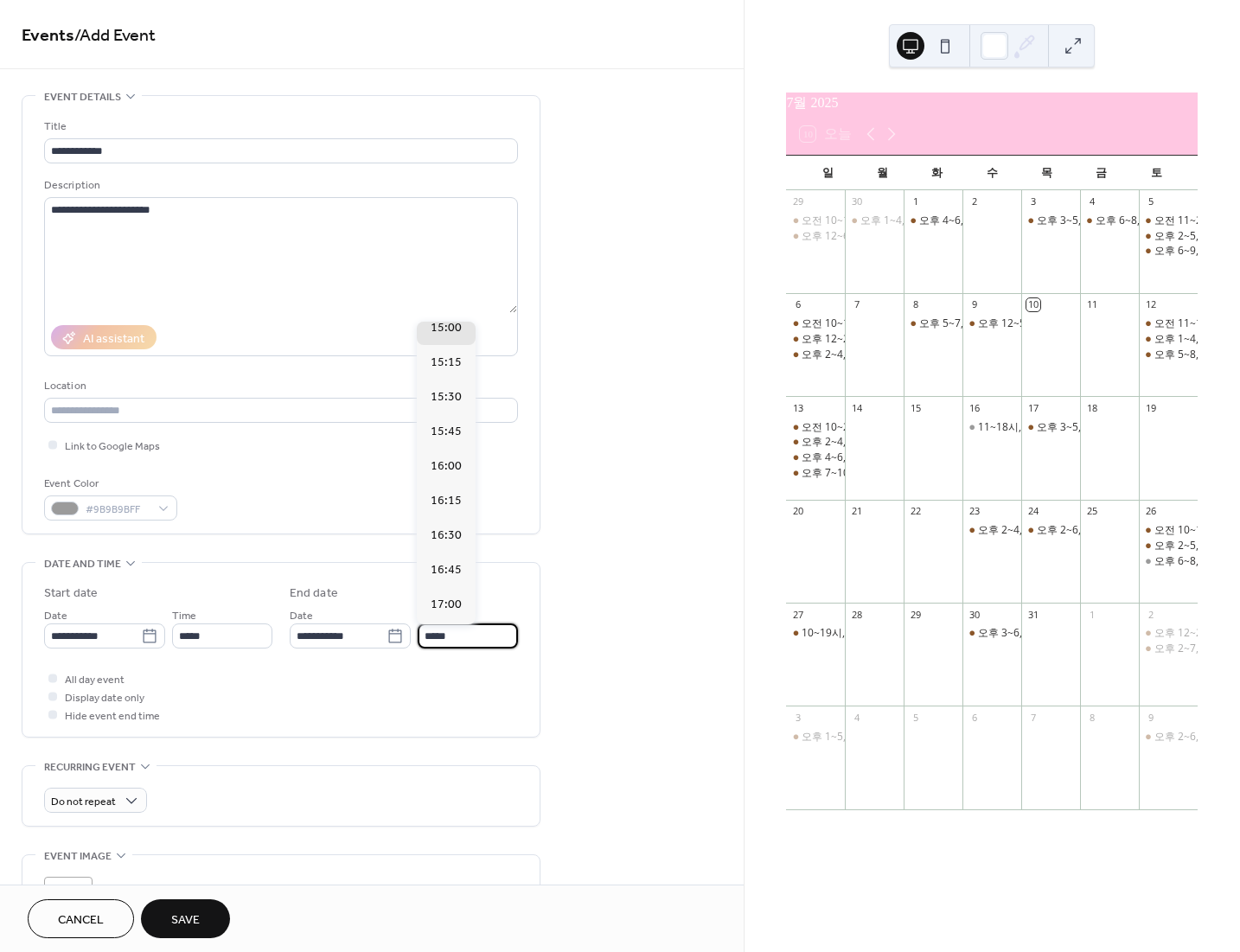 type on "*****" 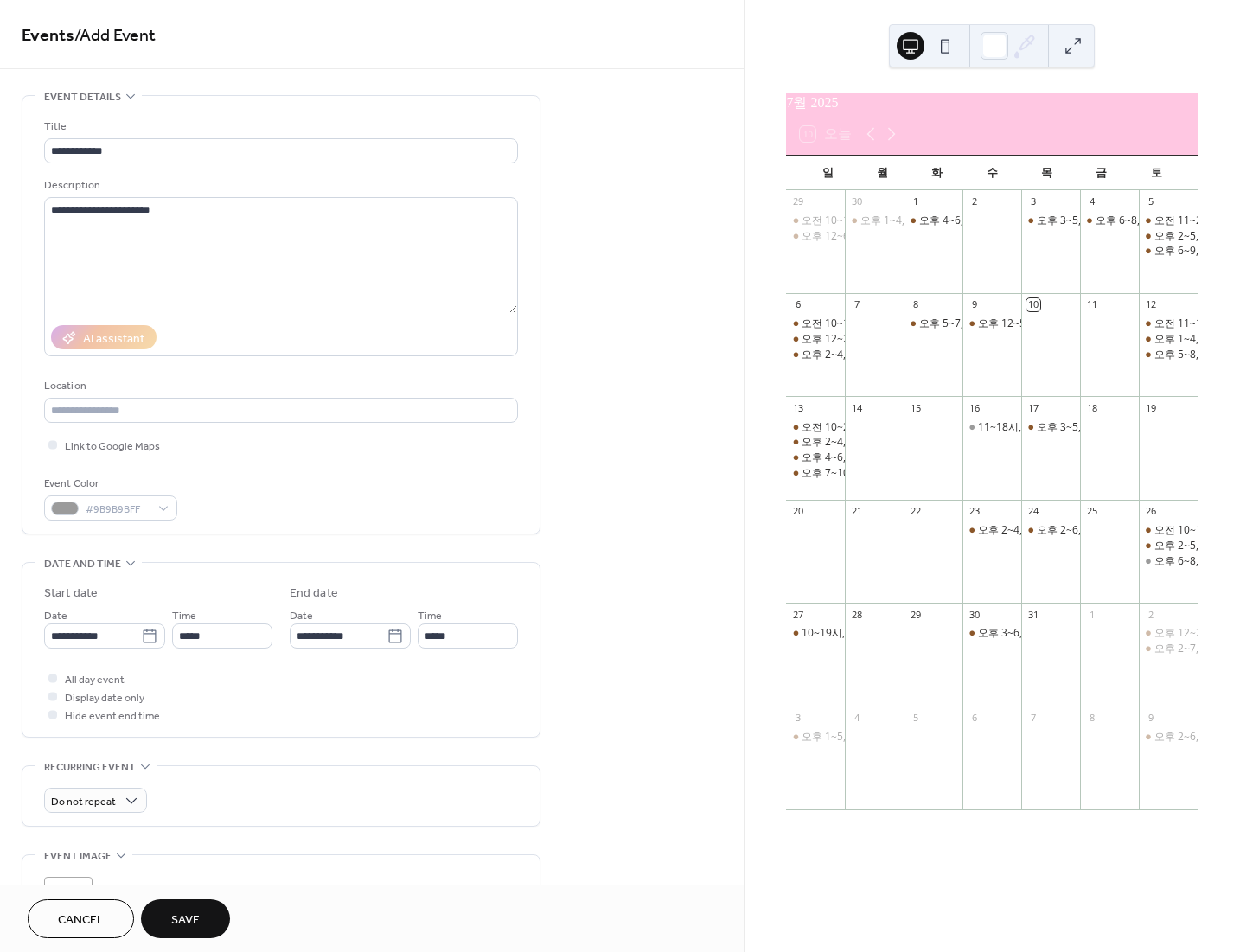 click on "Save" at bounding box center (185, 920) 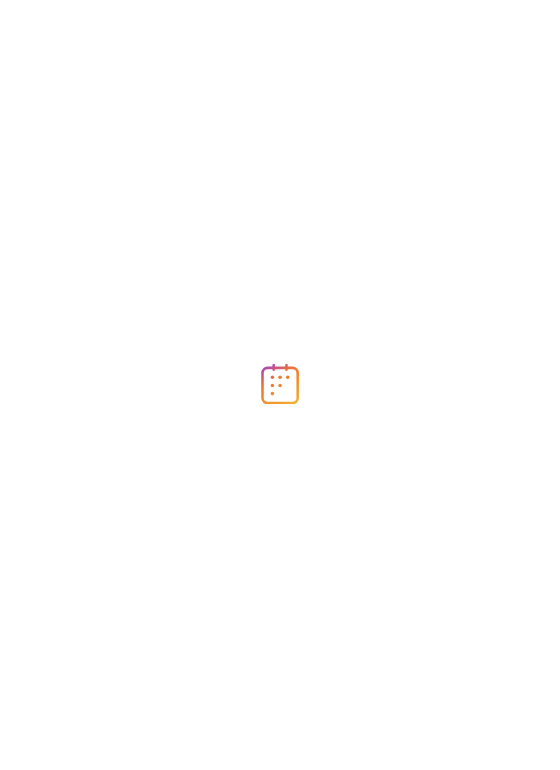 scroll, scrollTop: 0, scrollLeft: 0, axis: both 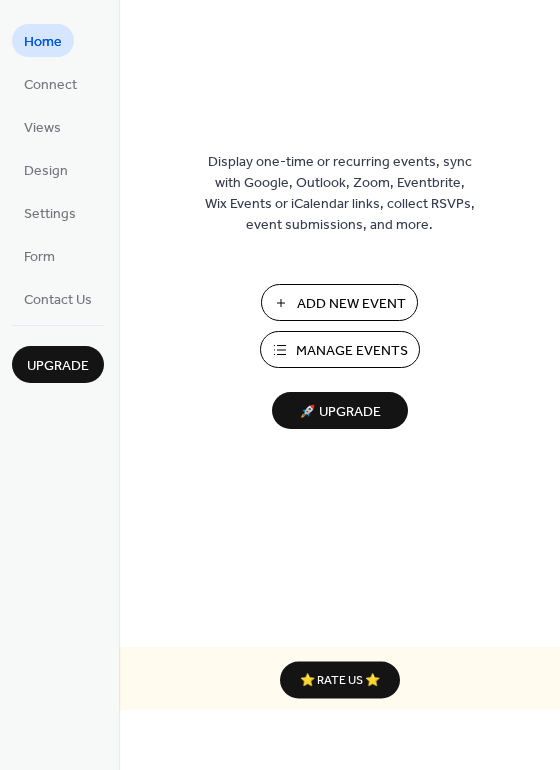 click on "Add New Event" at bounding box center (351, 304) 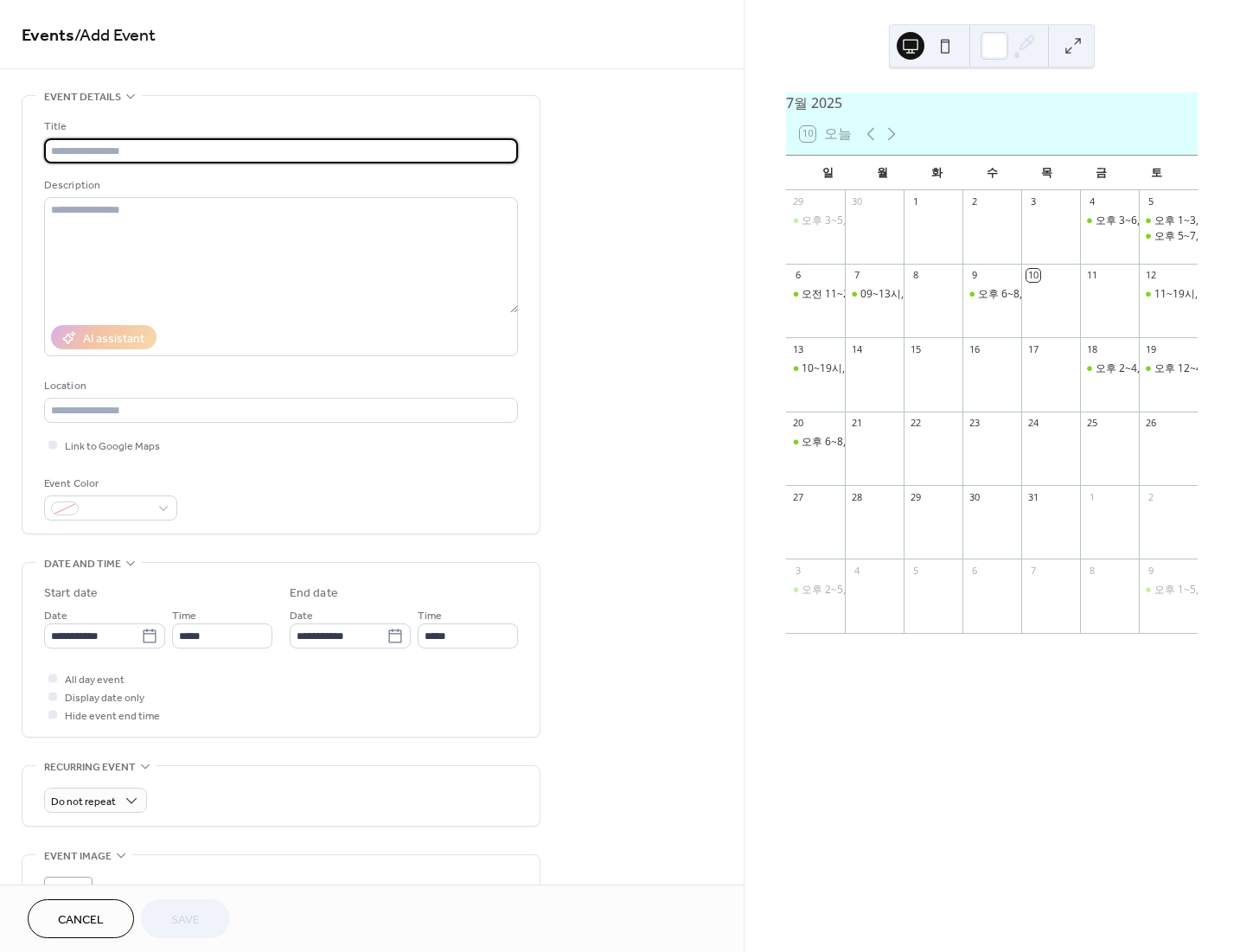 scroll, scrollTop: 0, scrollLeft: 0, axis: both 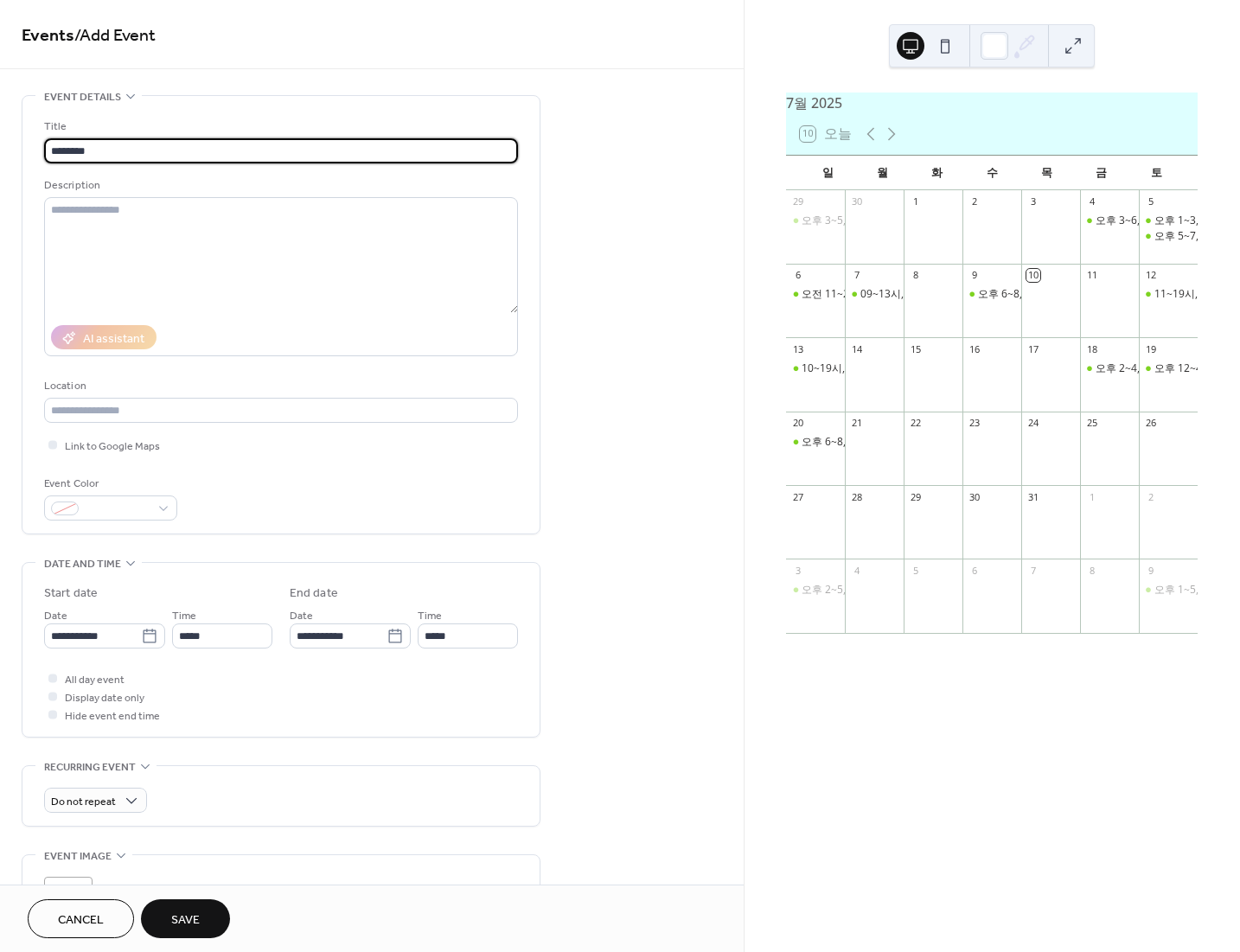 click on "*******" at bounding box center [281, 150] 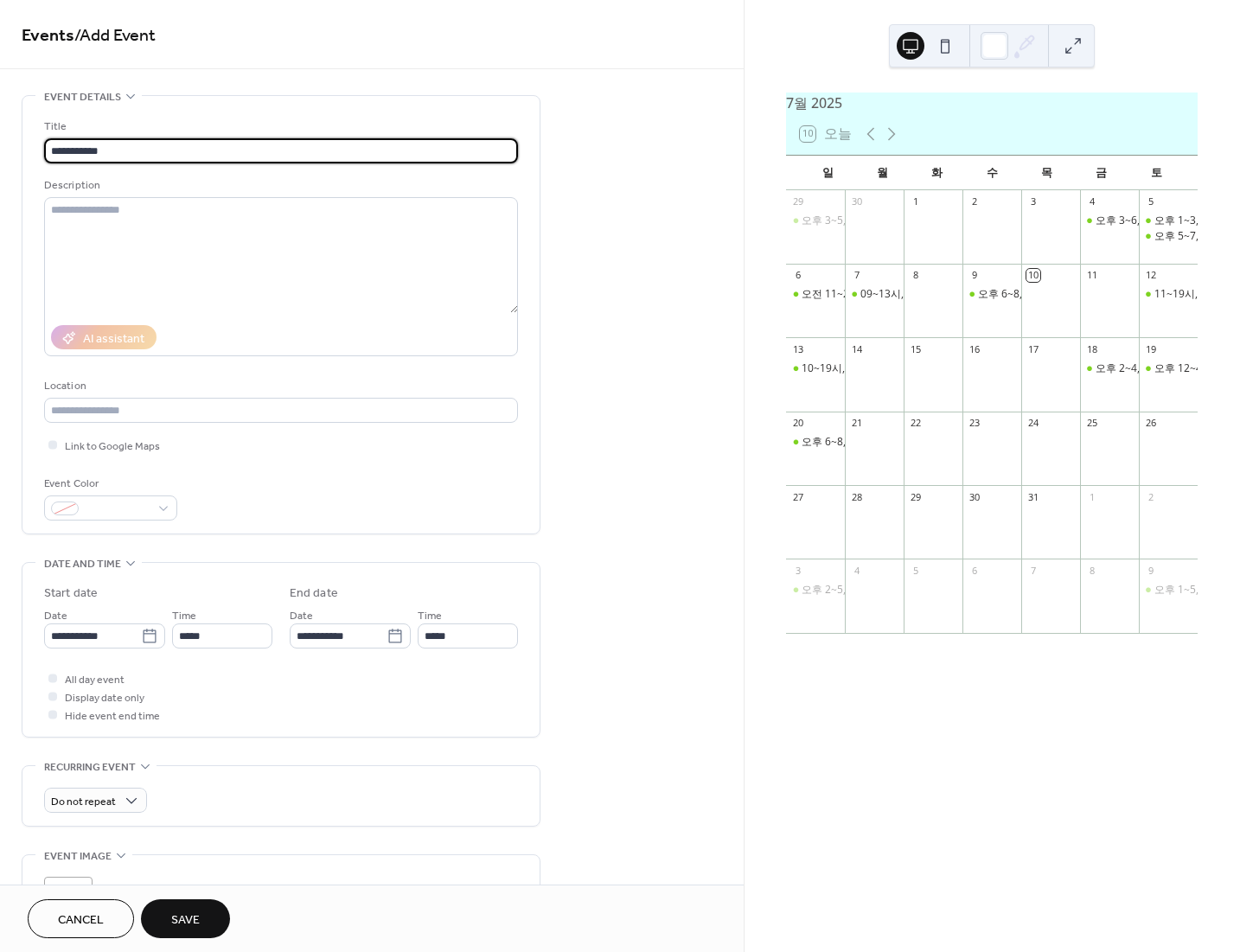type on "**********" 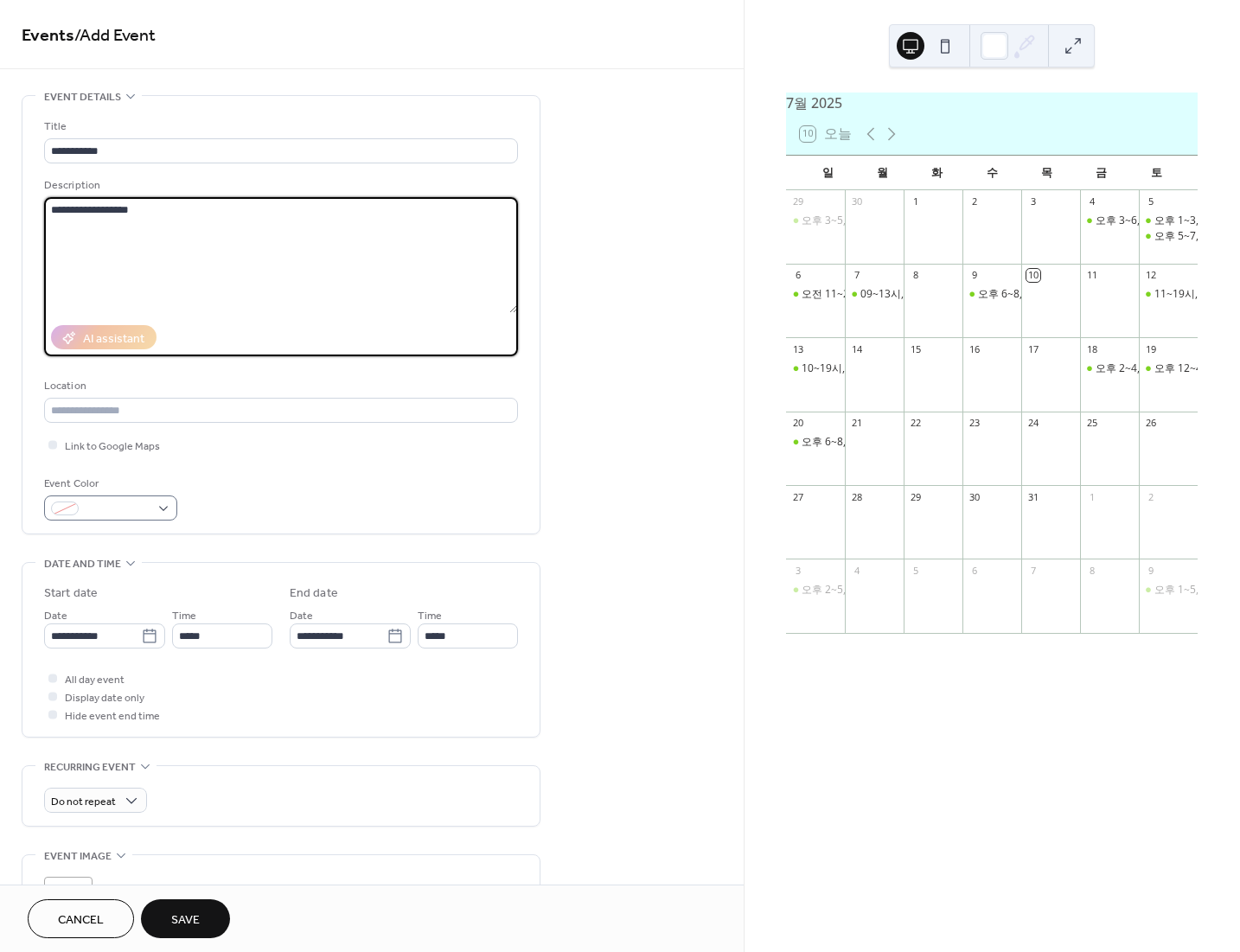 type on "**********" 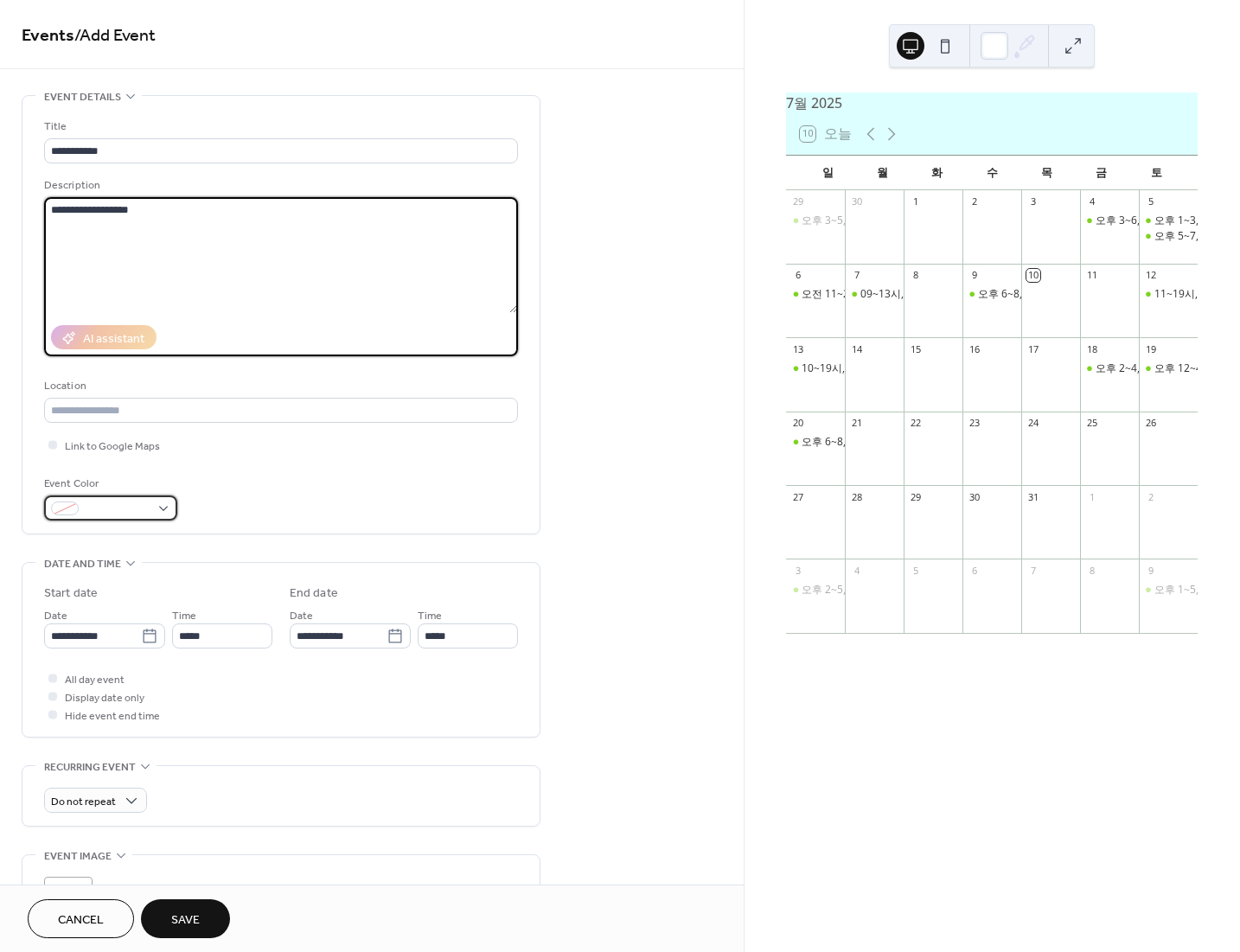 click at bounding box center (111, 508) 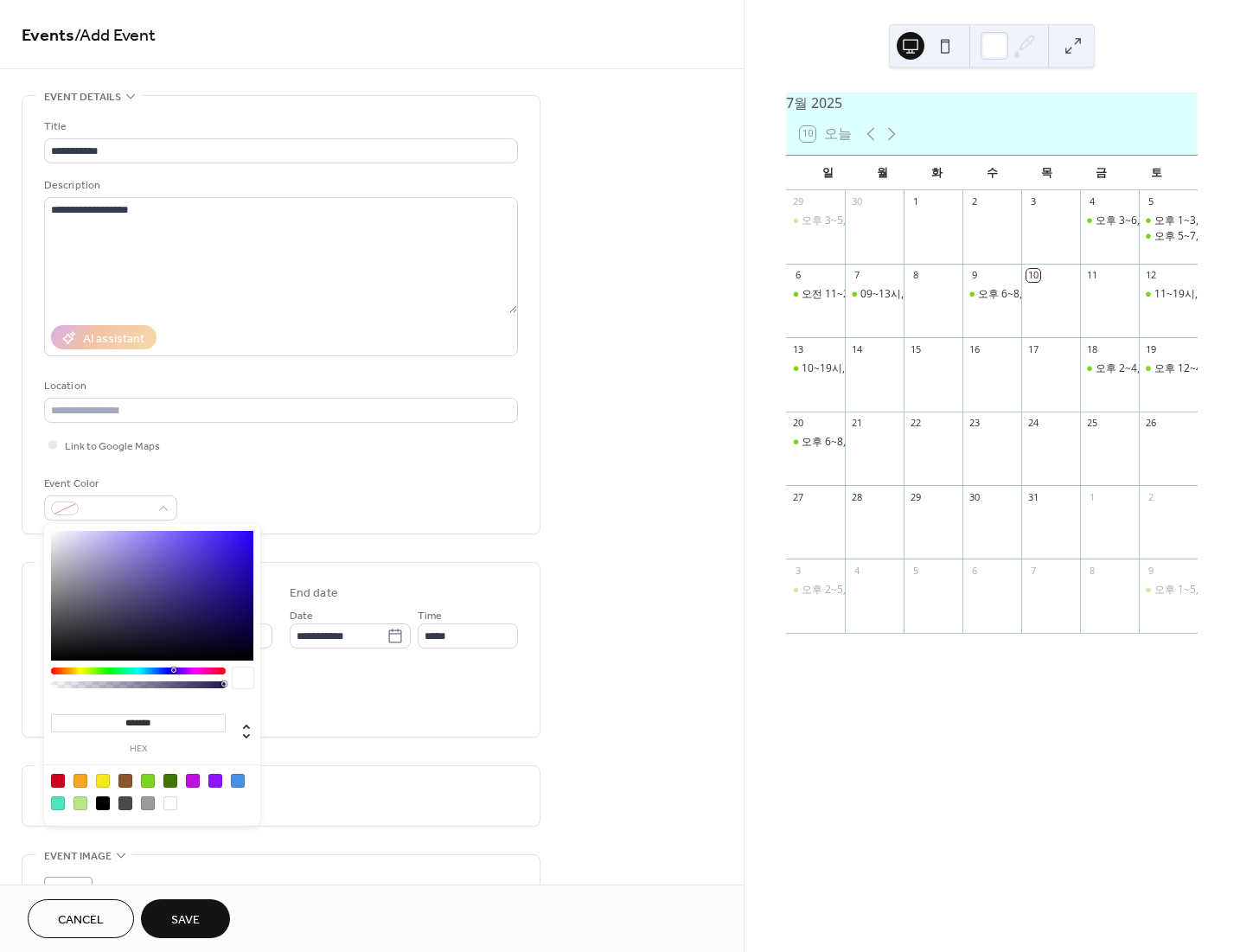 click at bounding box center [148, 781] 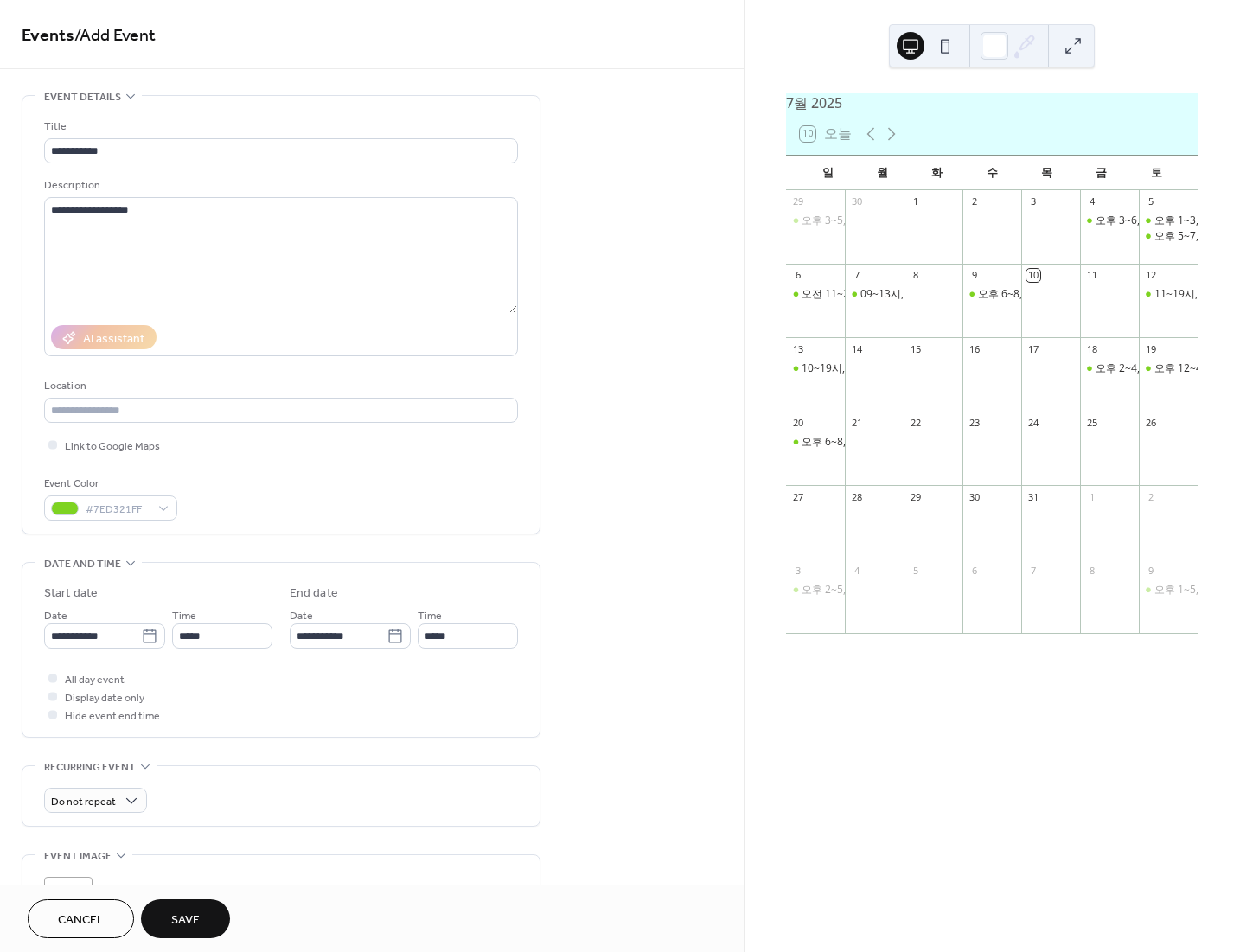 click on "All day event Display date only Hide event end time" at bounding box center (281, 696) 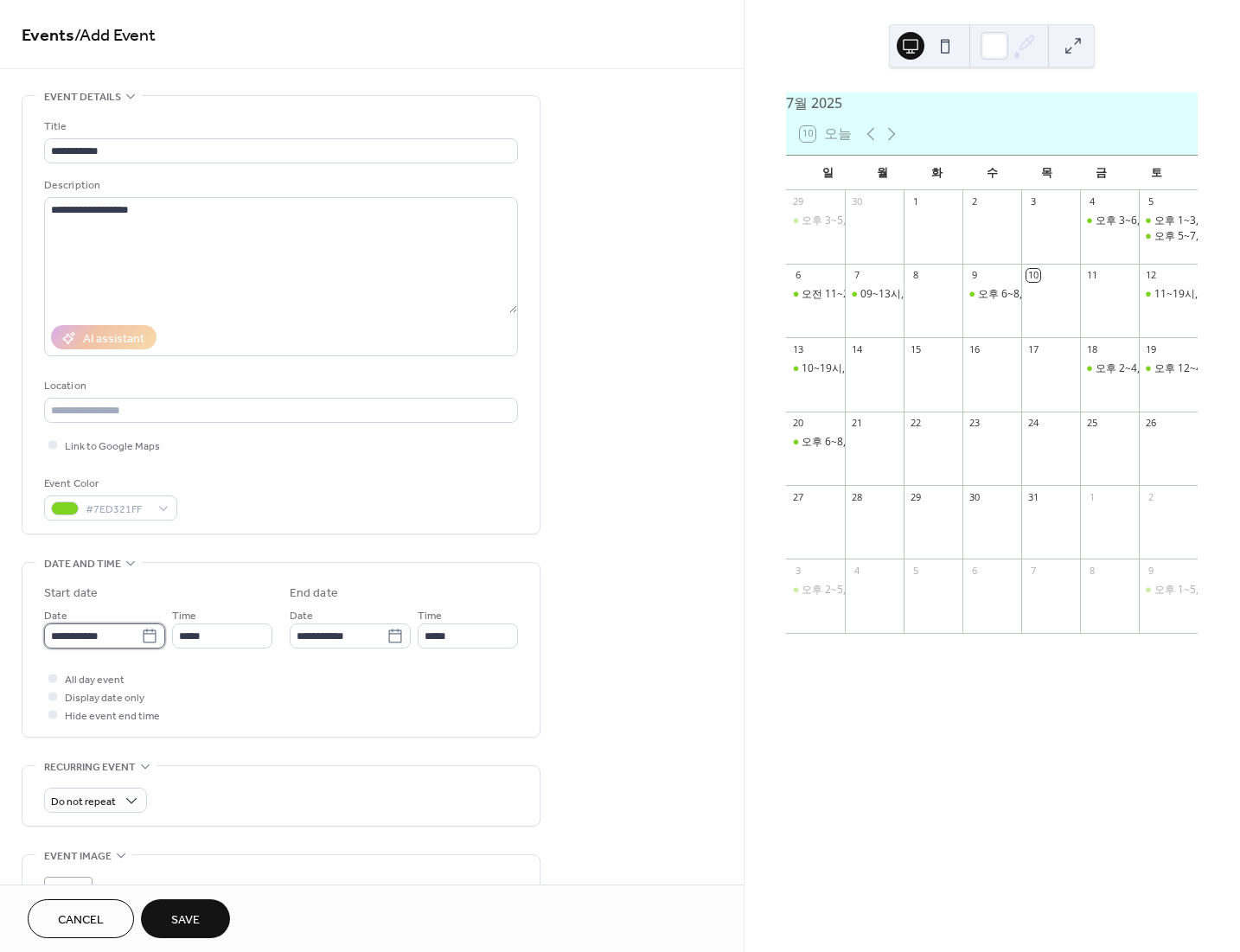 click on "**********" at bounding box center (93, 636) 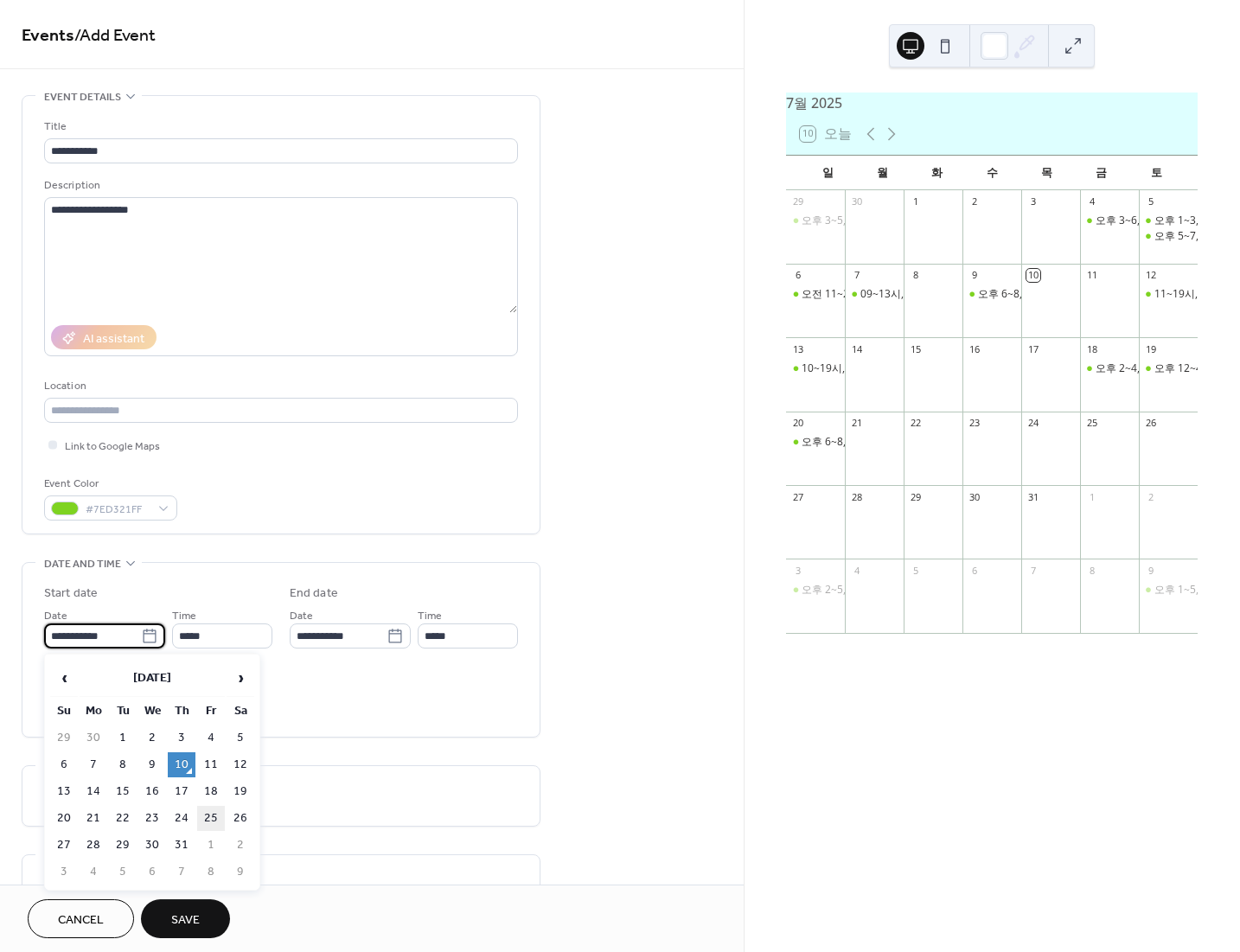 click on "25" at bounding box center [211, 818] 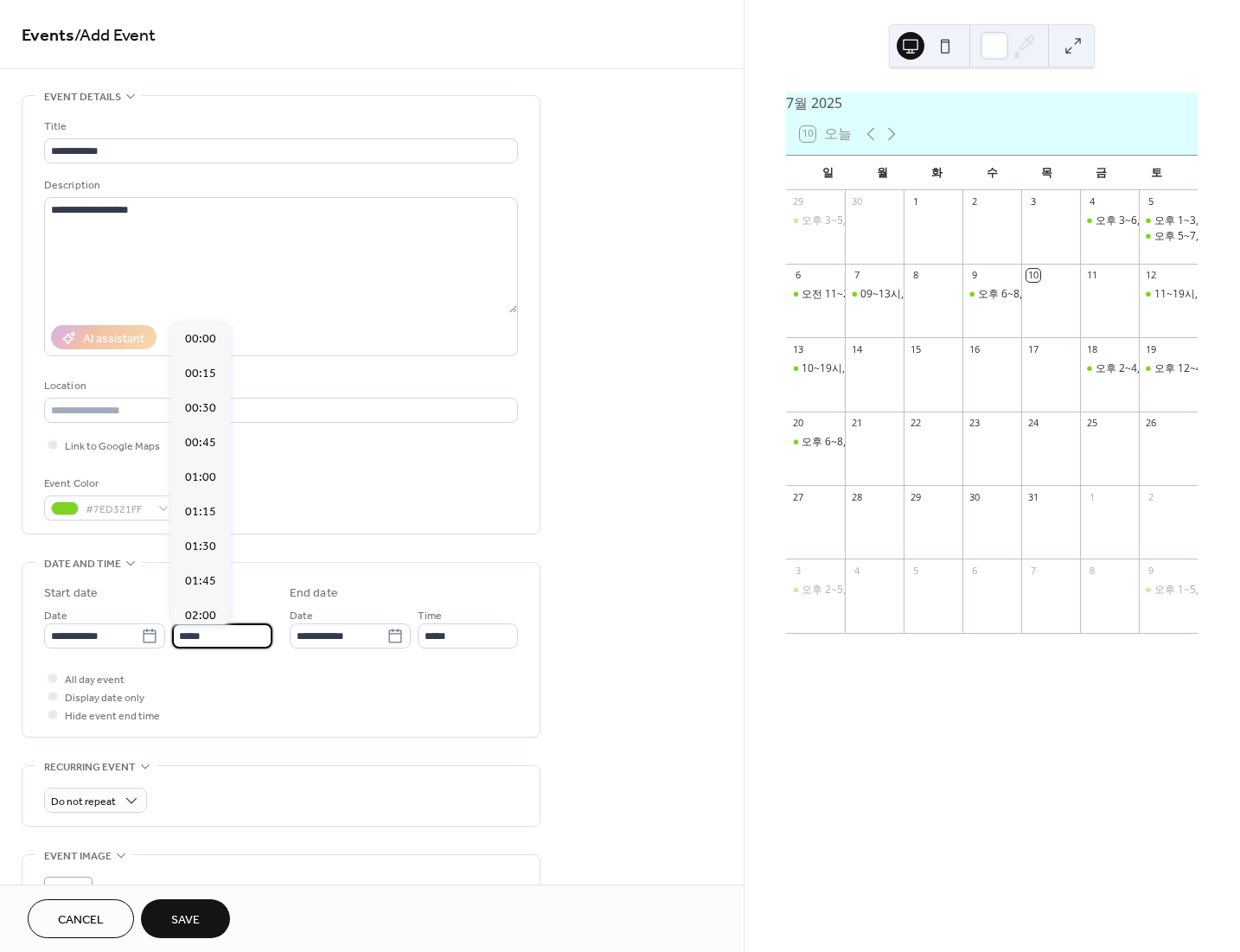 click on "*****" at bounding box center [222, 636] 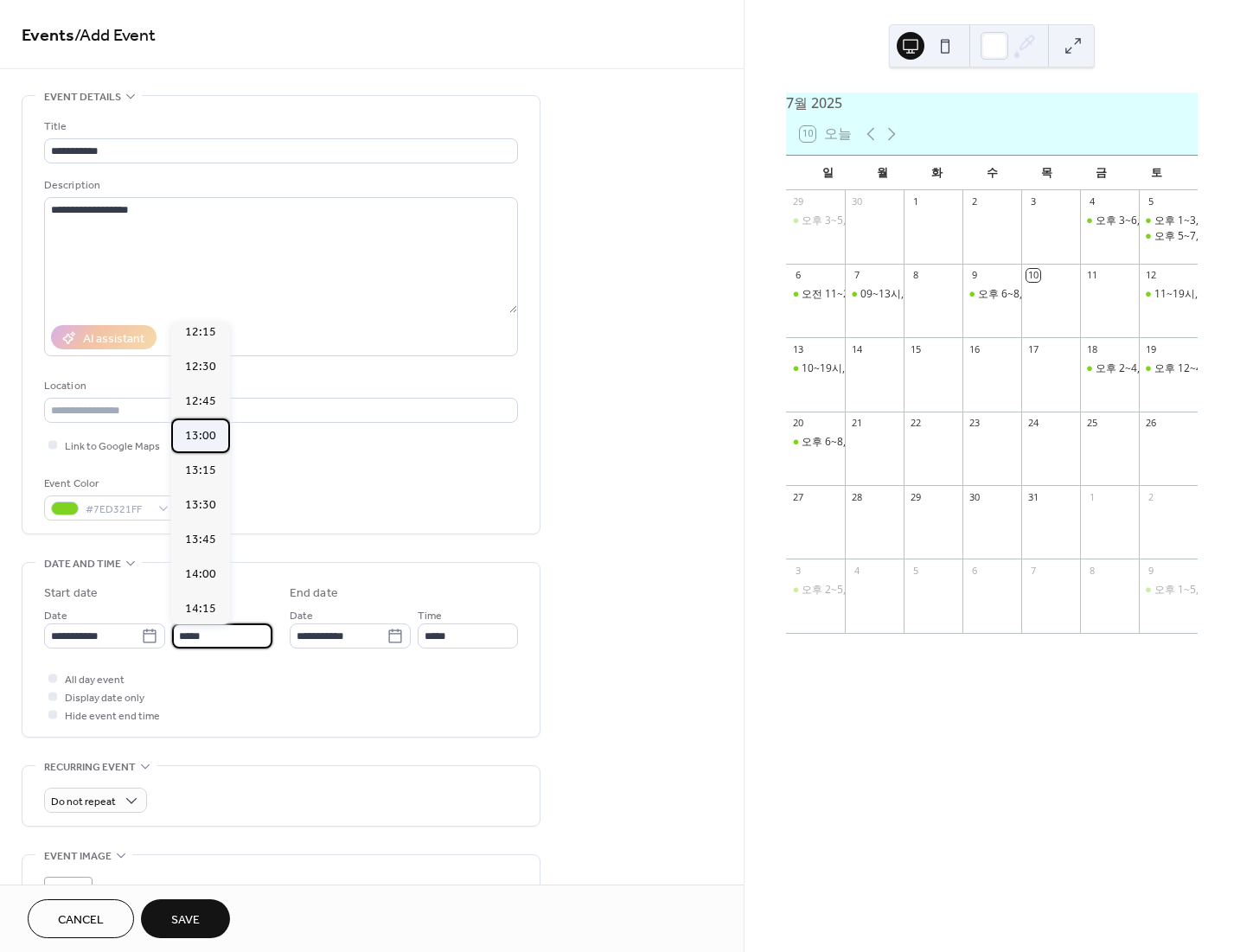 click on "13:00" at bounding box center (201, 436) 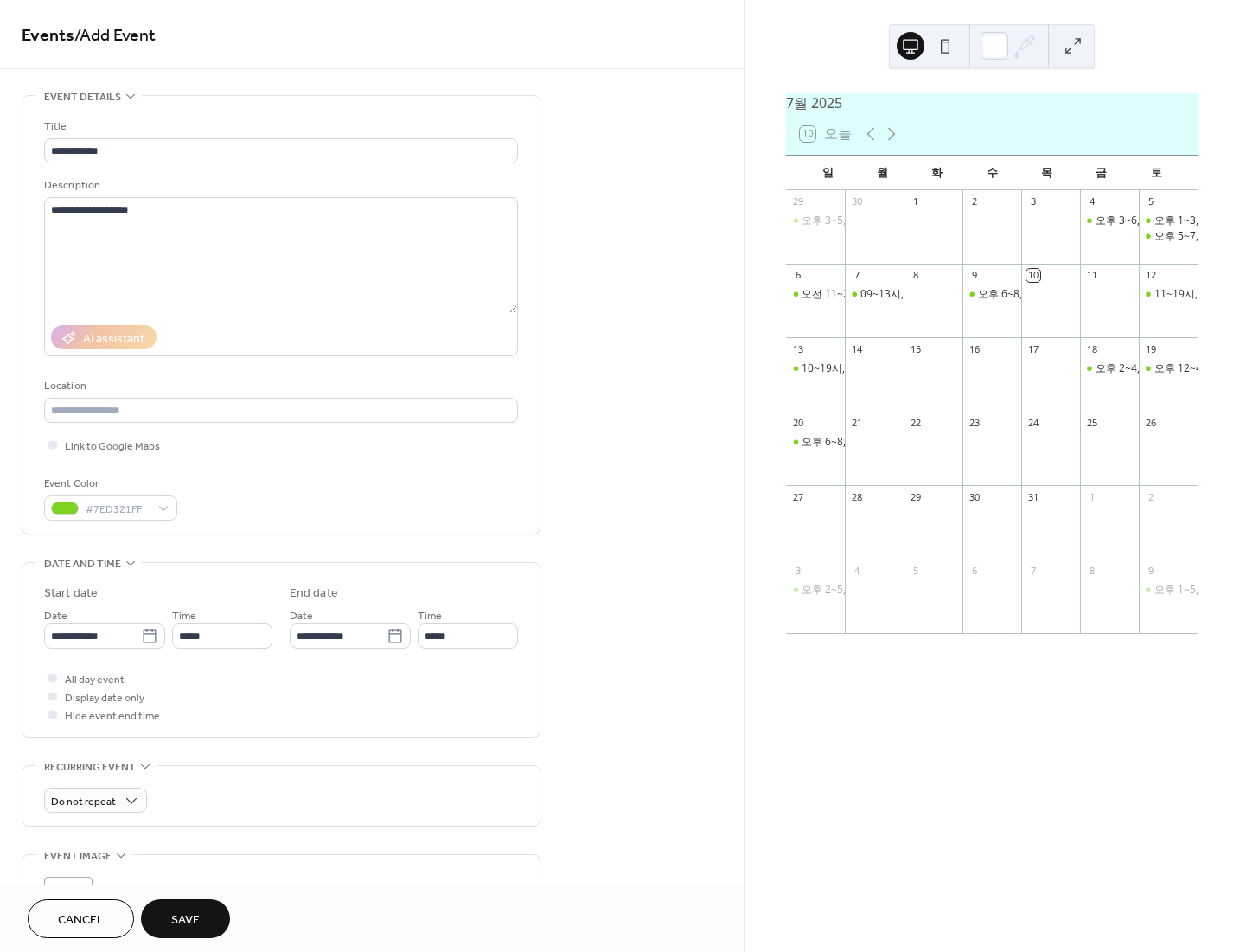 type on "*****" 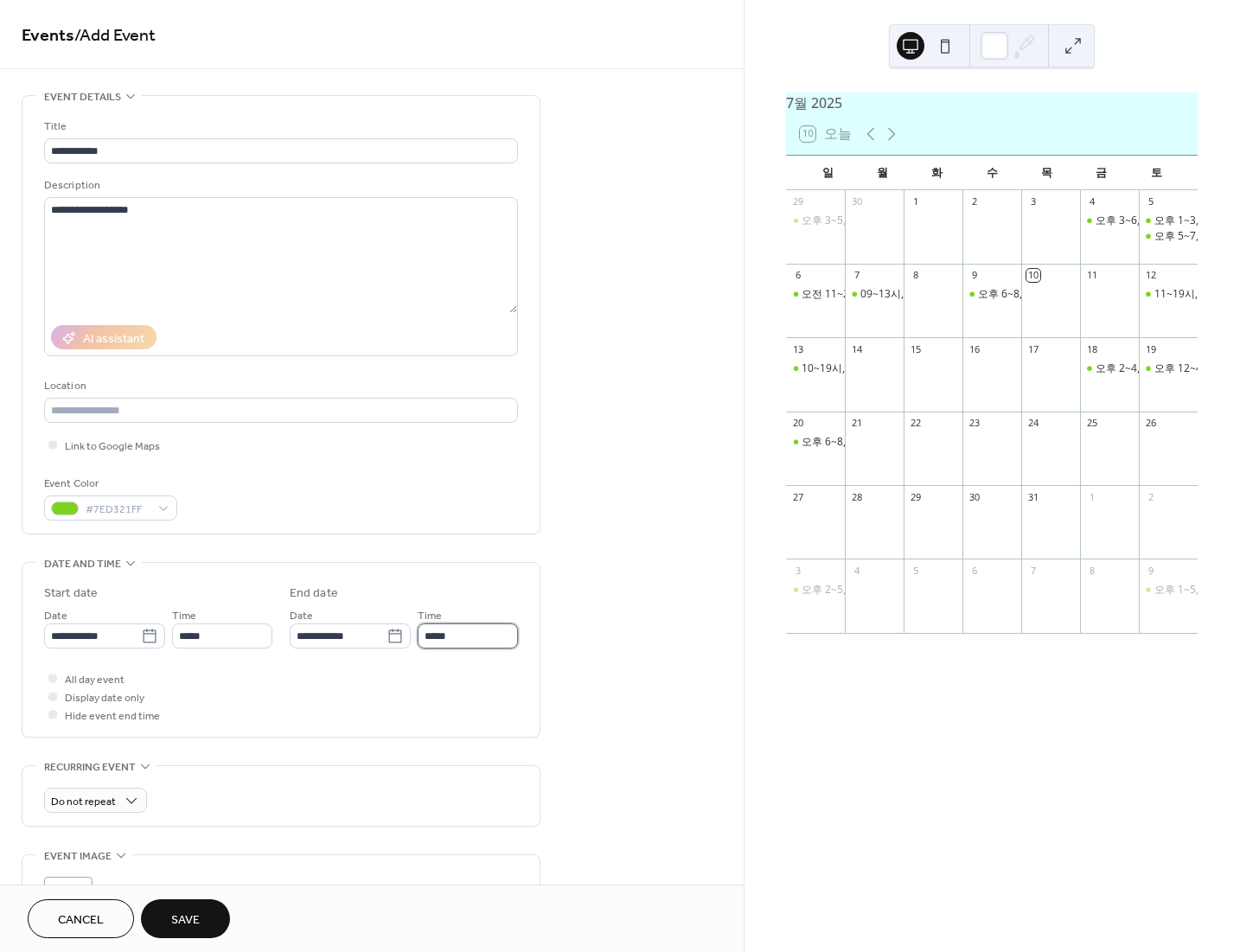 click on "*****" at bounding box center [468, 636] 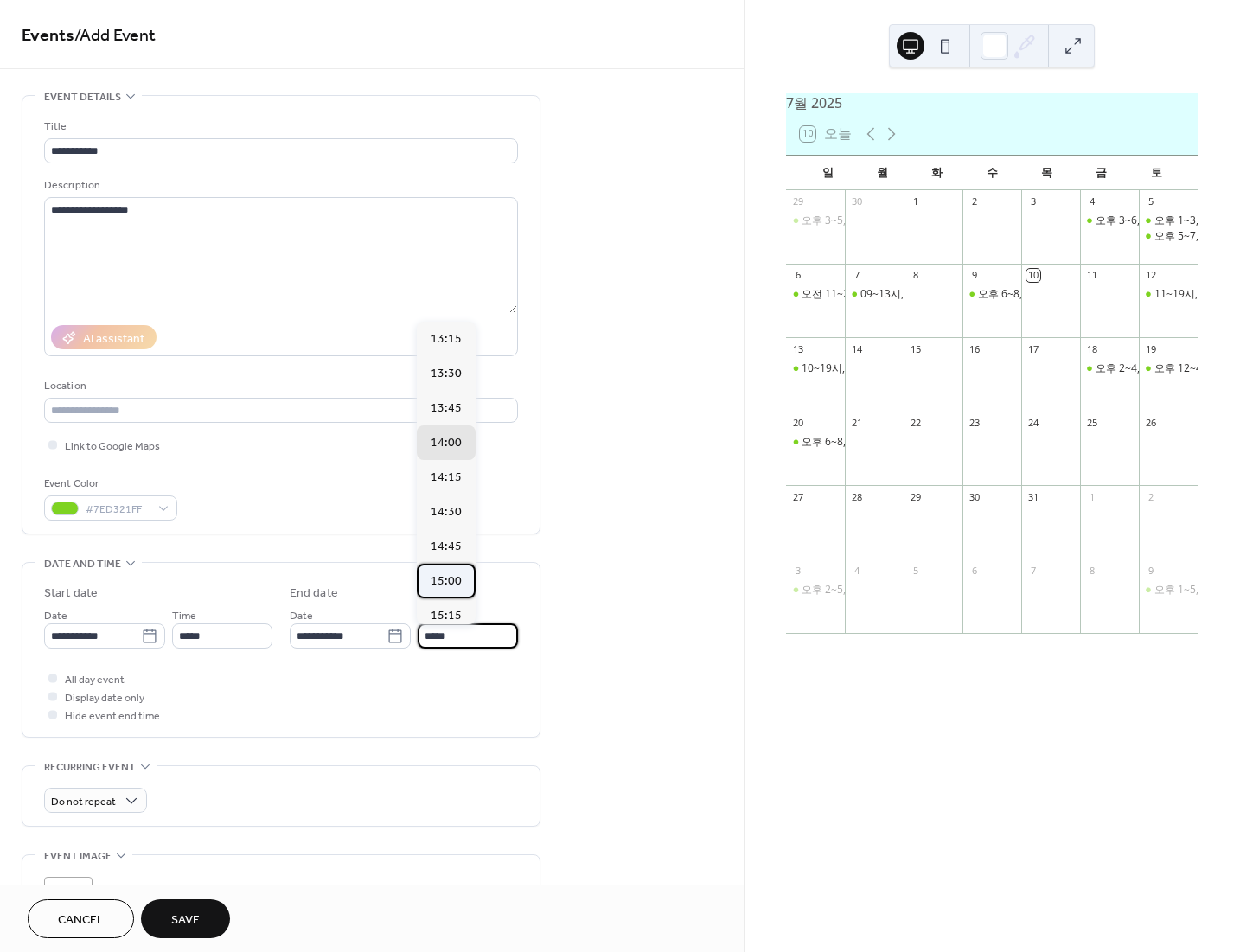 click on "15:00" at bounding box center (446, 581) 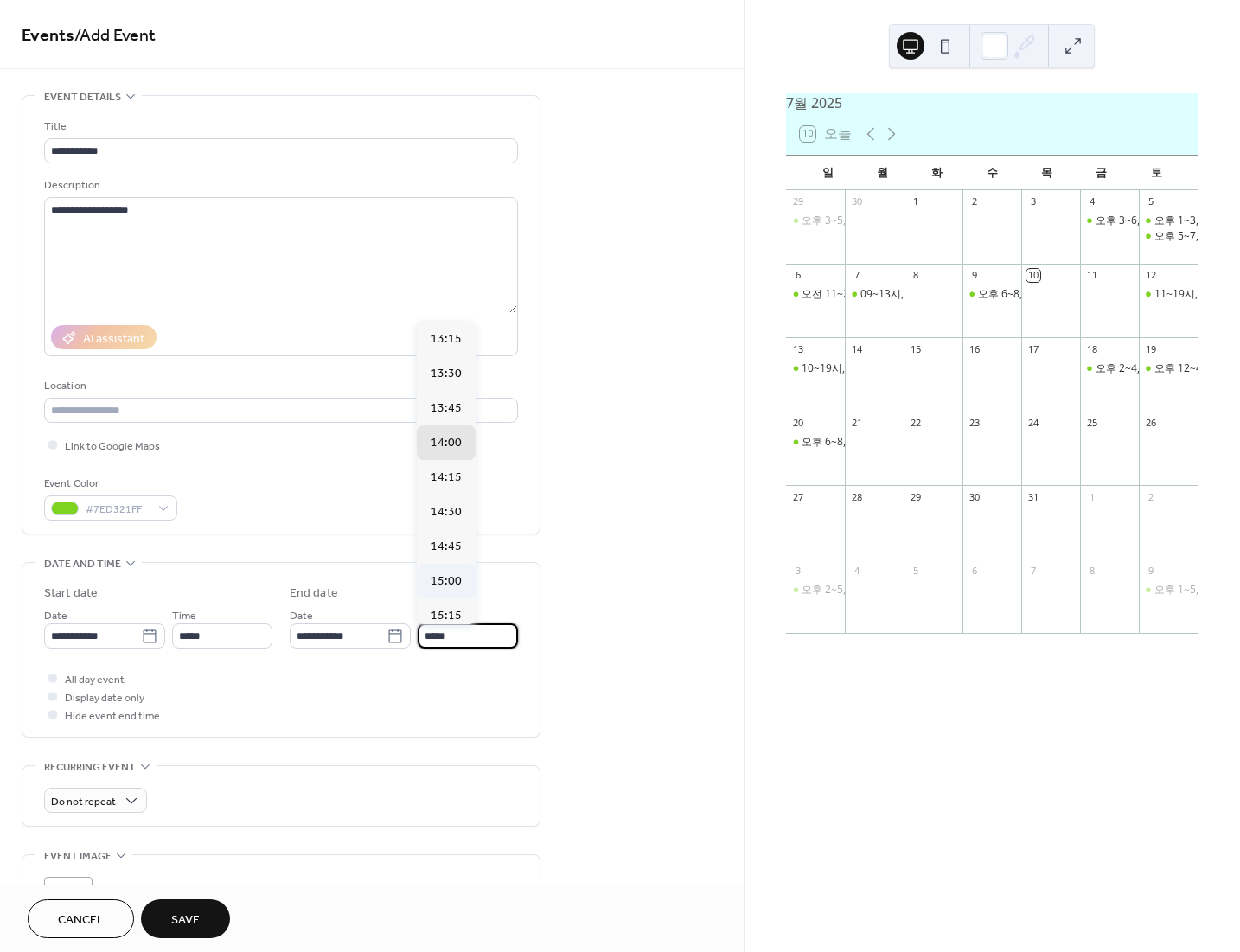 type on "*****" 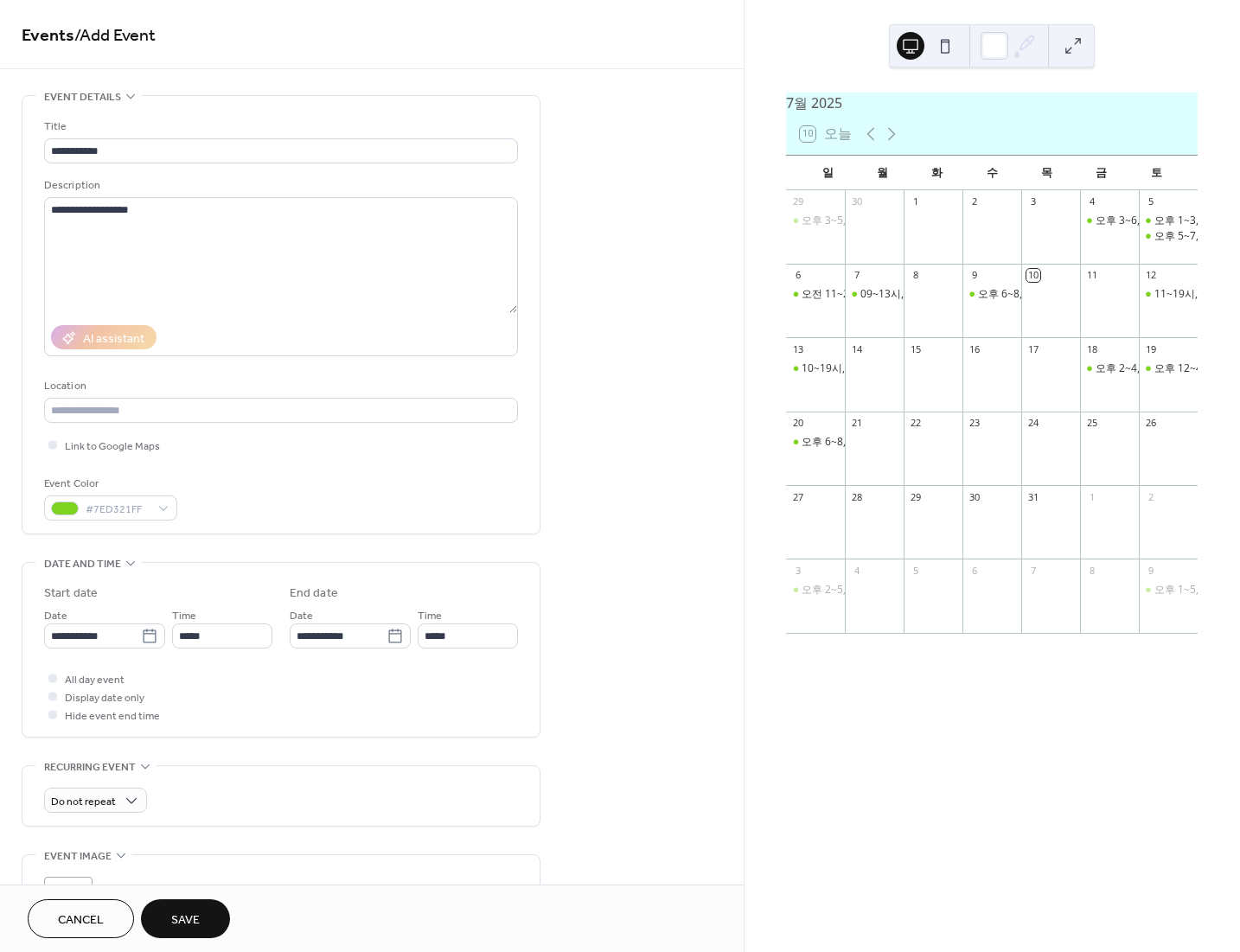 click on "Save" at bounding box center [185, 918] 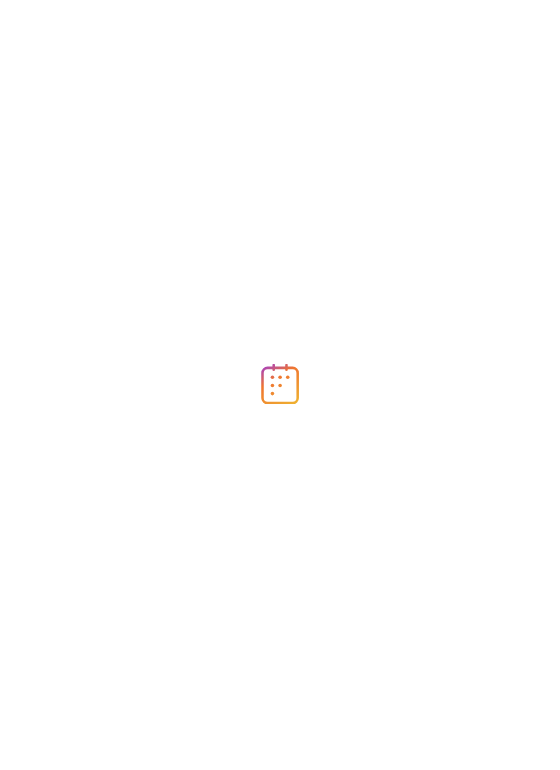 scroll, scrollTop: 0, scrollLeft: 0, axis: both 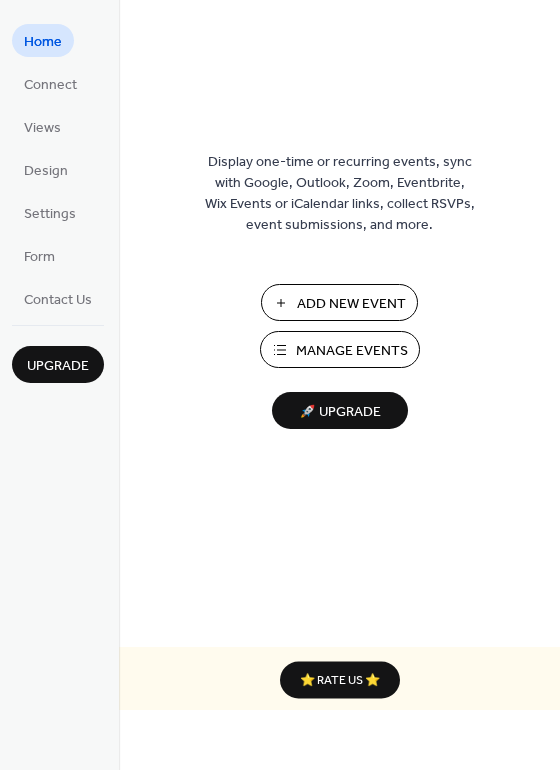 click on "Add New Event" at bounding box center (351, 304) 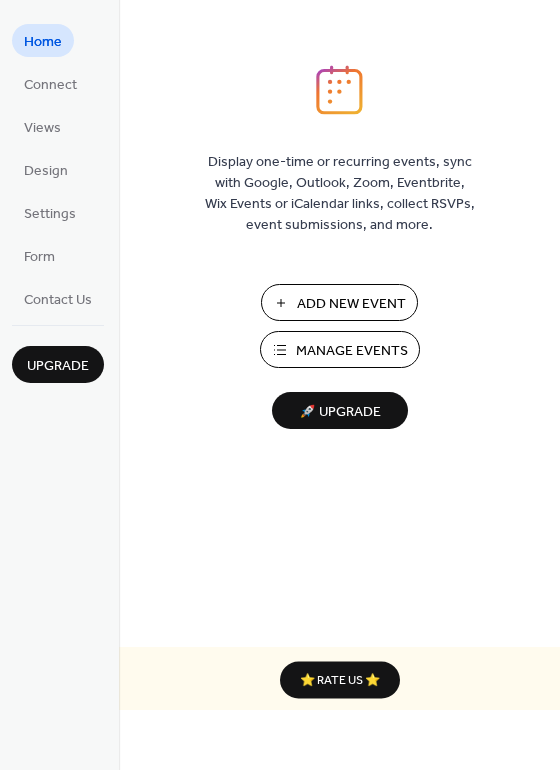 click on "Manage Events" at bounding box center (352, 351) 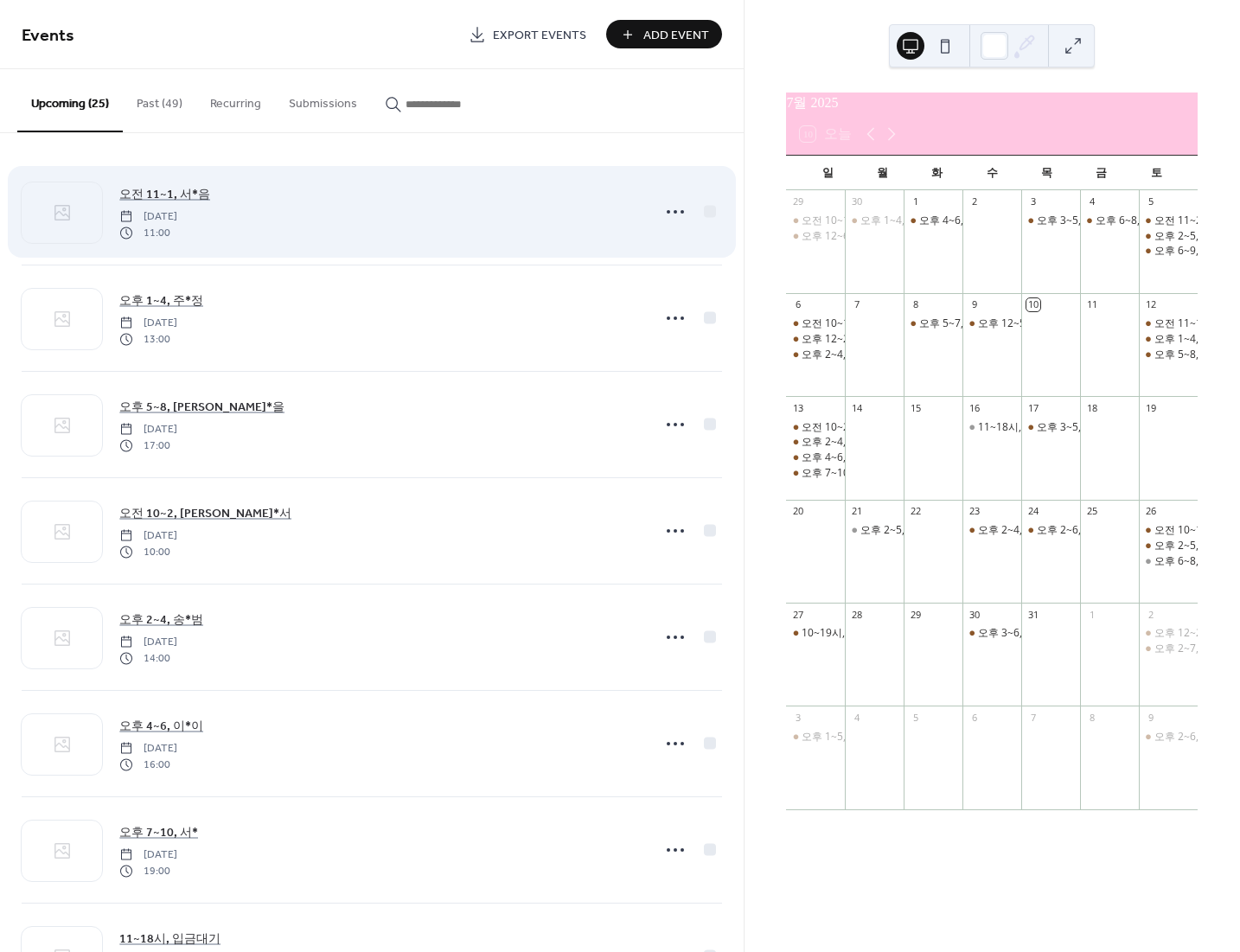scroll, scrollTop: 0, scrollLeft: 0, axis: both 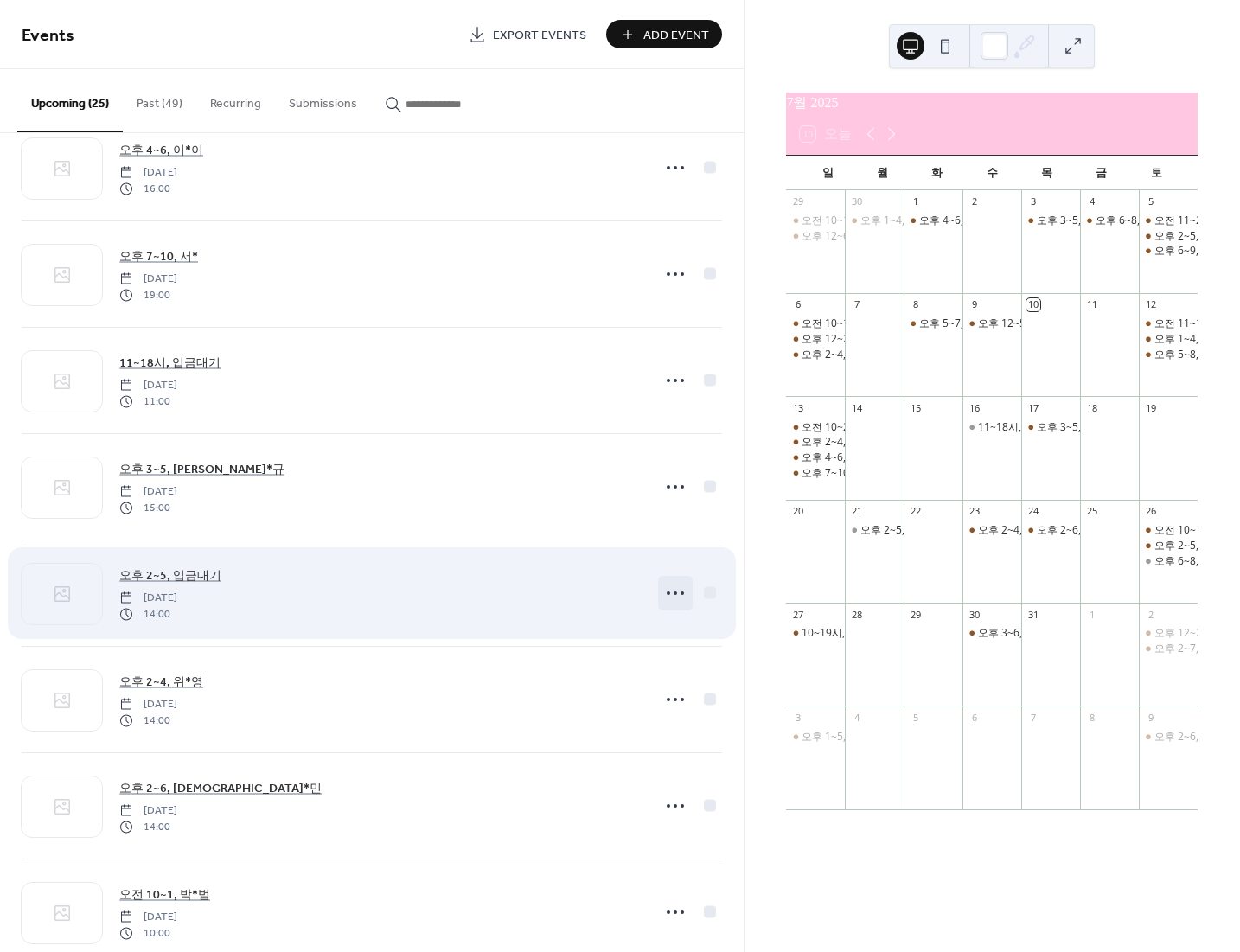 click 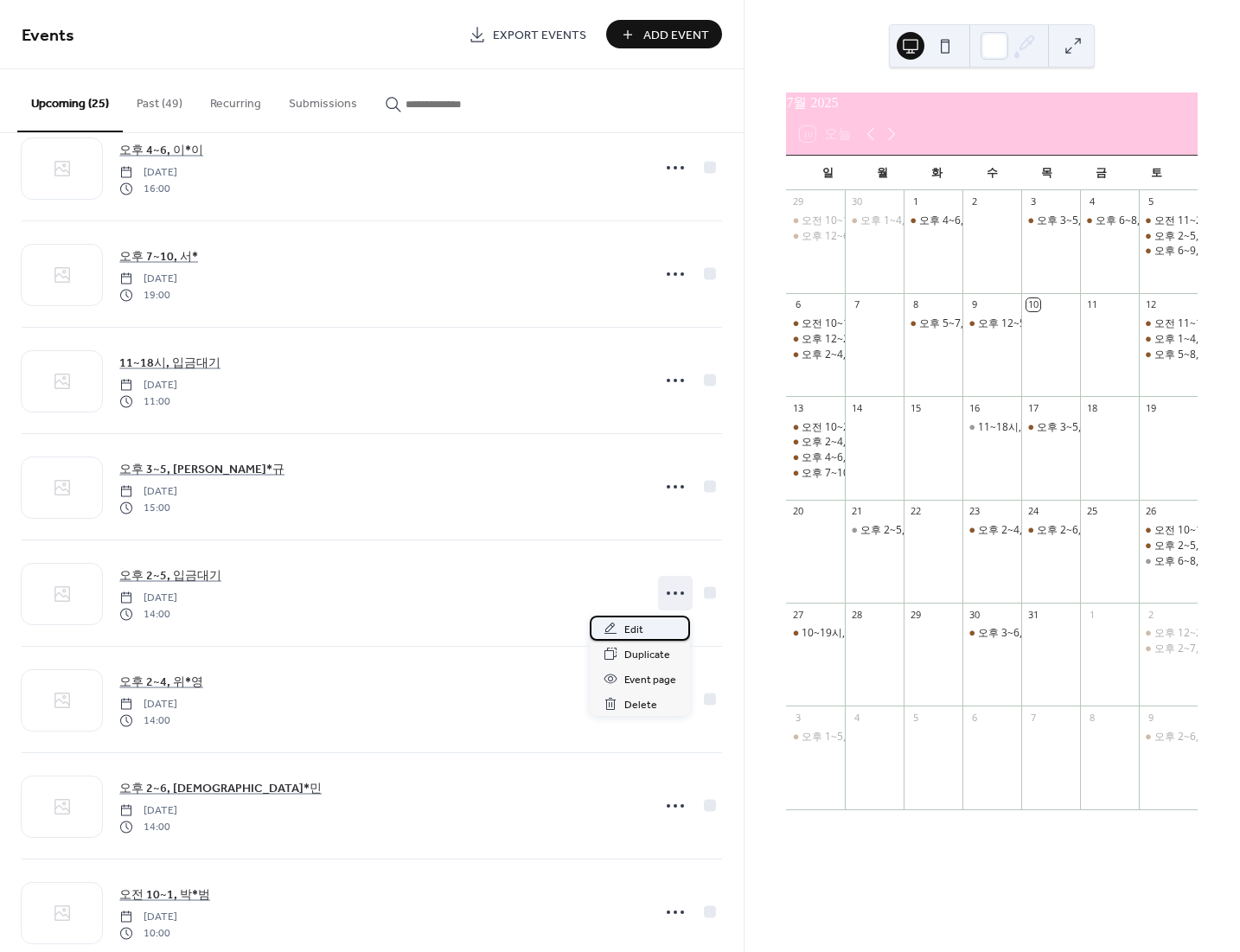 click on "Edit" at bounding box center [640, 628] 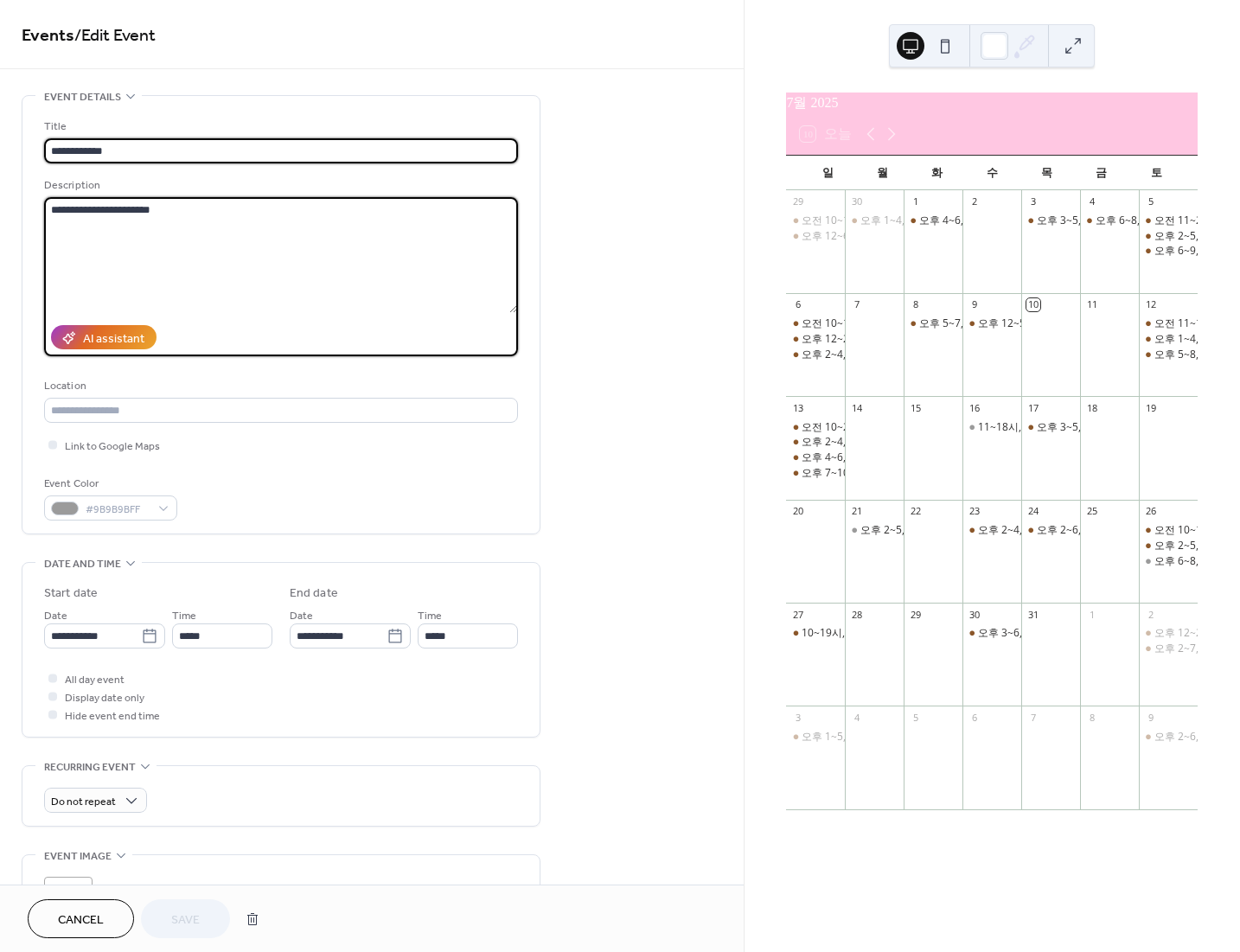 click on "**********" at bounding box center [280, 255] 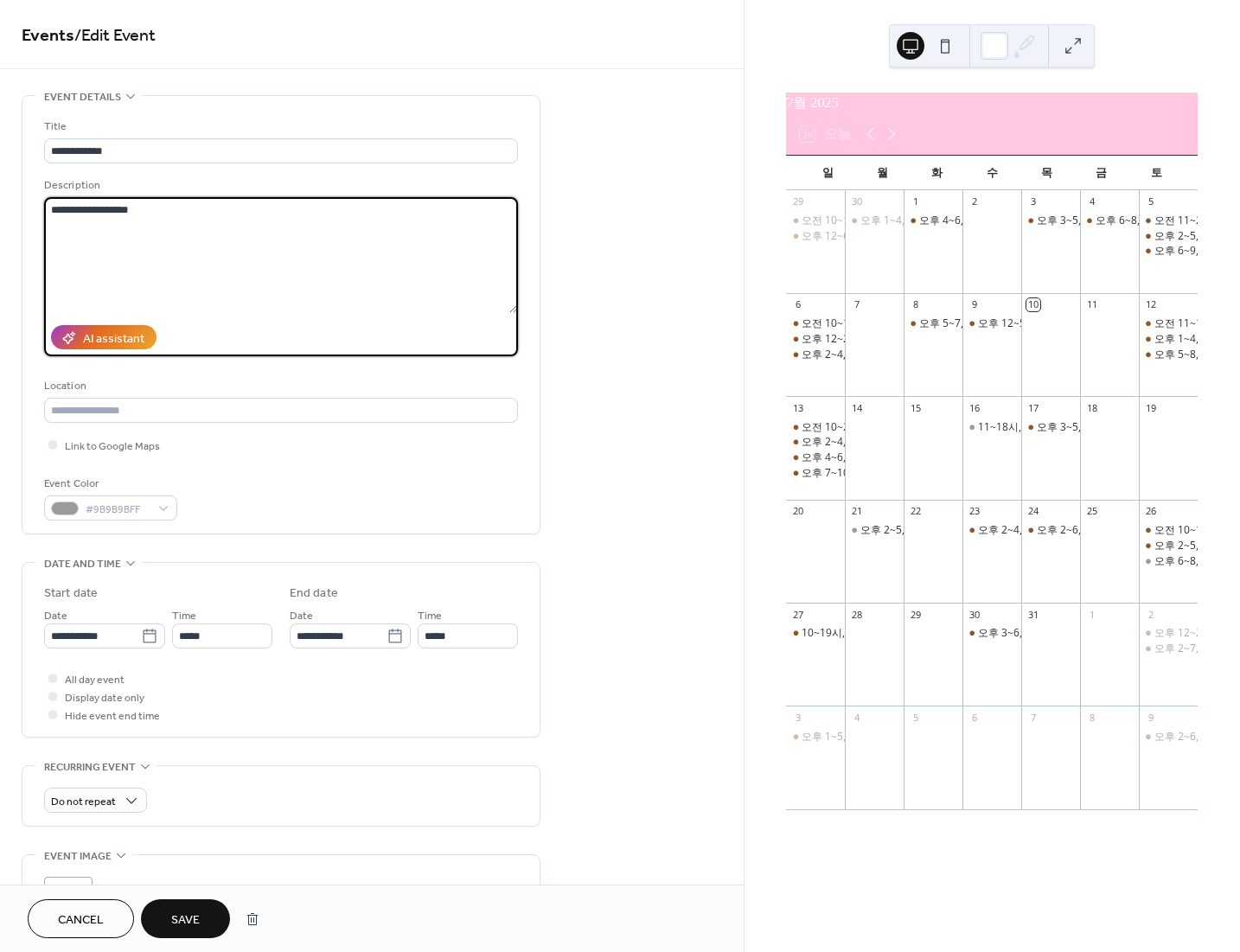 type on "**********" 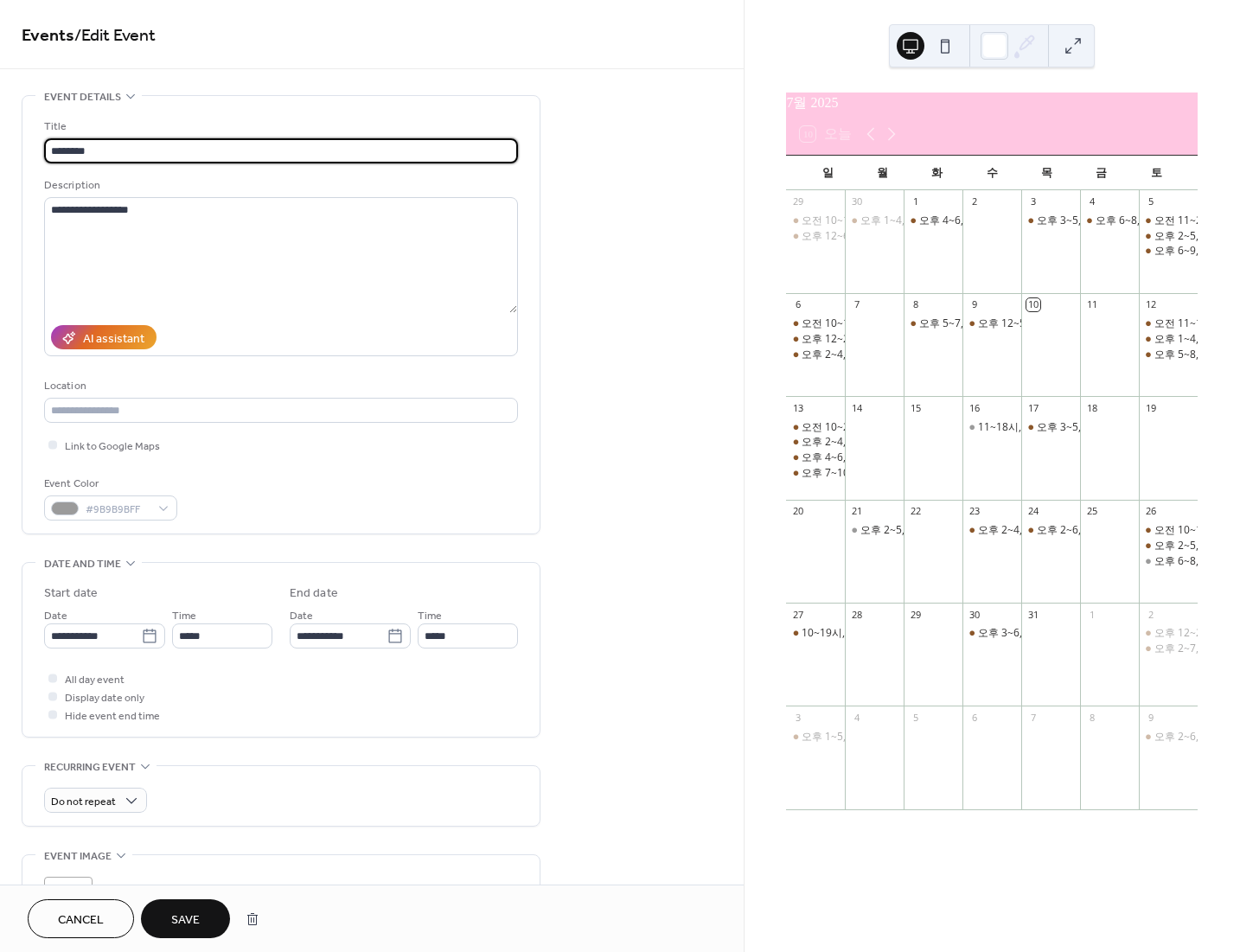 paste on "****" 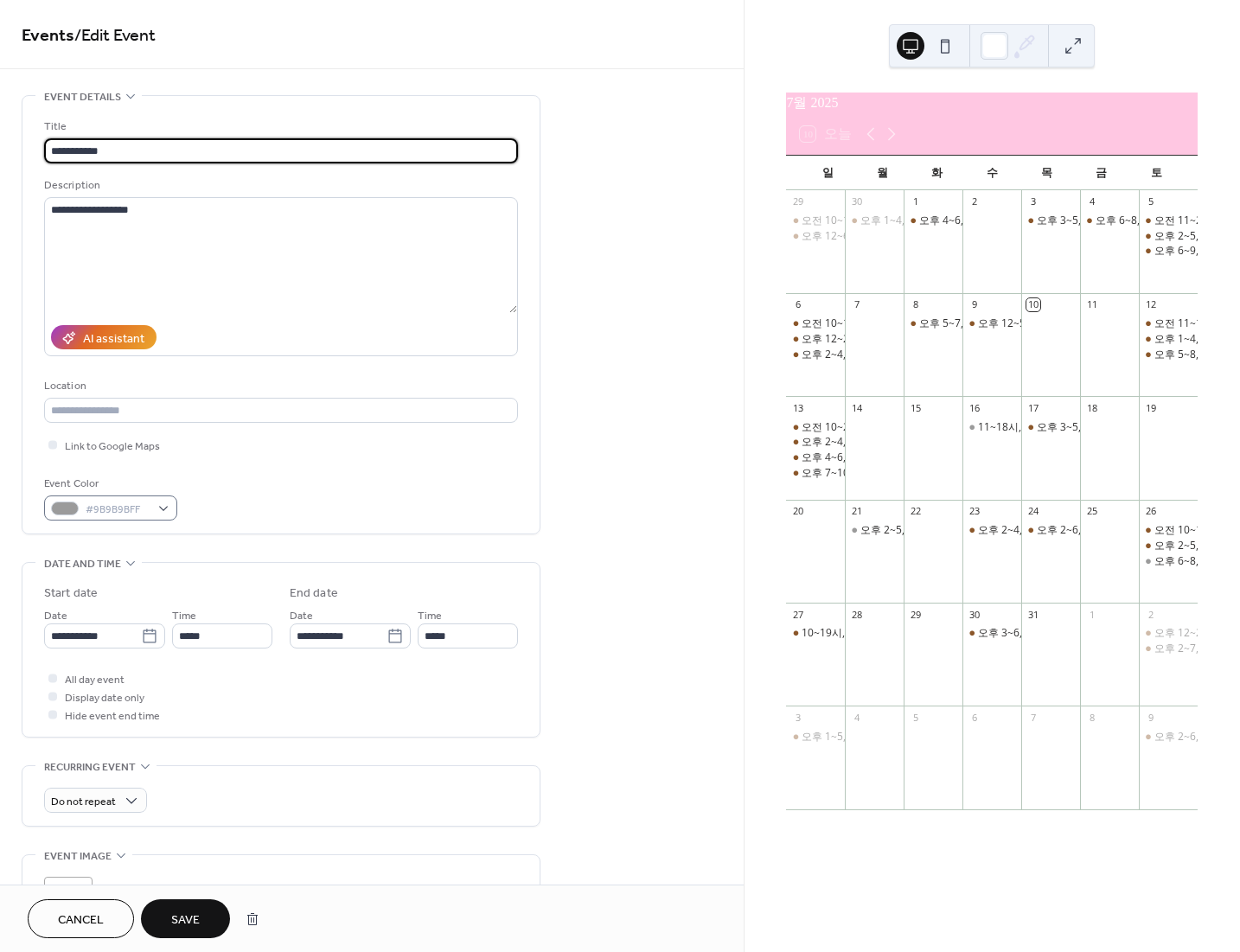 type on "**********" 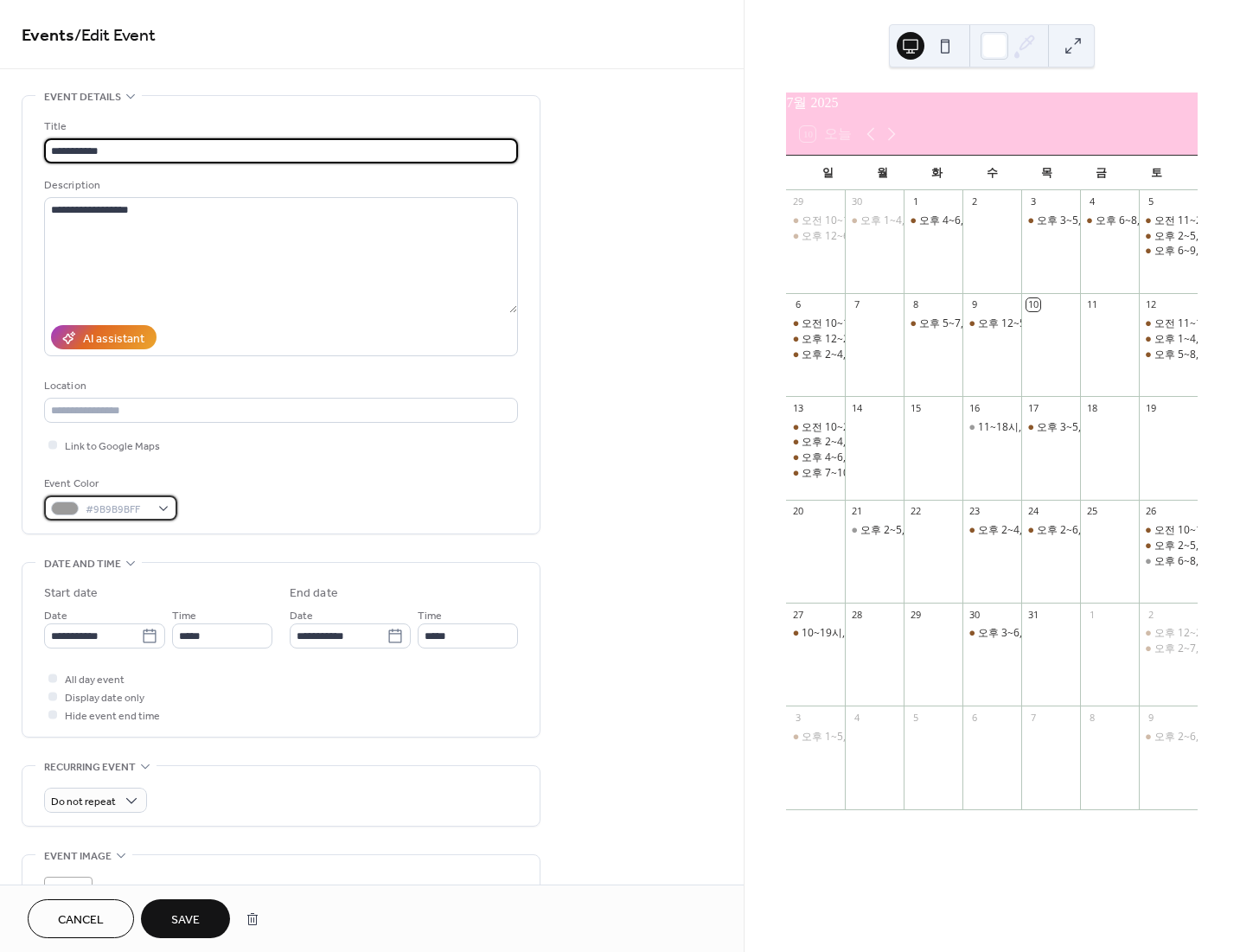 click on "#9B9B9BFF" at bounding box center [111, 508] 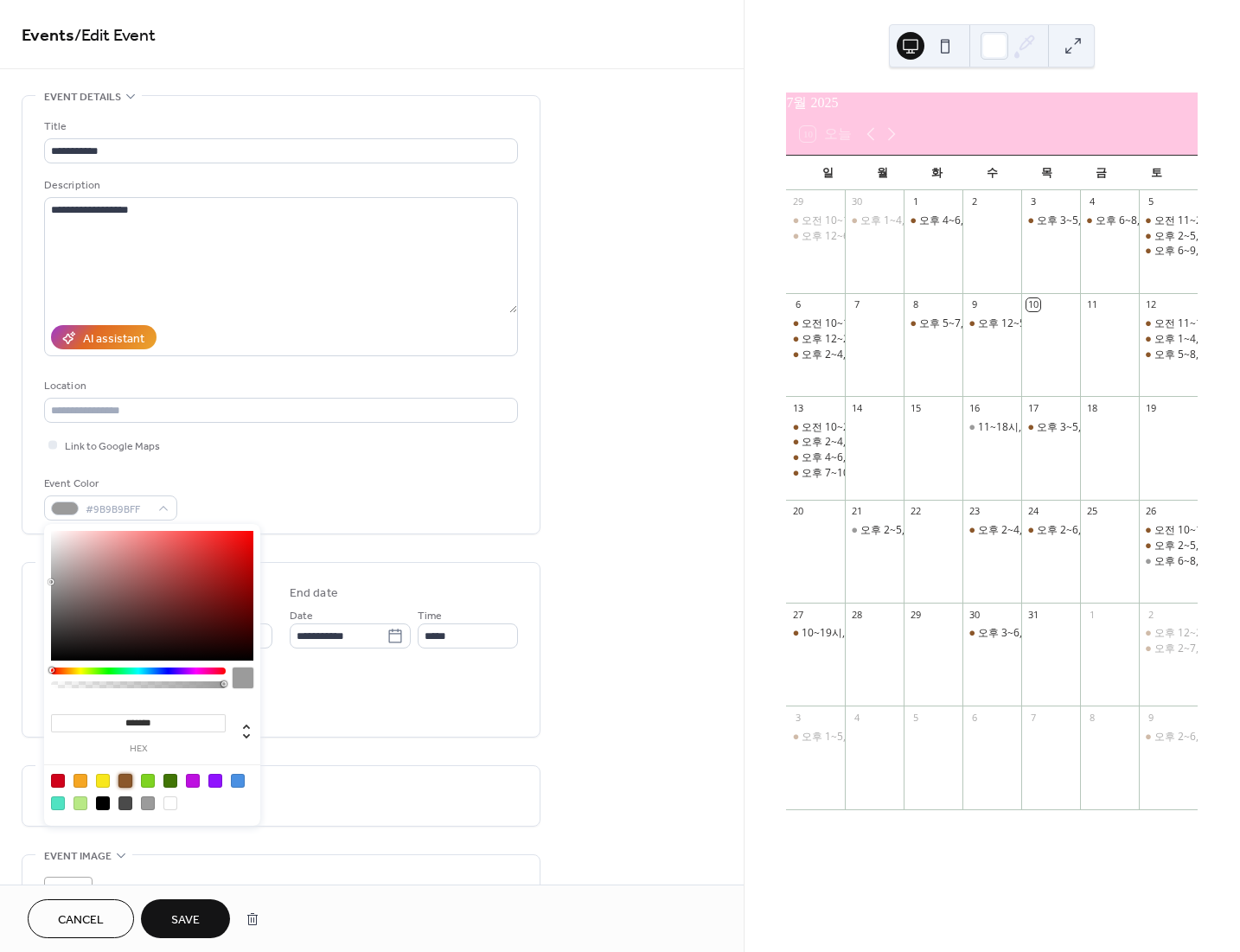 click at bounding box center (125, 781) 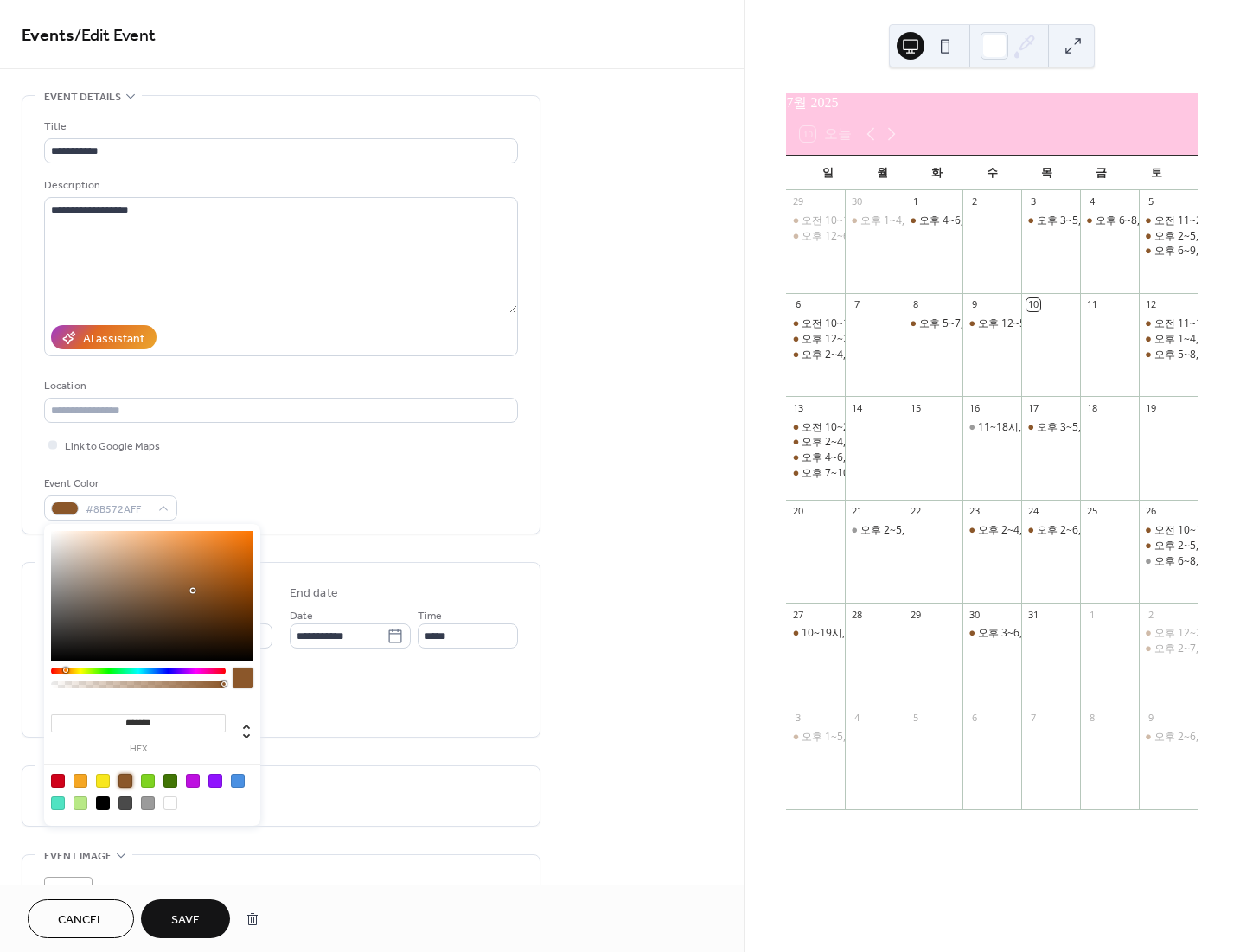 click on "Save" at bounding box center (185, 920) 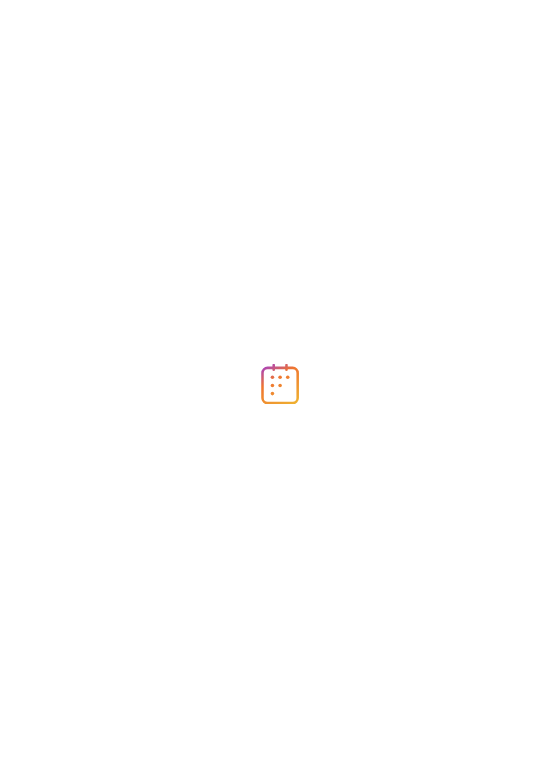 scroll, scrollTop: 0, scrollLeft: 0, axis: both 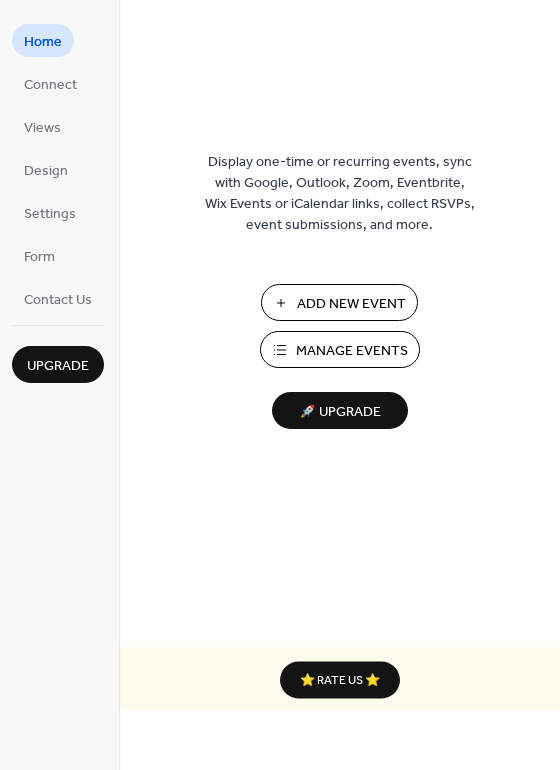 click on "Add New Event" at bounding box center [351, 304] 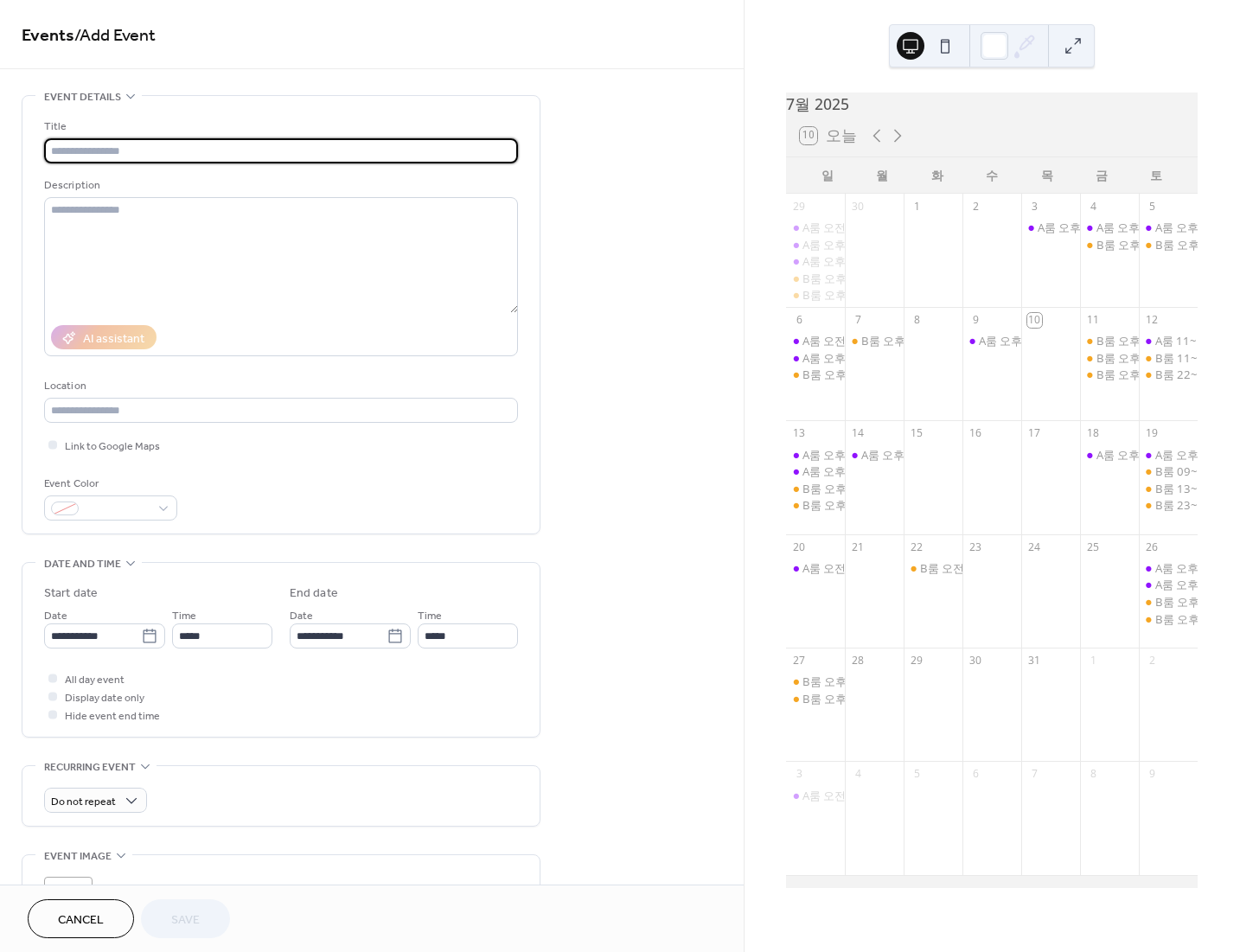 scroll, scrollTop: 0, scrollLeft: 0, axis: both 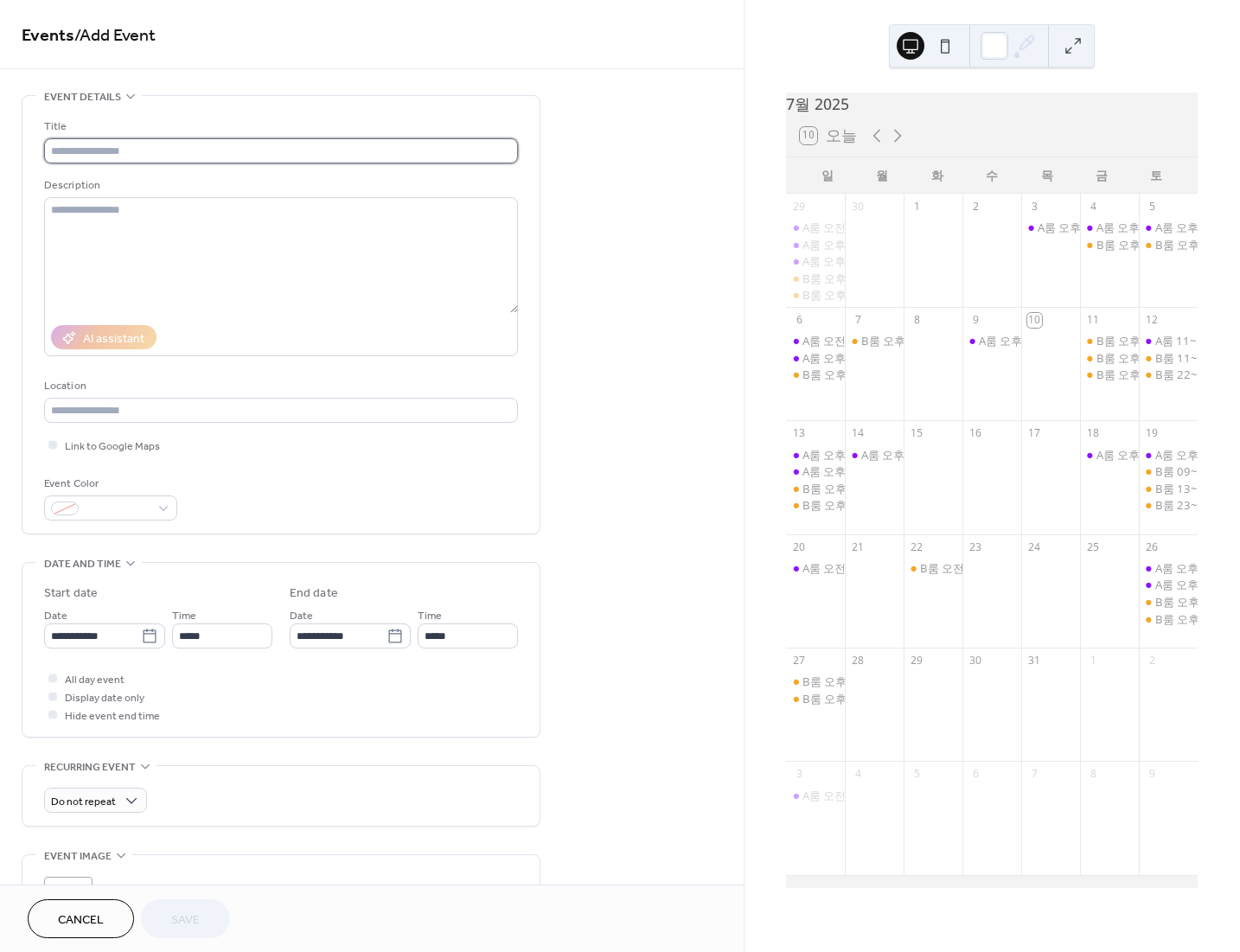 click at bounding box center (281, 150) 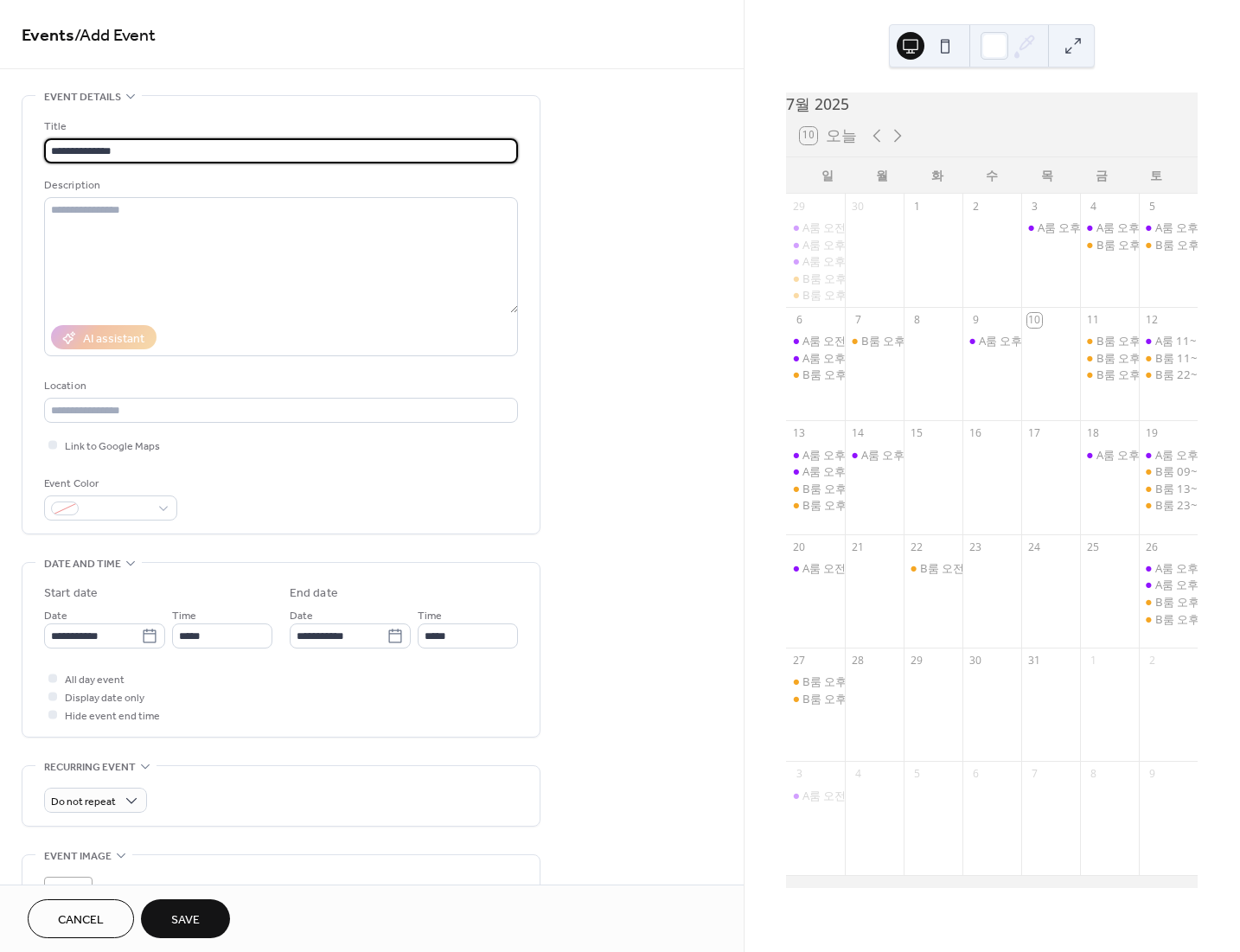 type on "**********" 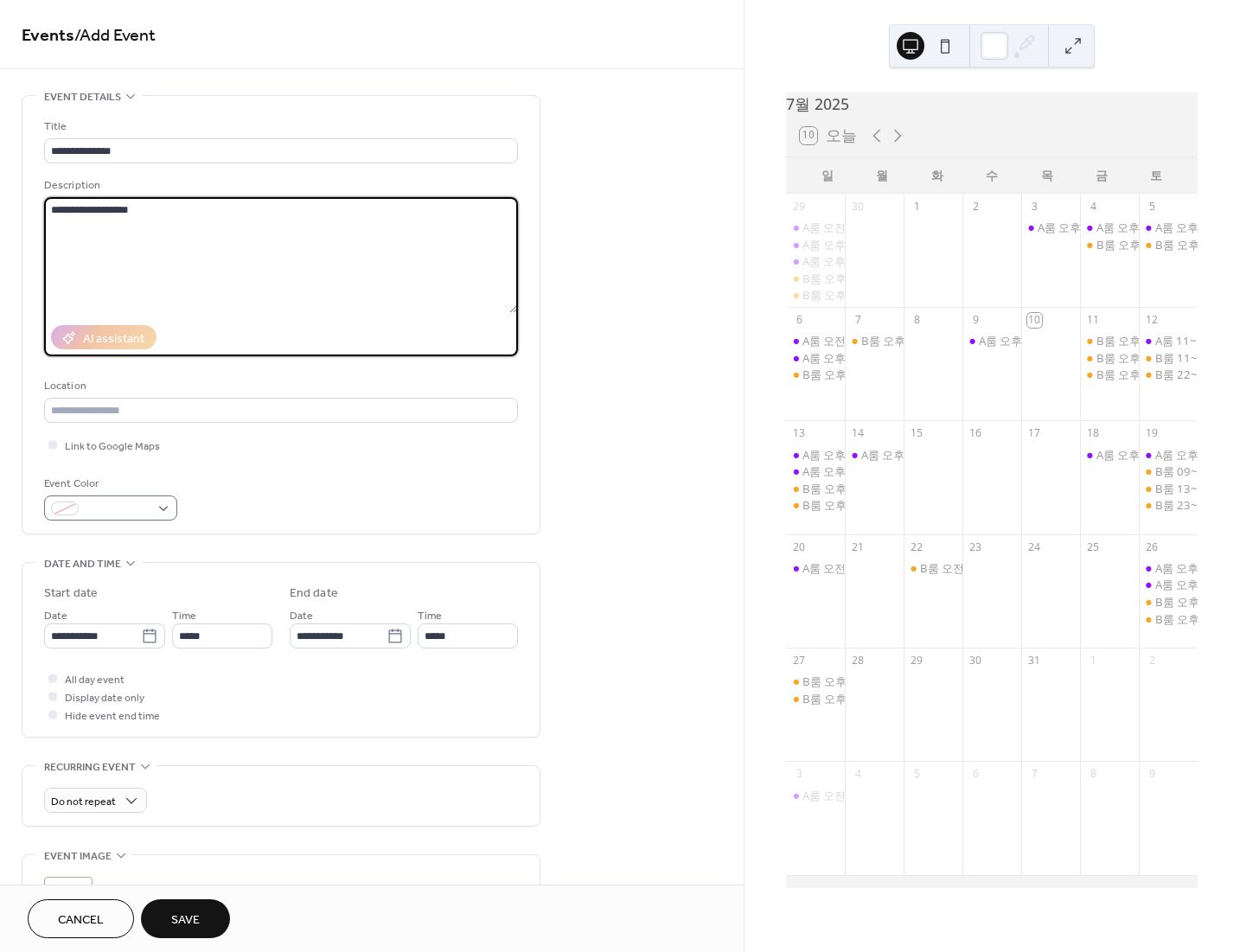 type on "**********" 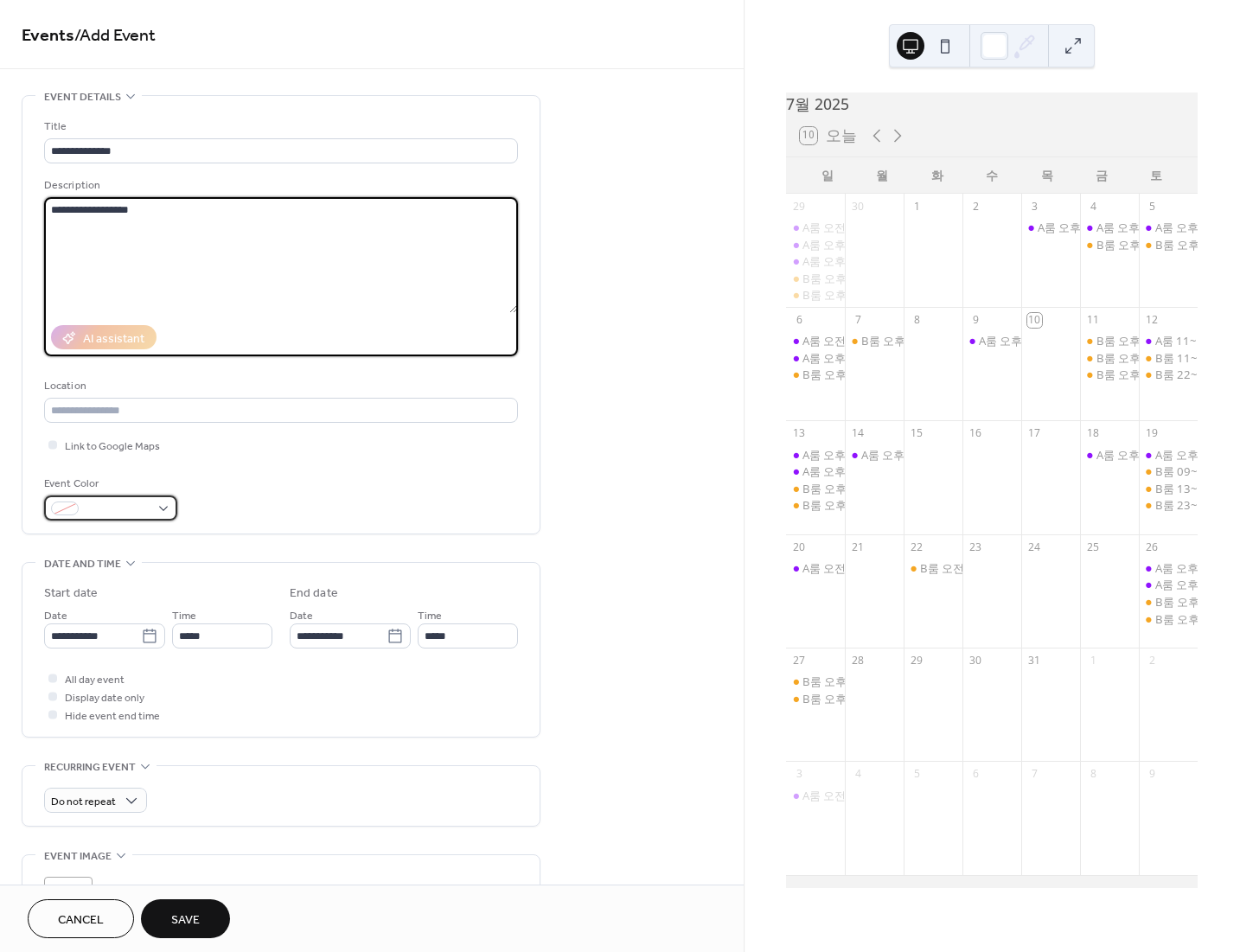 click at bounding box center (118, 509) 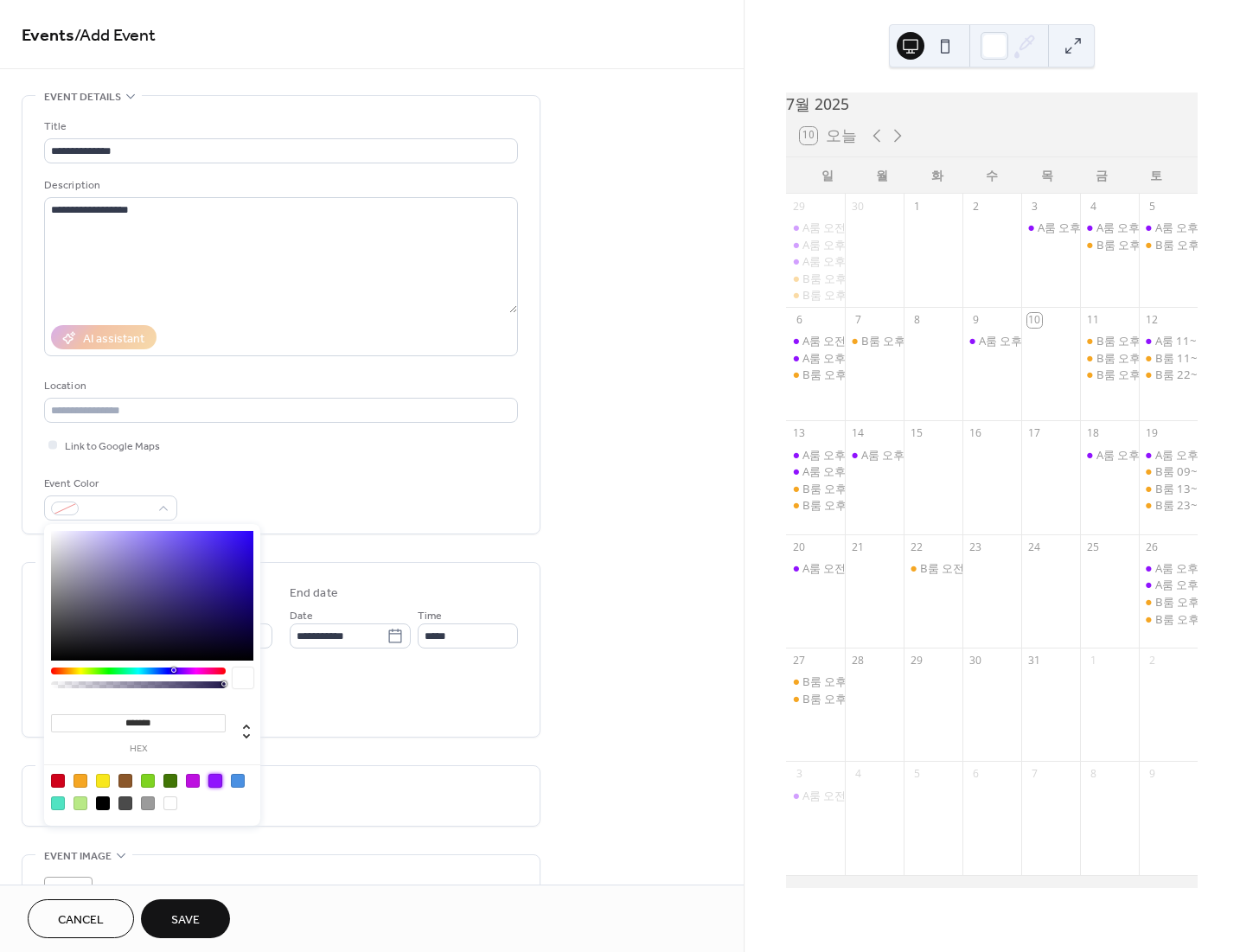 click at bounding box center [215, 781] 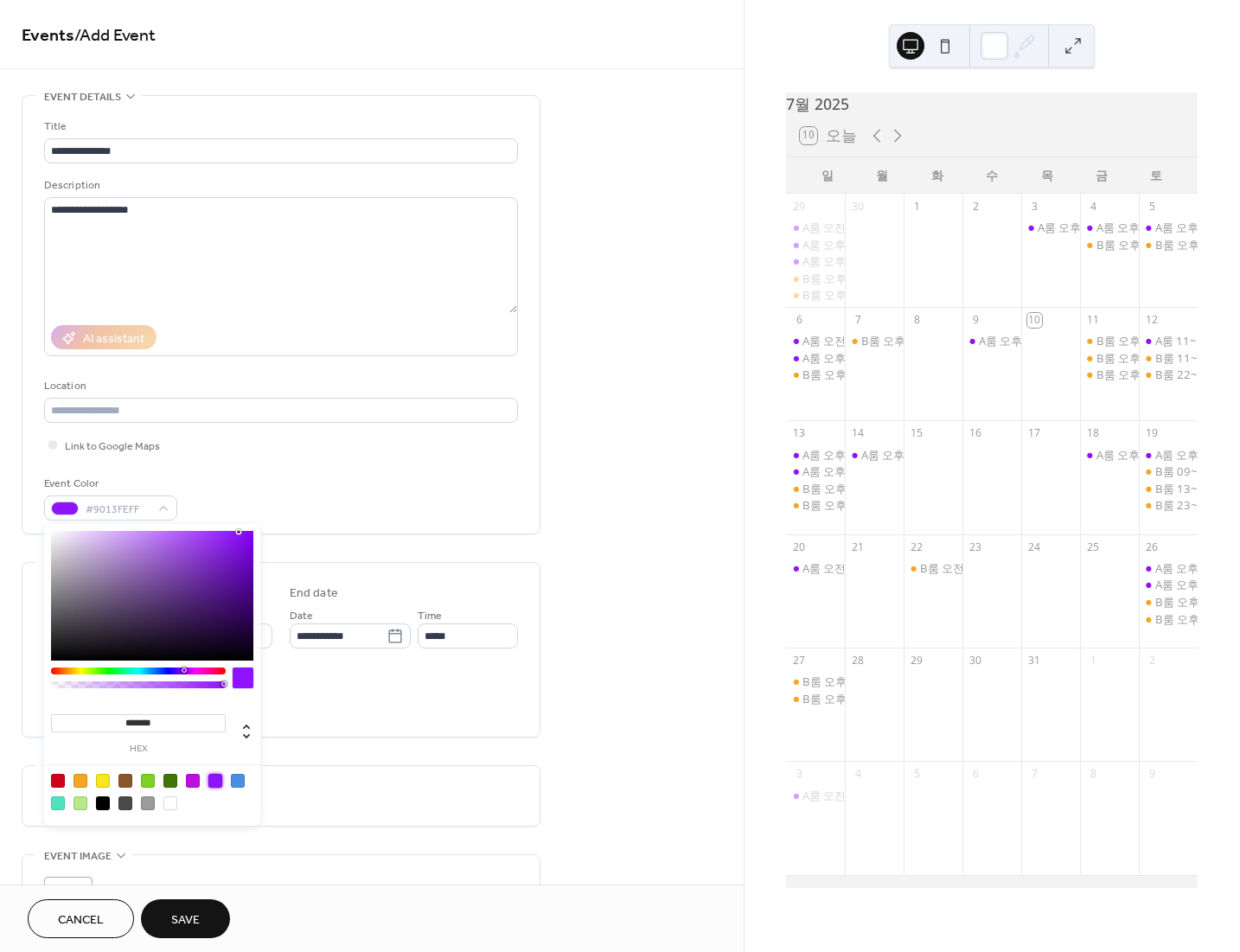 click on "Event Color #9013FEFF" at bounding box center [281, 497] 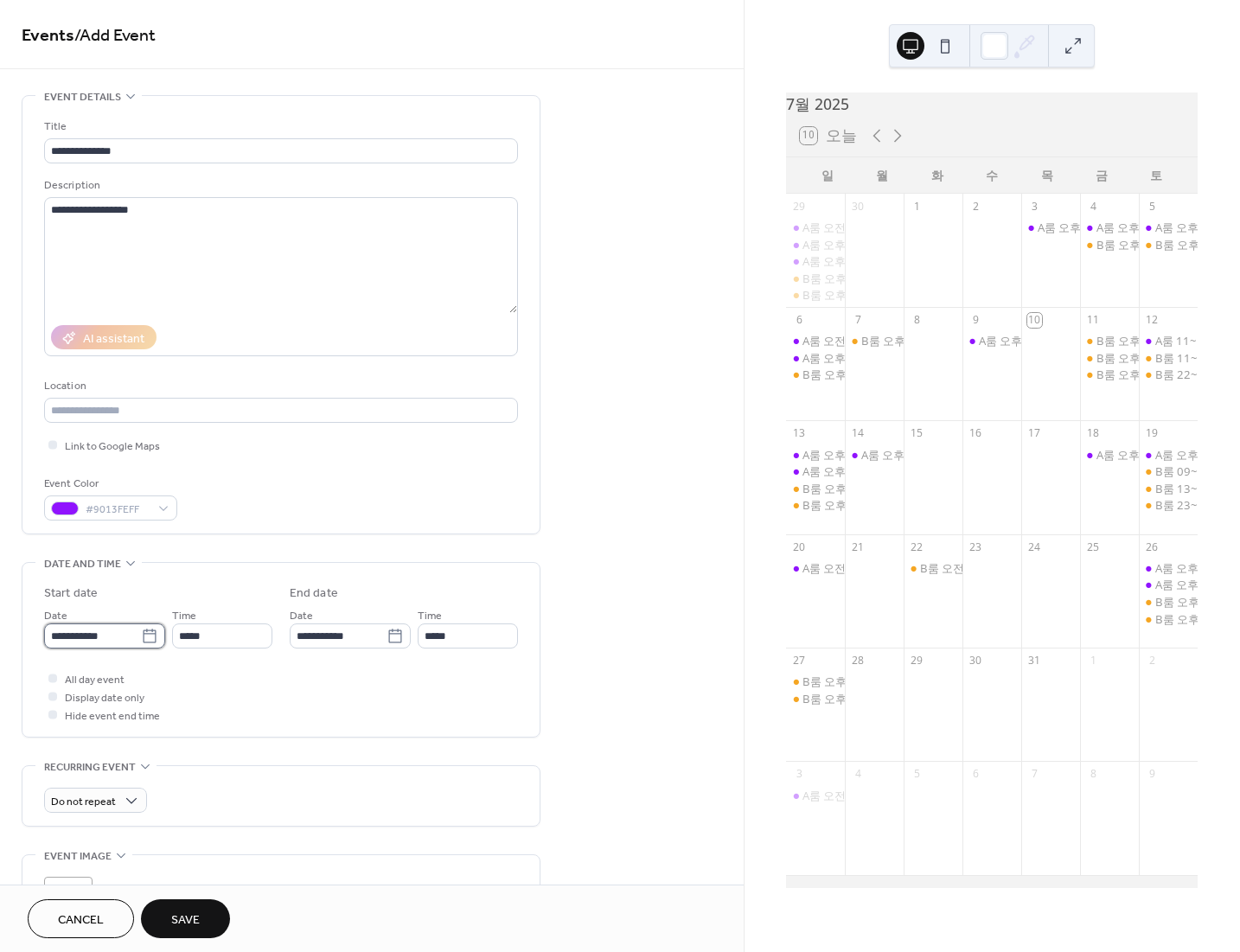 click on "**********" at bounding box center (93, 636) 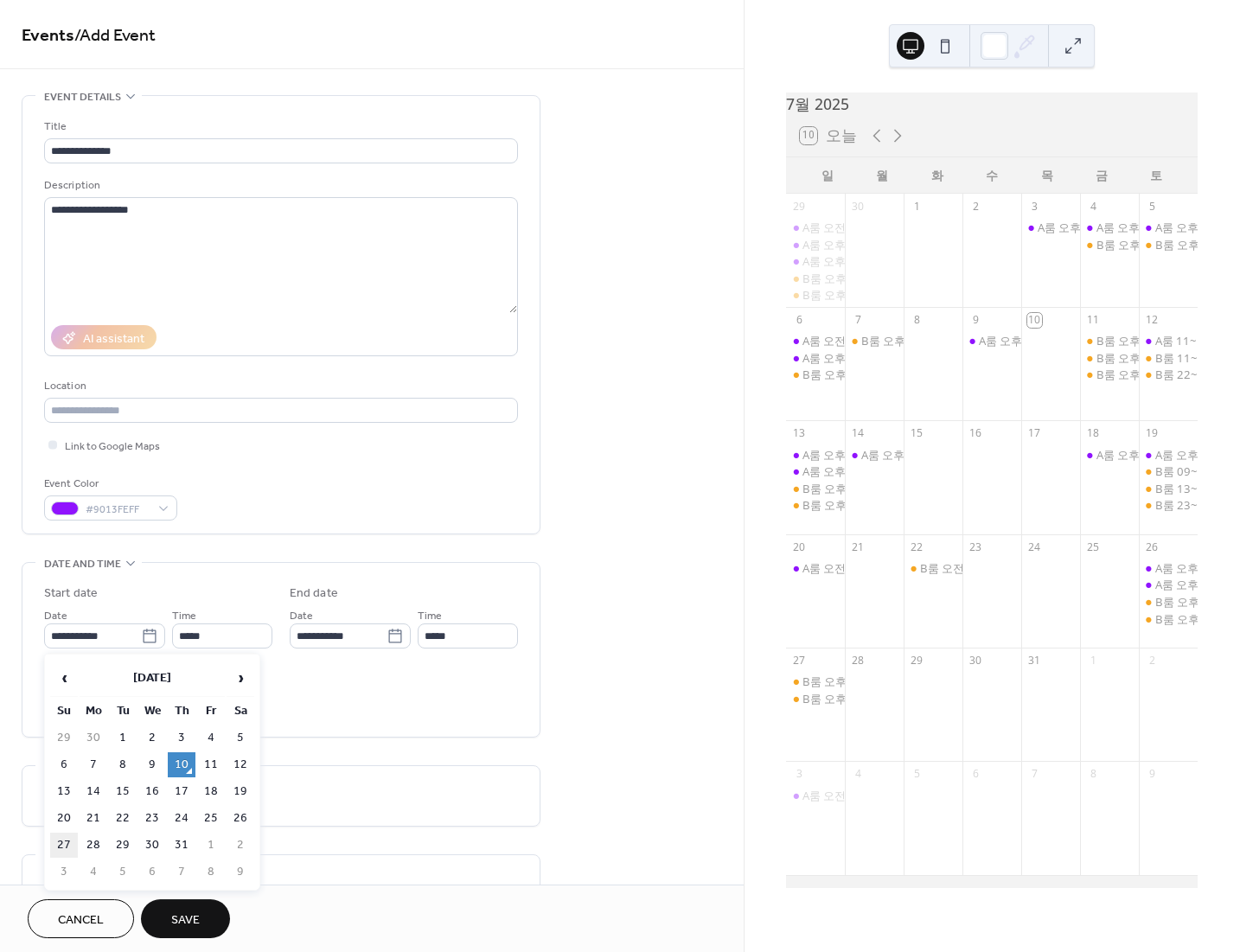 click on "27" at bounding box center (64, 845) 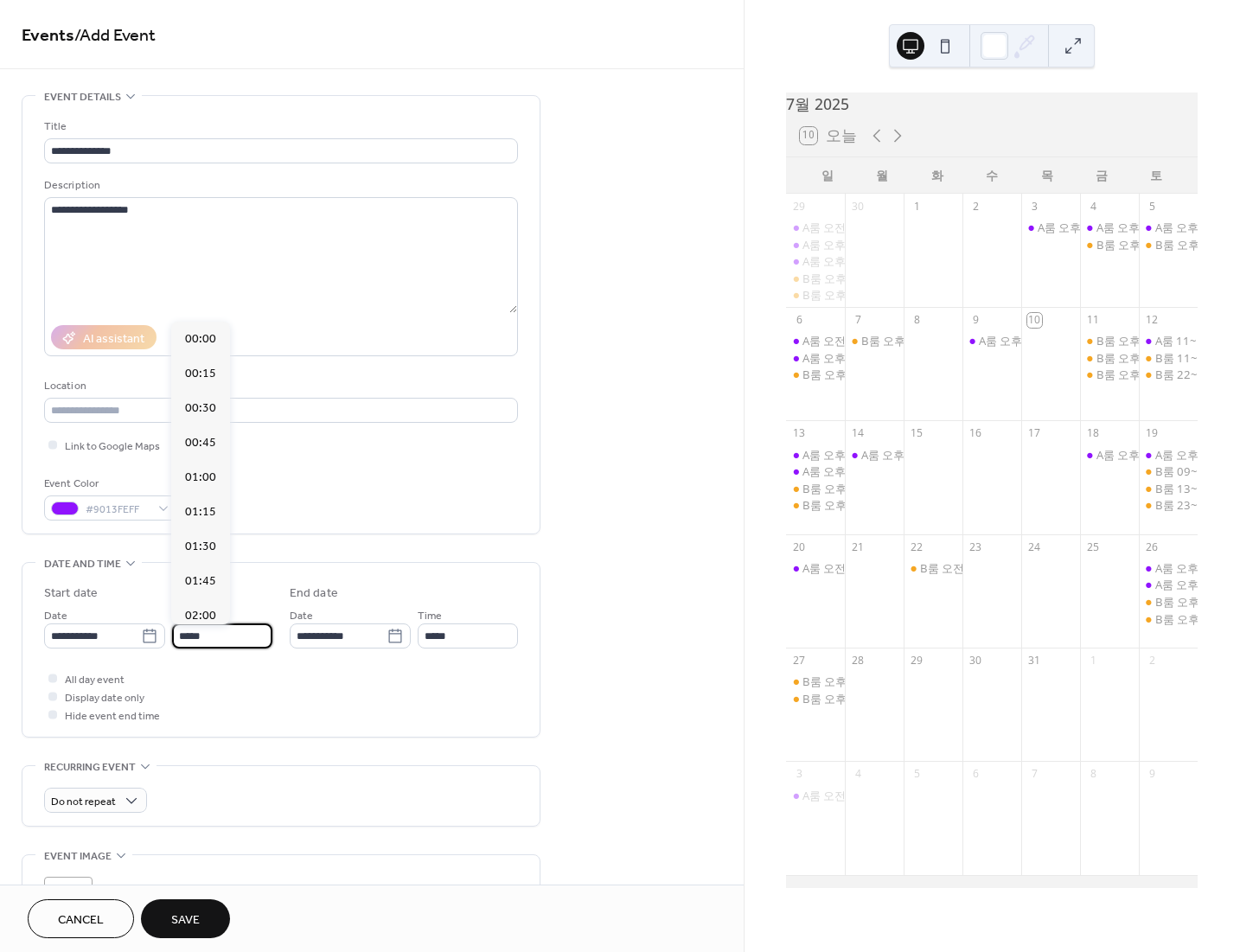click on "*****" at bounding box center (222, 636) 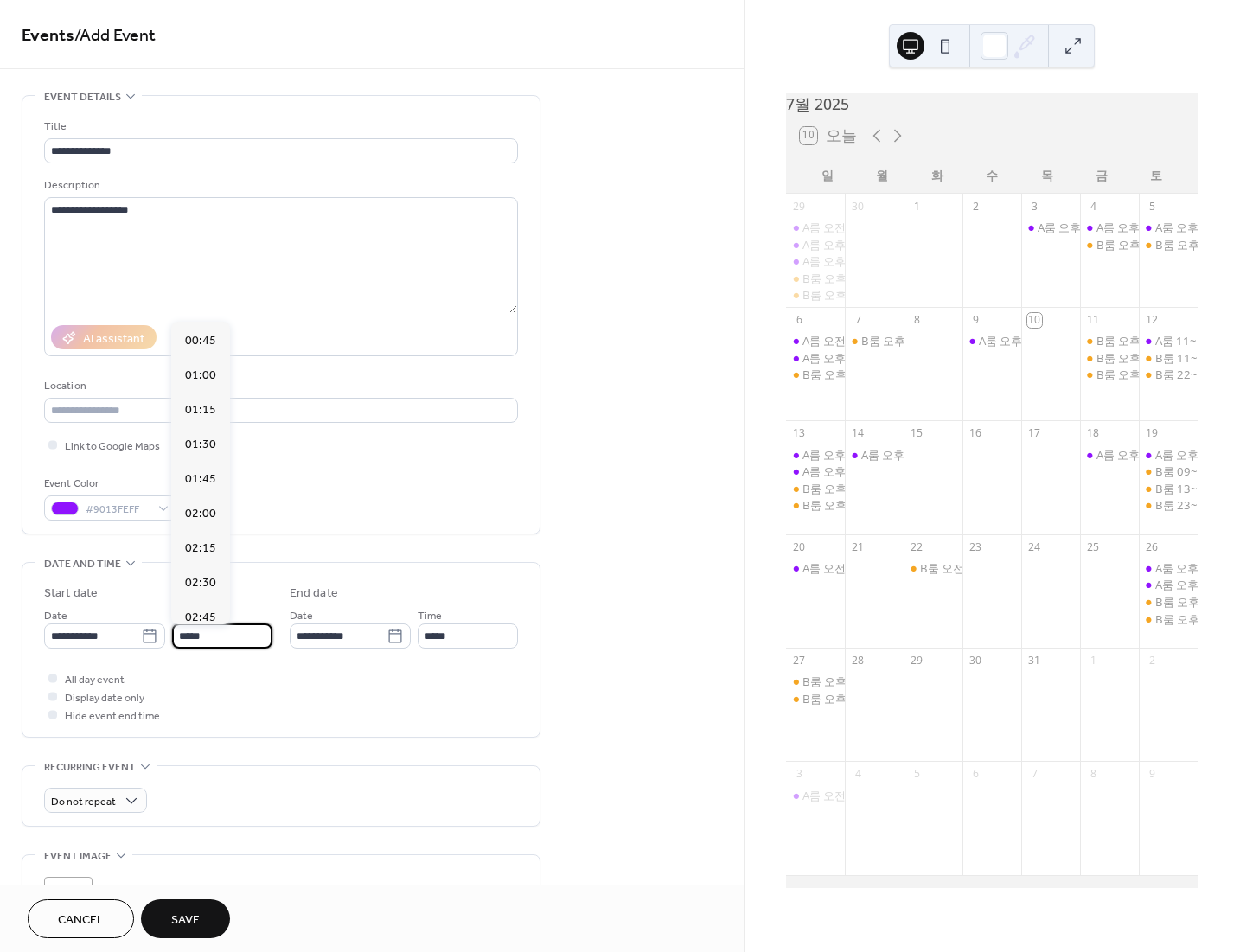 scroll, scrollTop: 0, scrollLeft: 0, axis: both 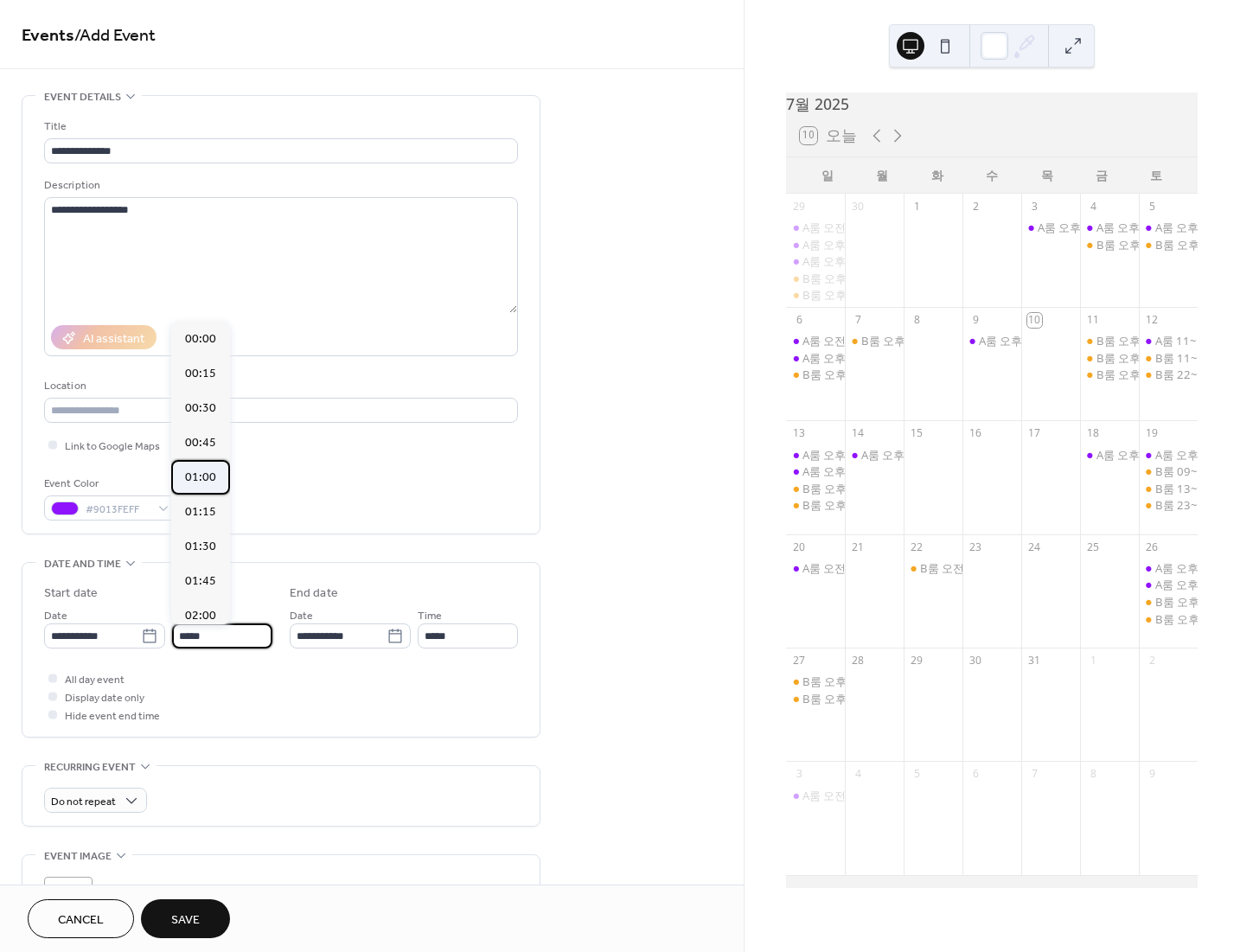 click on "01:00" at bounding box center (201, 477) 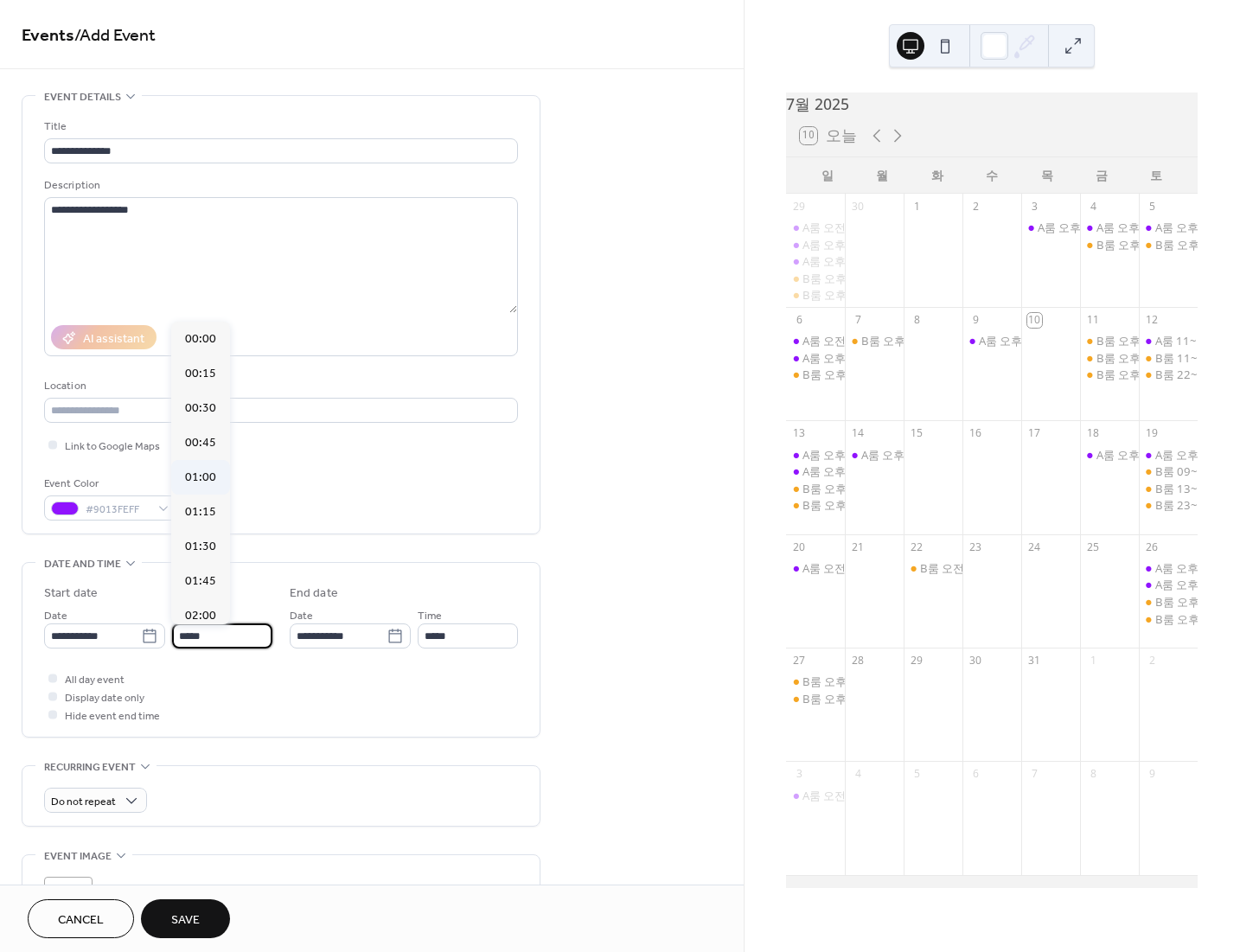 type on "*****" 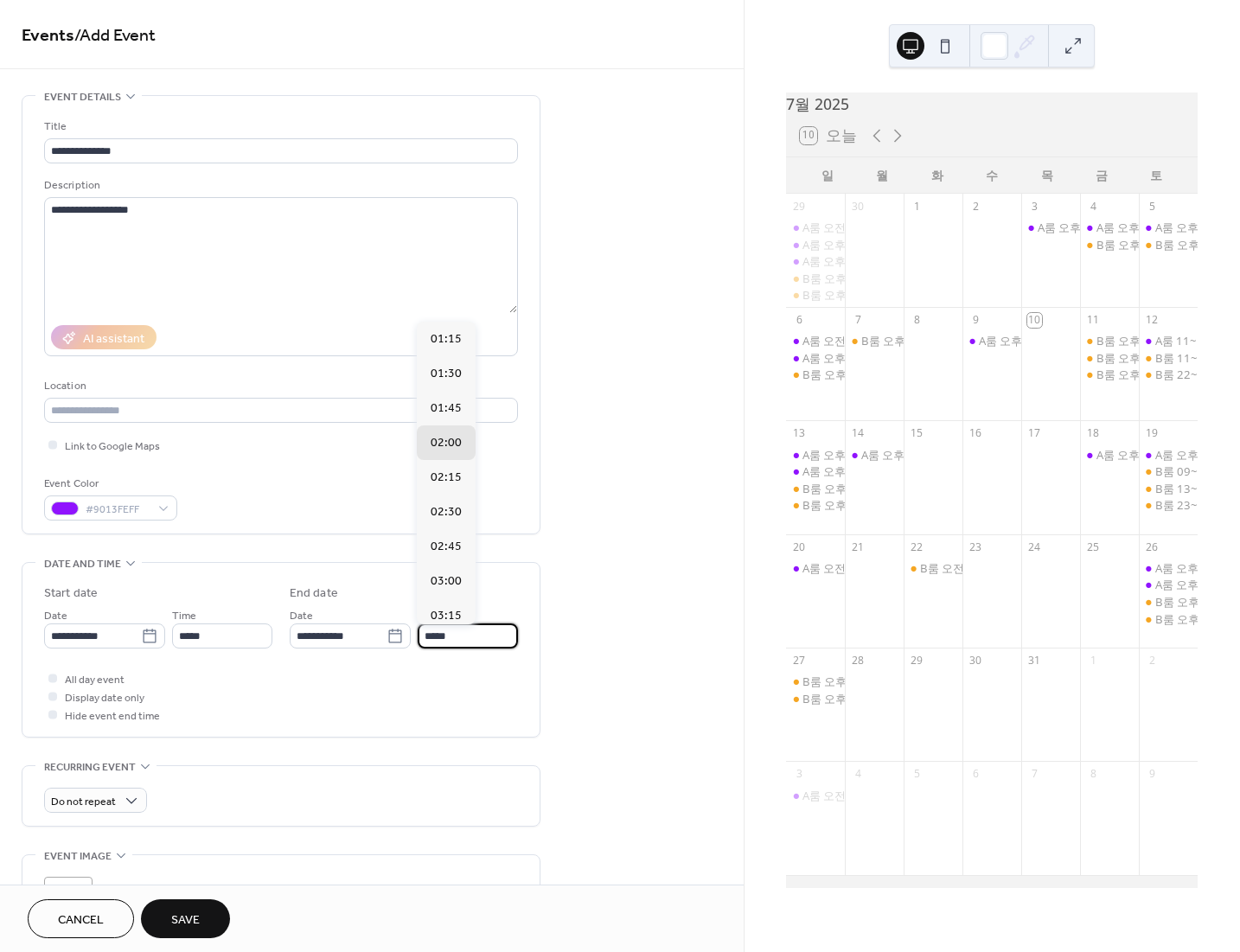 click on "*****" at bounding box center [468, 636] 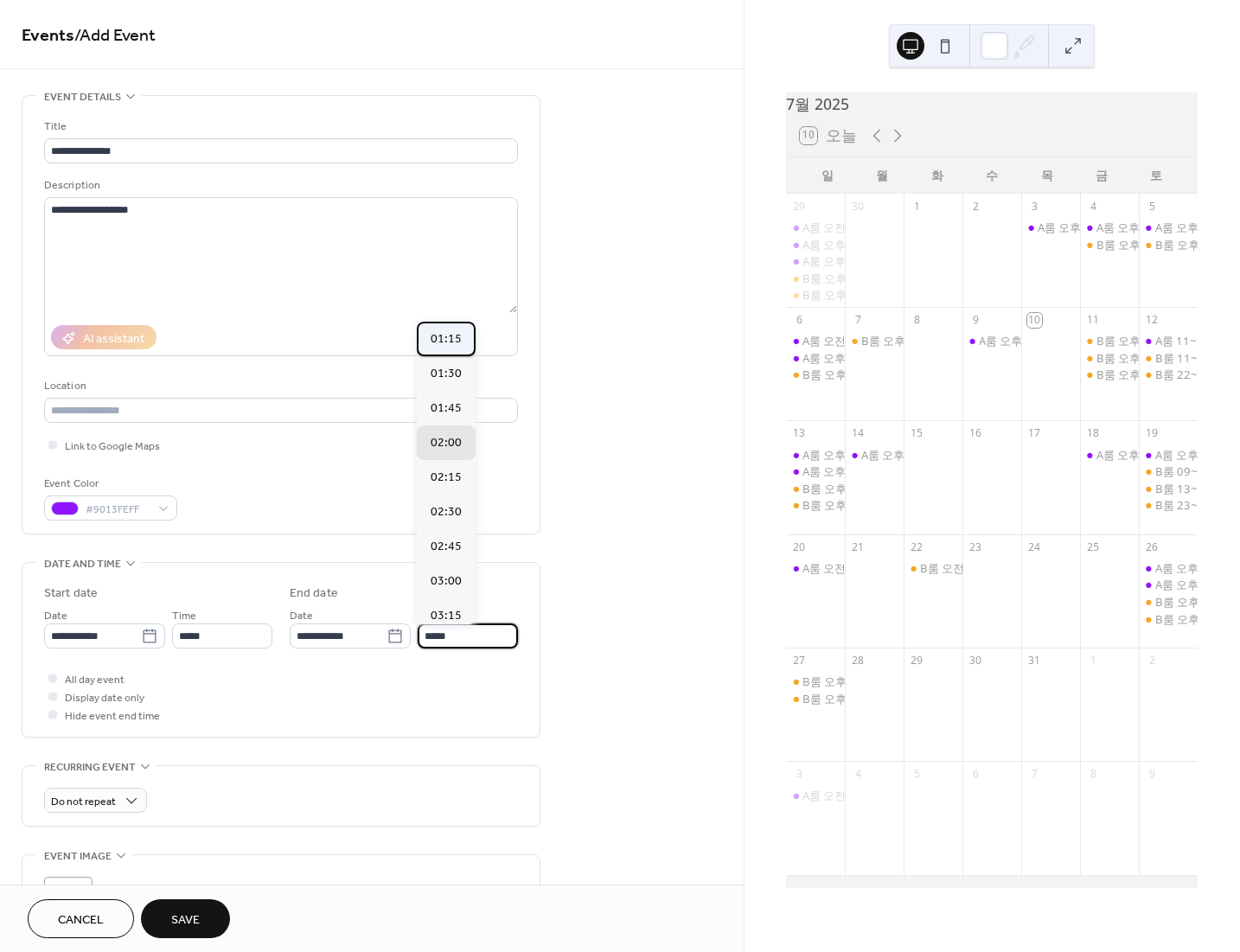 click on "01:15" at bounding box center (446, 339) 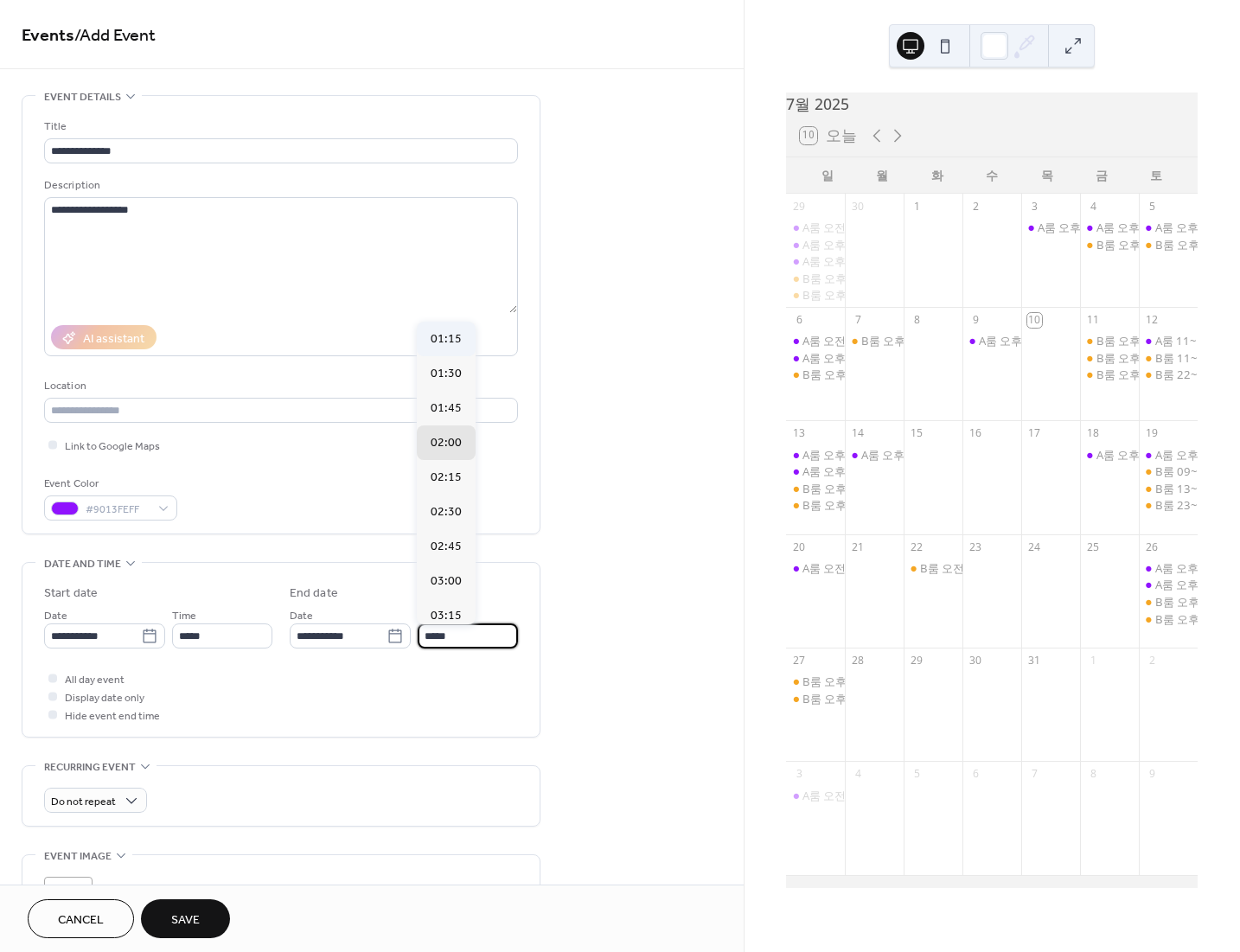 type on "*****" 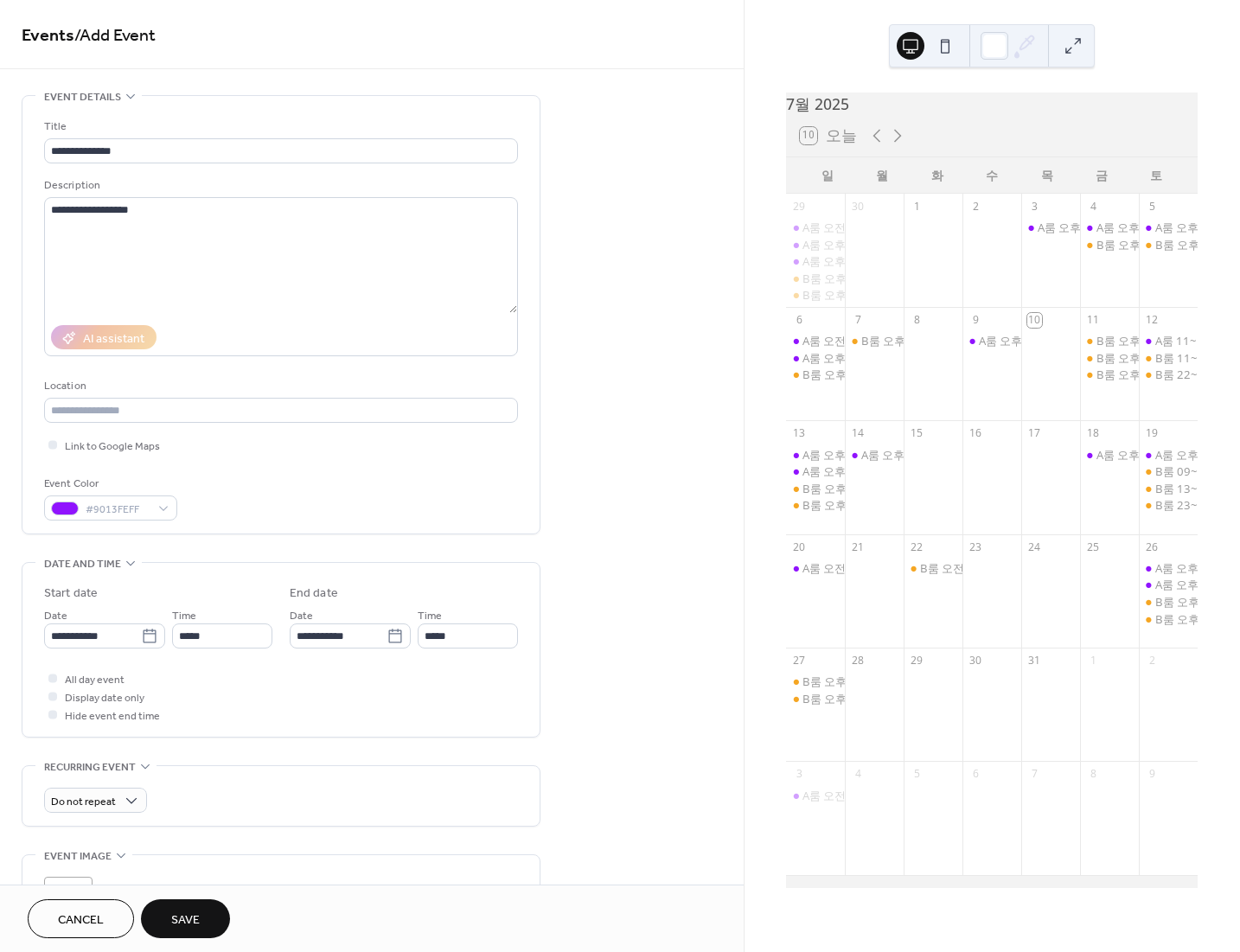 click on "Save" at bounding box center [185, 918] 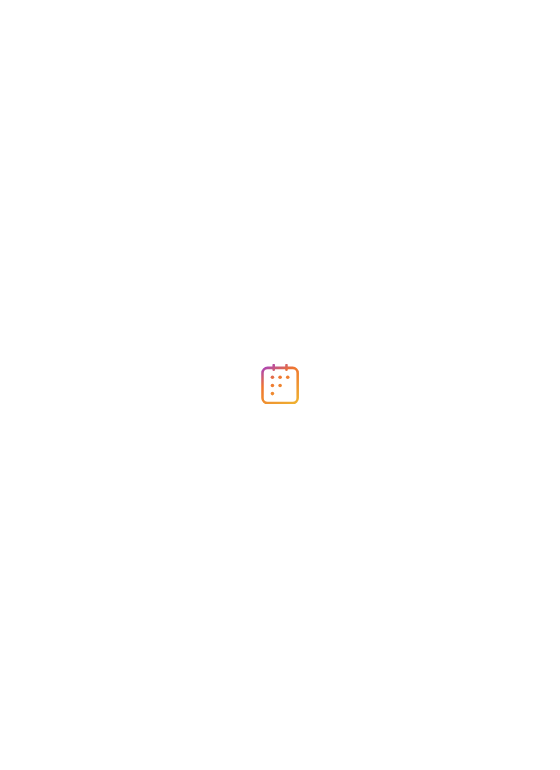 scroll, scrollTop: 0, scrollLeft: 0, axis: both 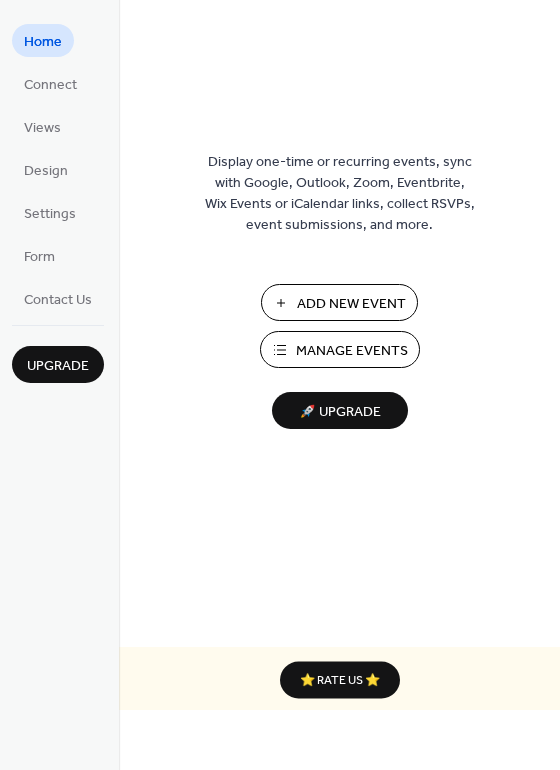 click on "Manage Events" at bounding box center (352, 351) 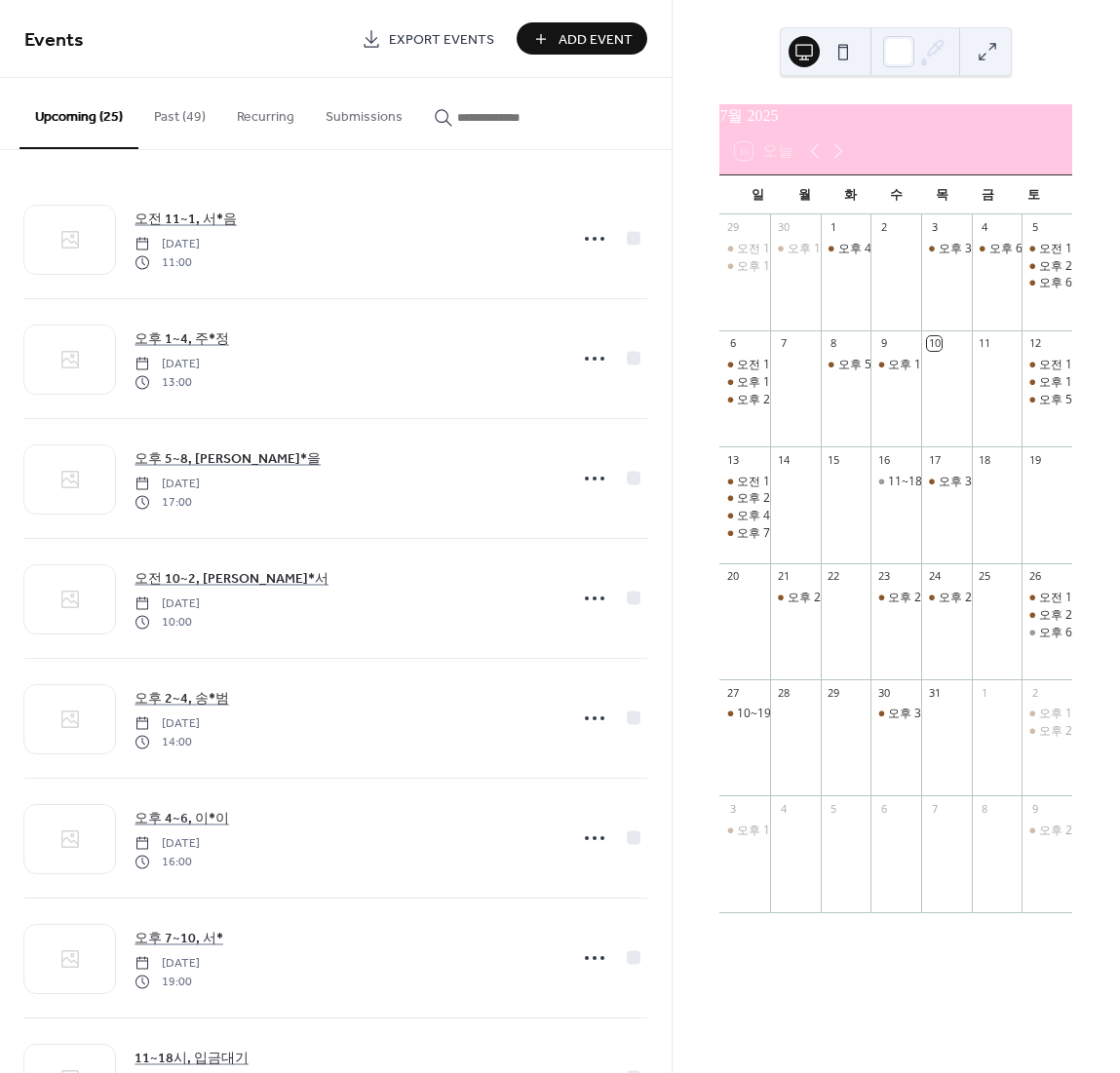 scroll, scrollTop: 0, scrollLeft: 0, axis: both 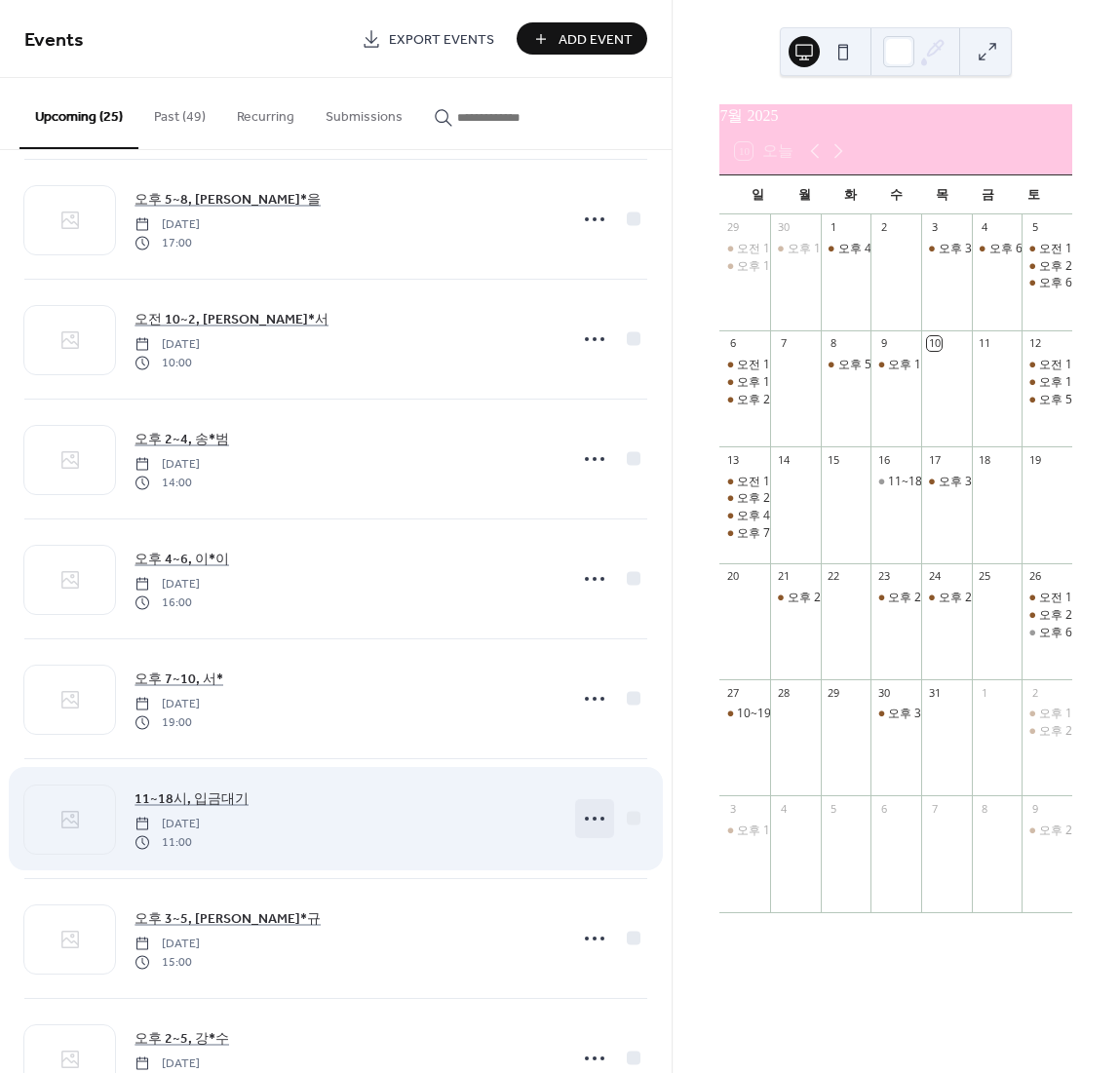 click 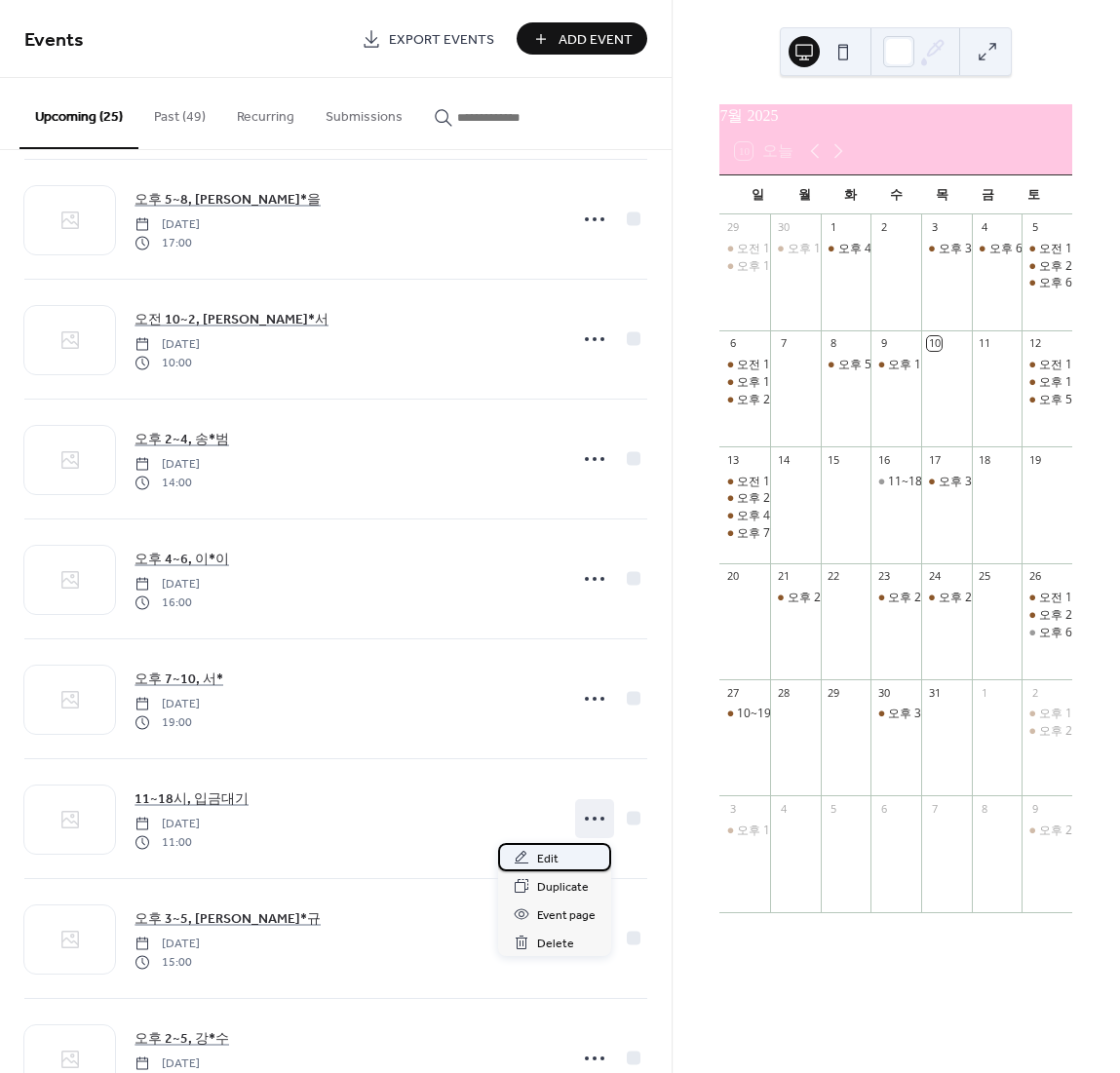 click on "Edit" at bounding box center [555, 857] 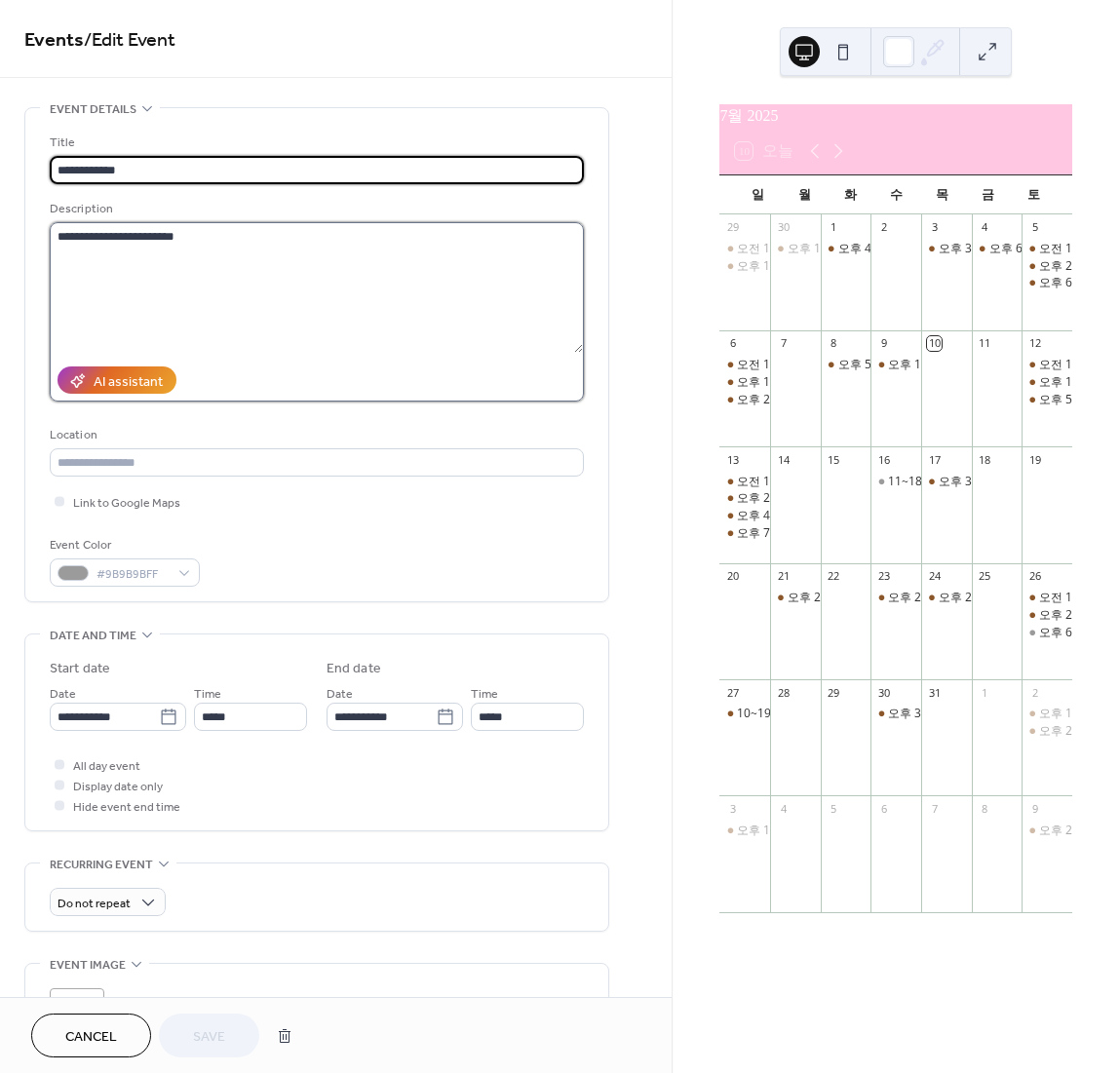 click on "**********" at bounding box center [316, 287] 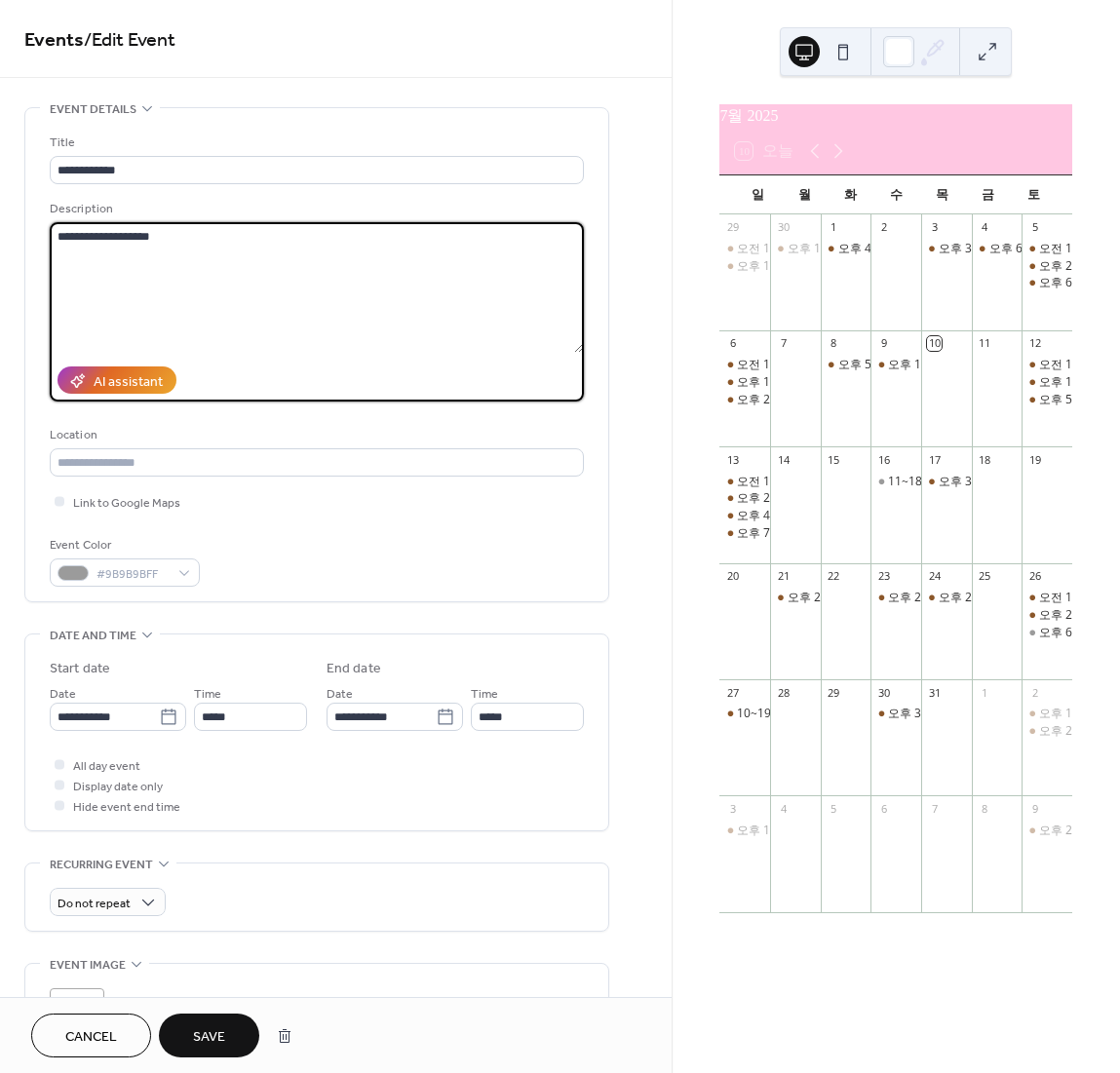 type on "**********" 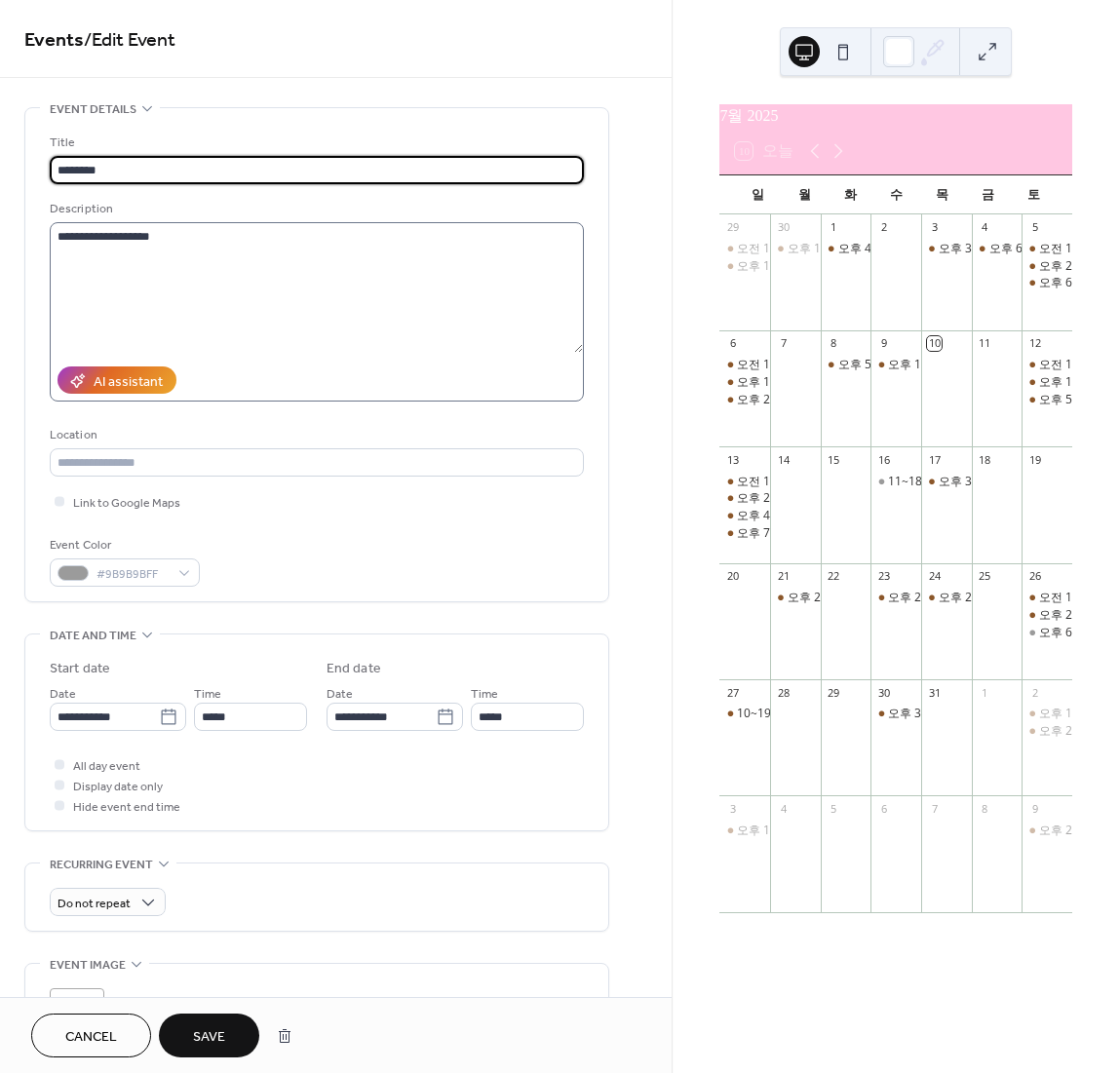 paste on "****" 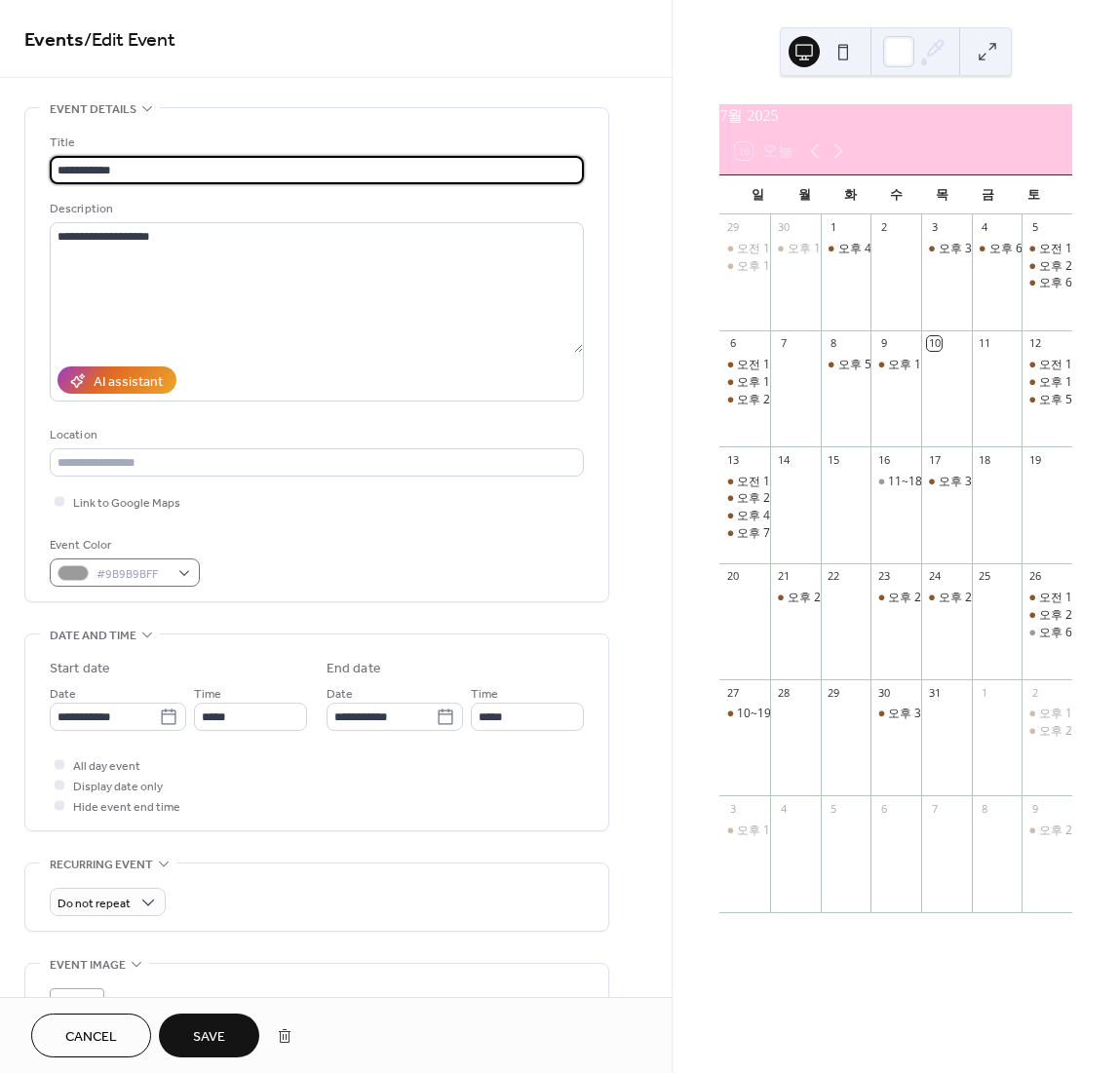 type on "**********" 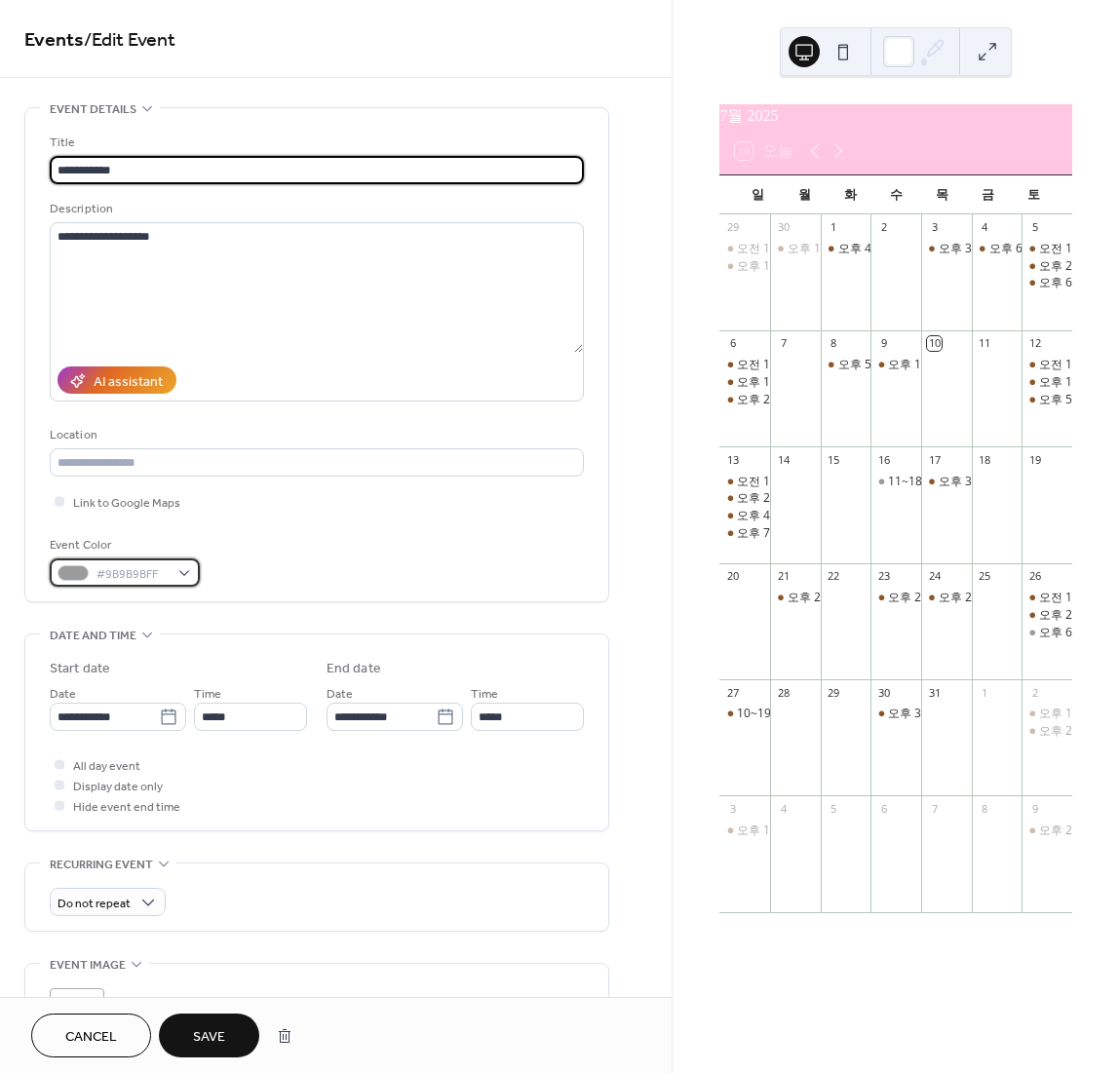 click on "#9B9B9BFF" at bounding box center [133, 574] 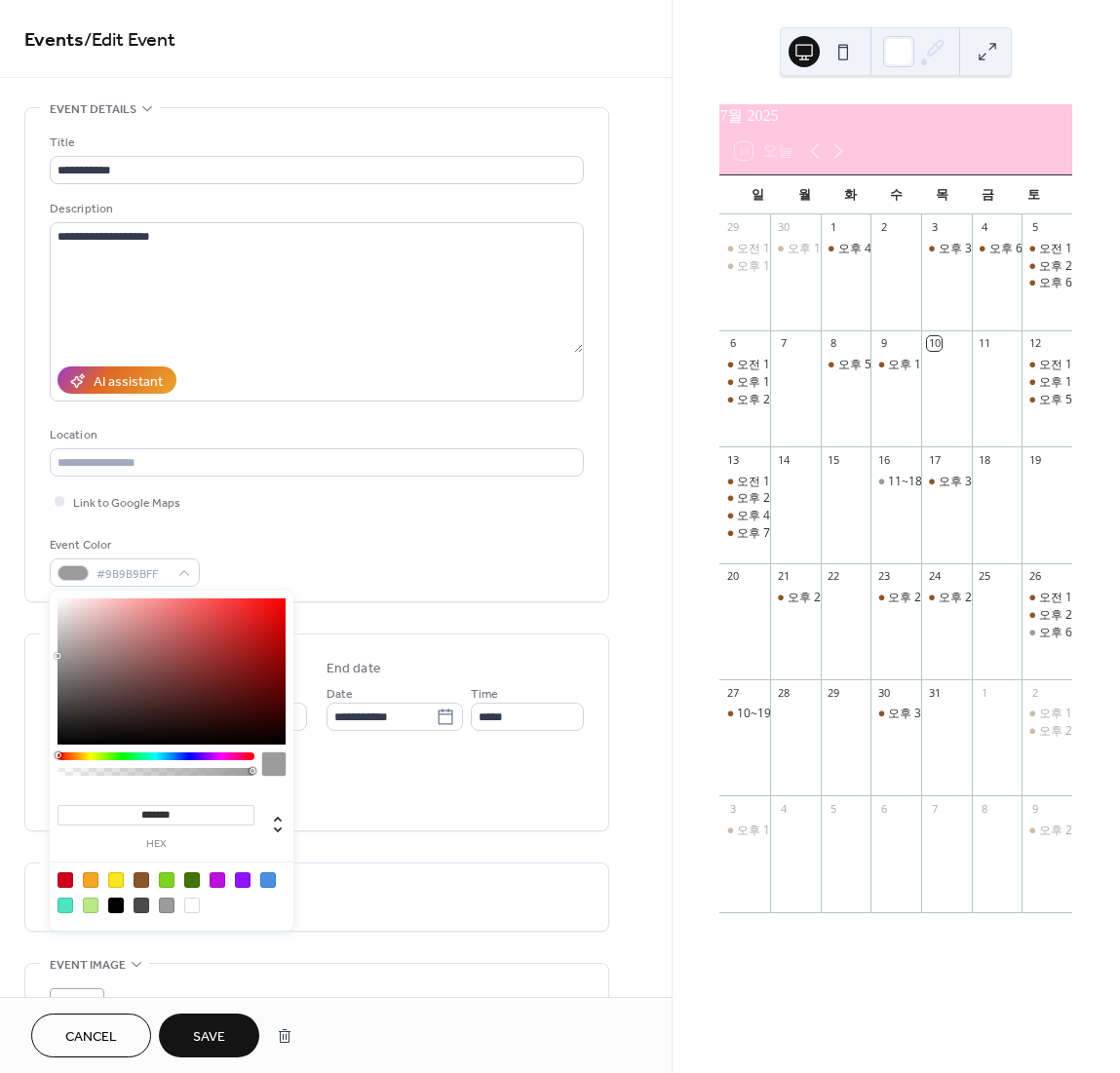 click at bounding box center (141, 880) 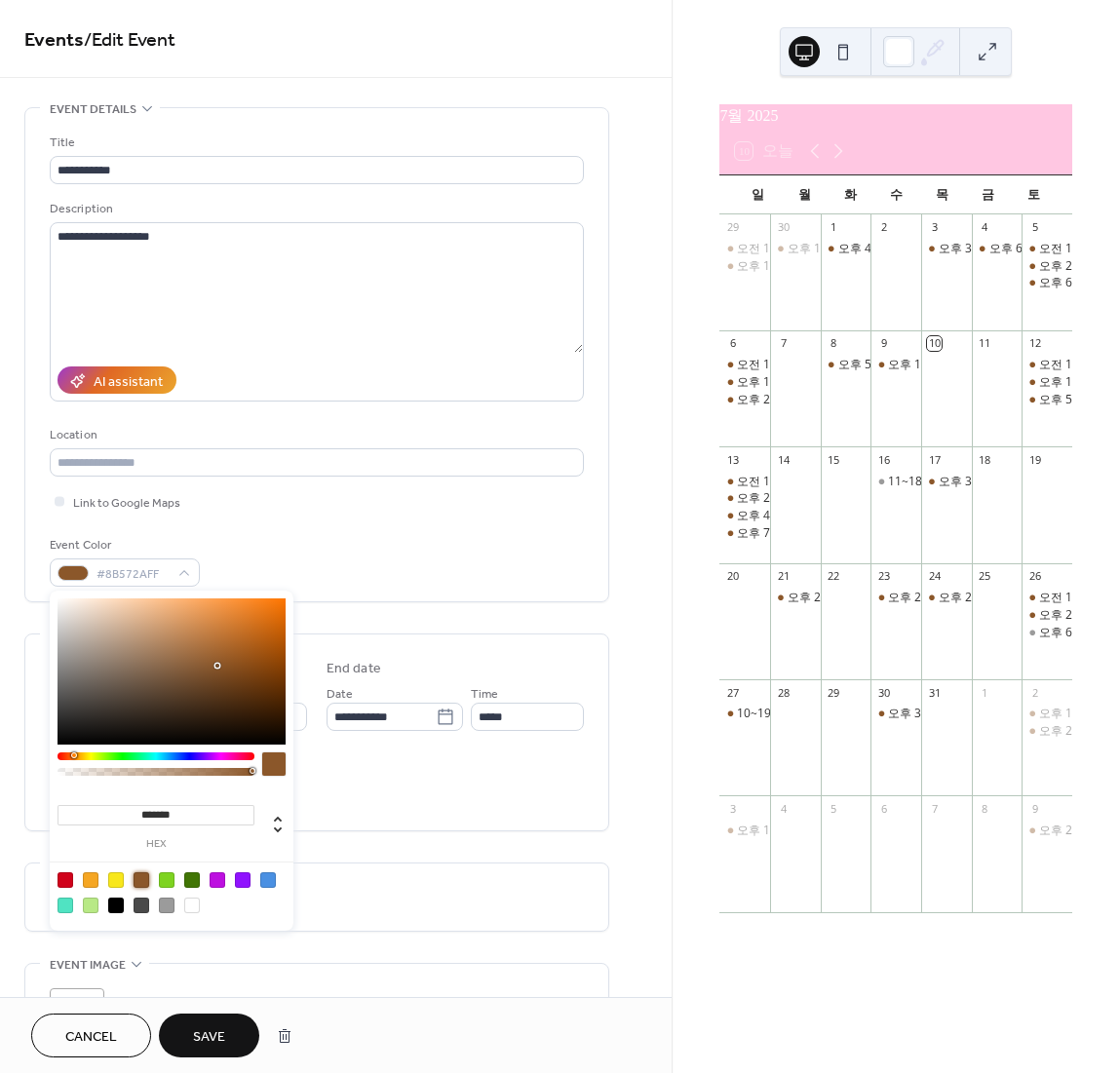 click on "Save" at bounding box center [209, 1037] 